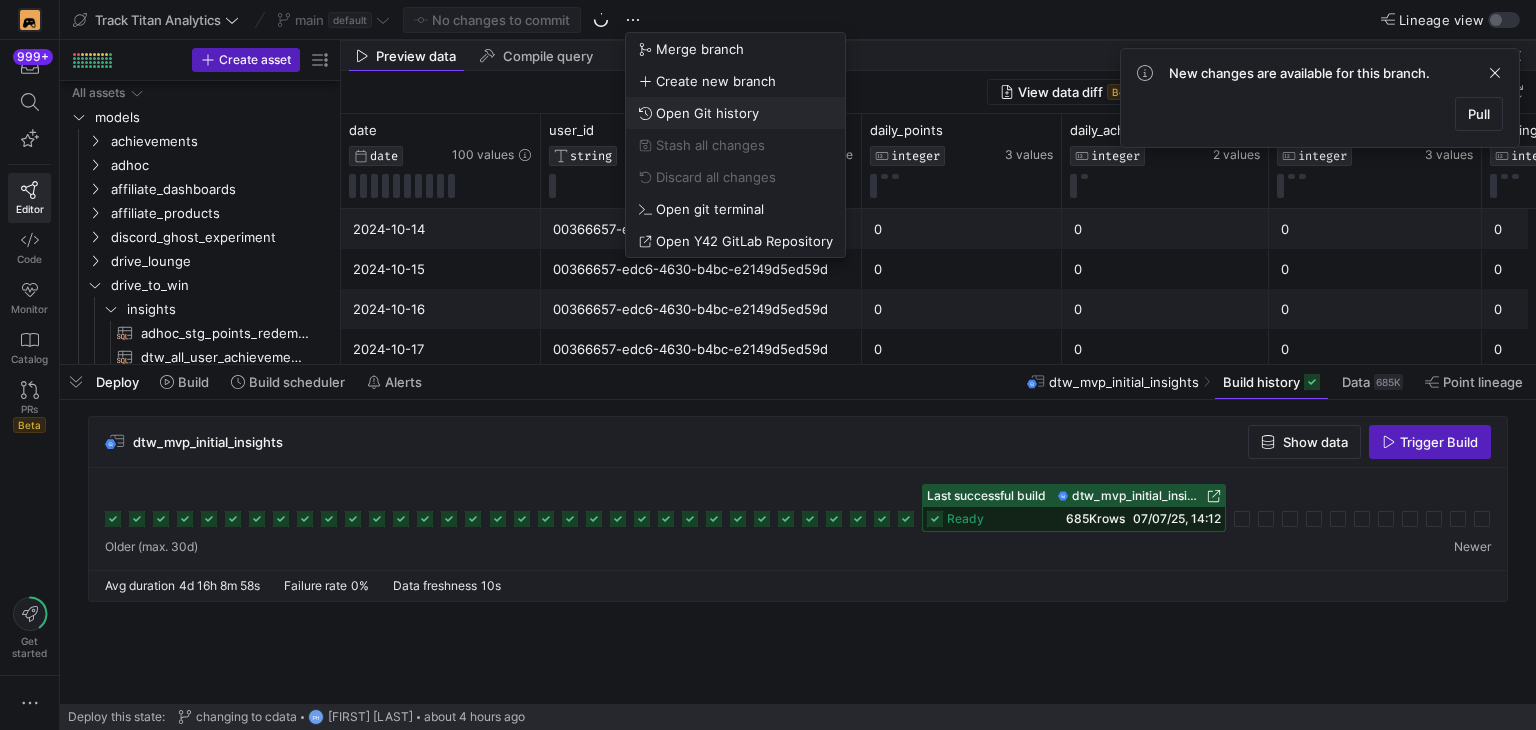 scroll, scrollTop: 0, scrollLeft: 0, axis: both 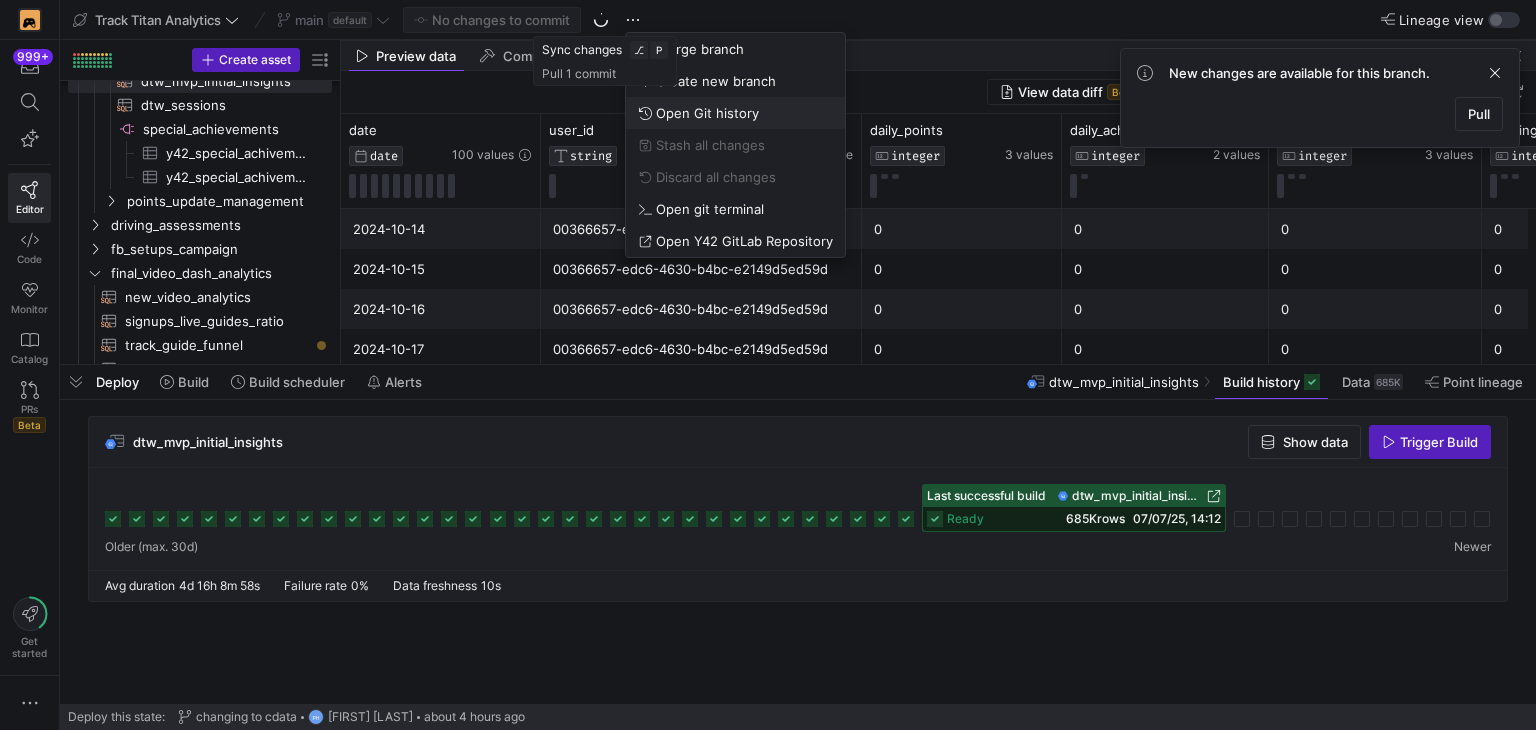 click on "Open Git history" at bounding box center (707, 113) 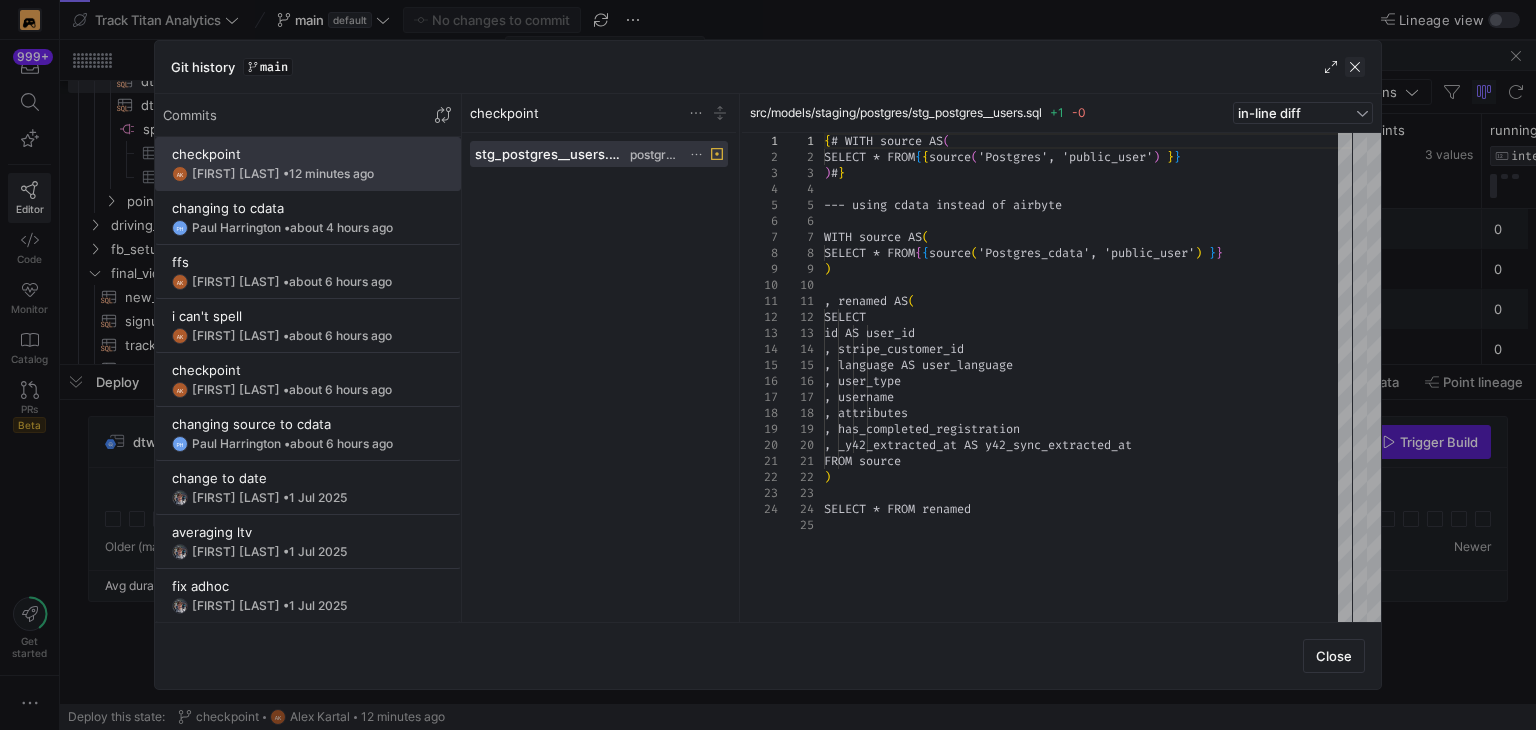 click at bounding box center [1355, 67] 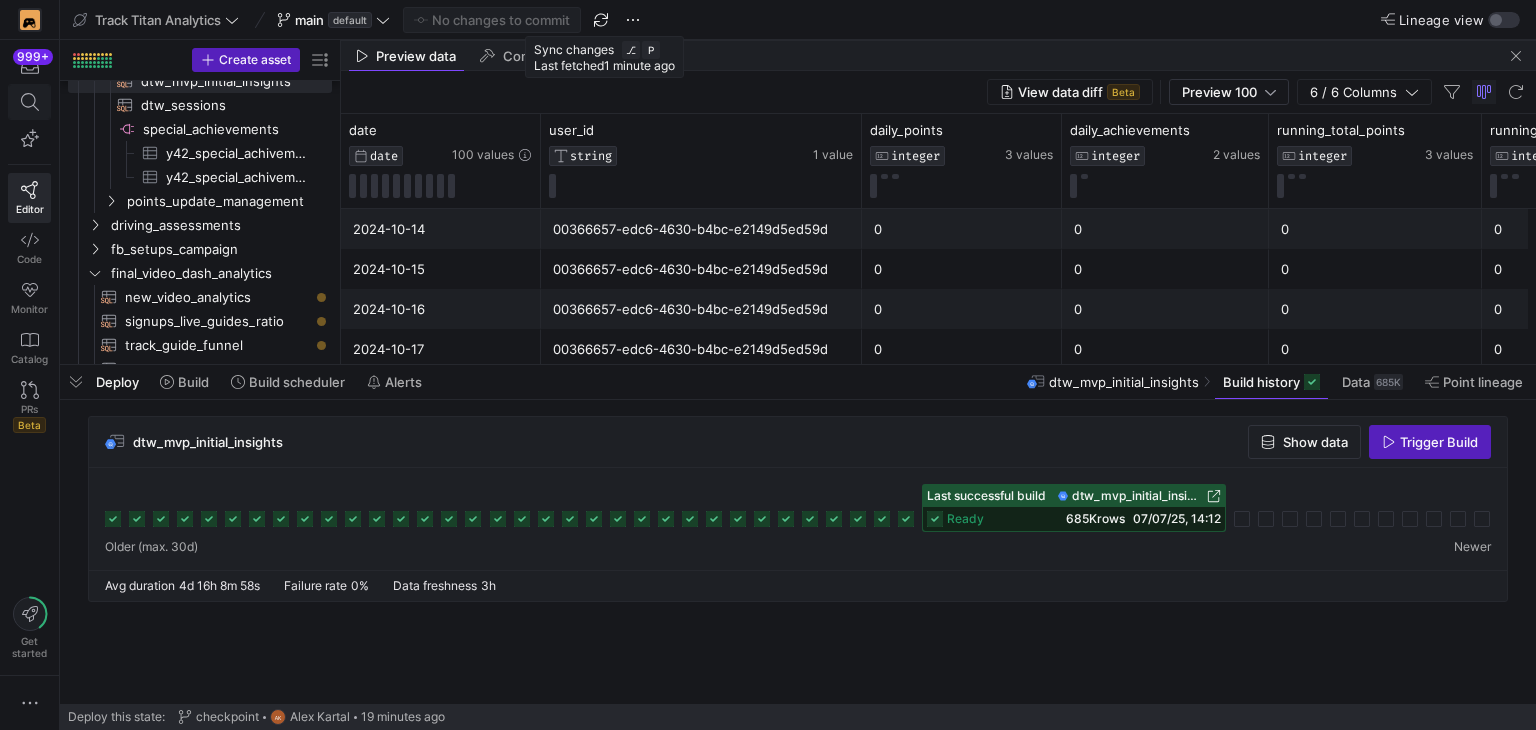 click at bounding box center (30, 102) 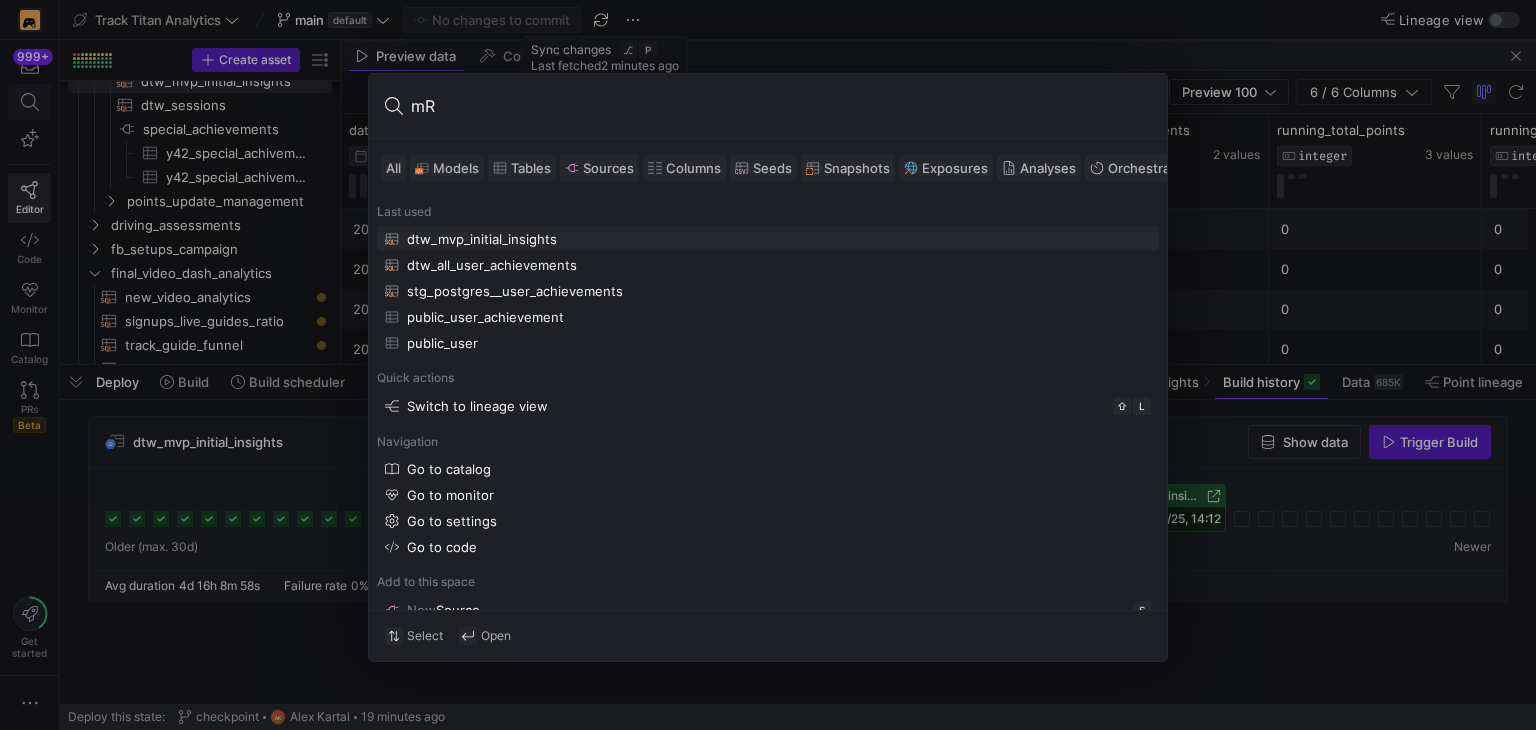 type on "m" 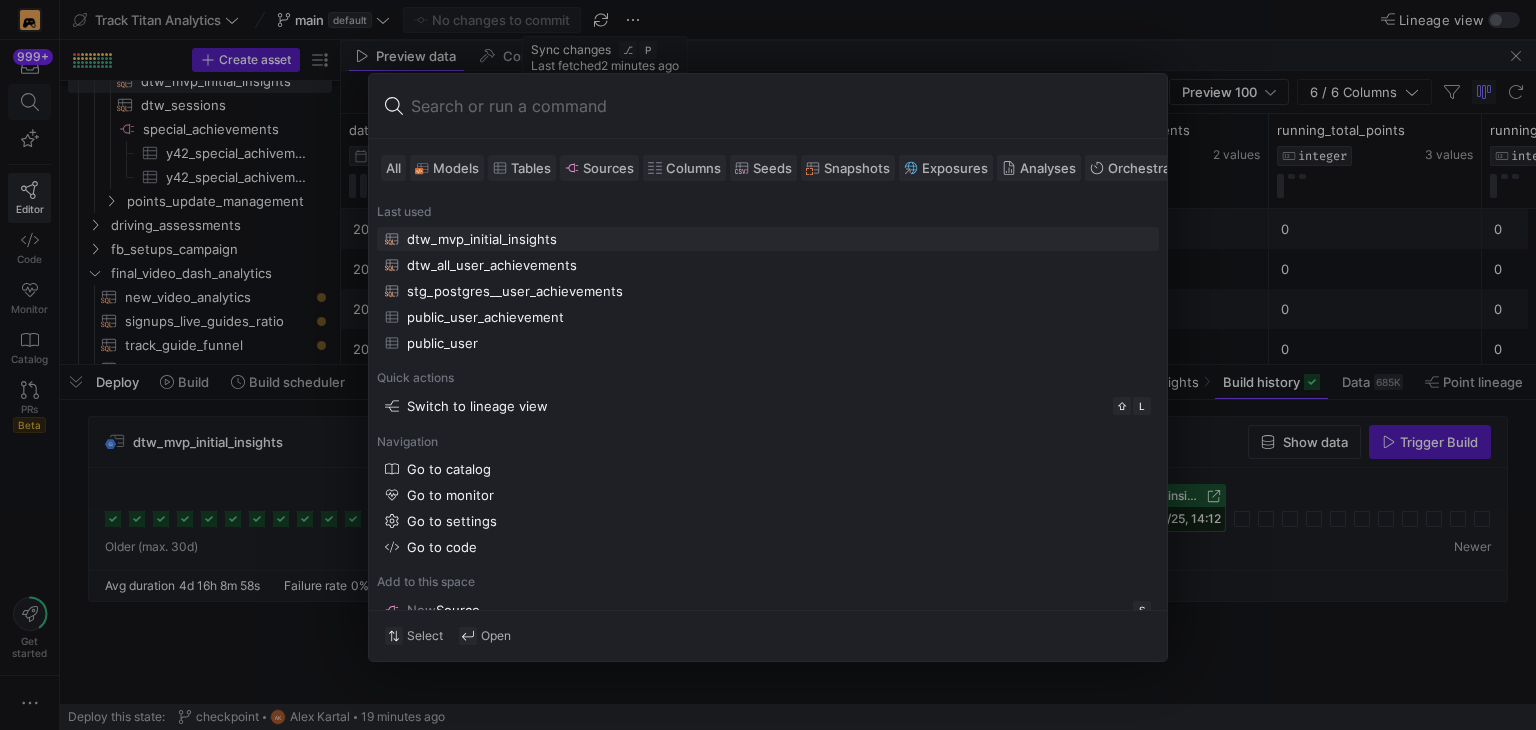 type on "s" 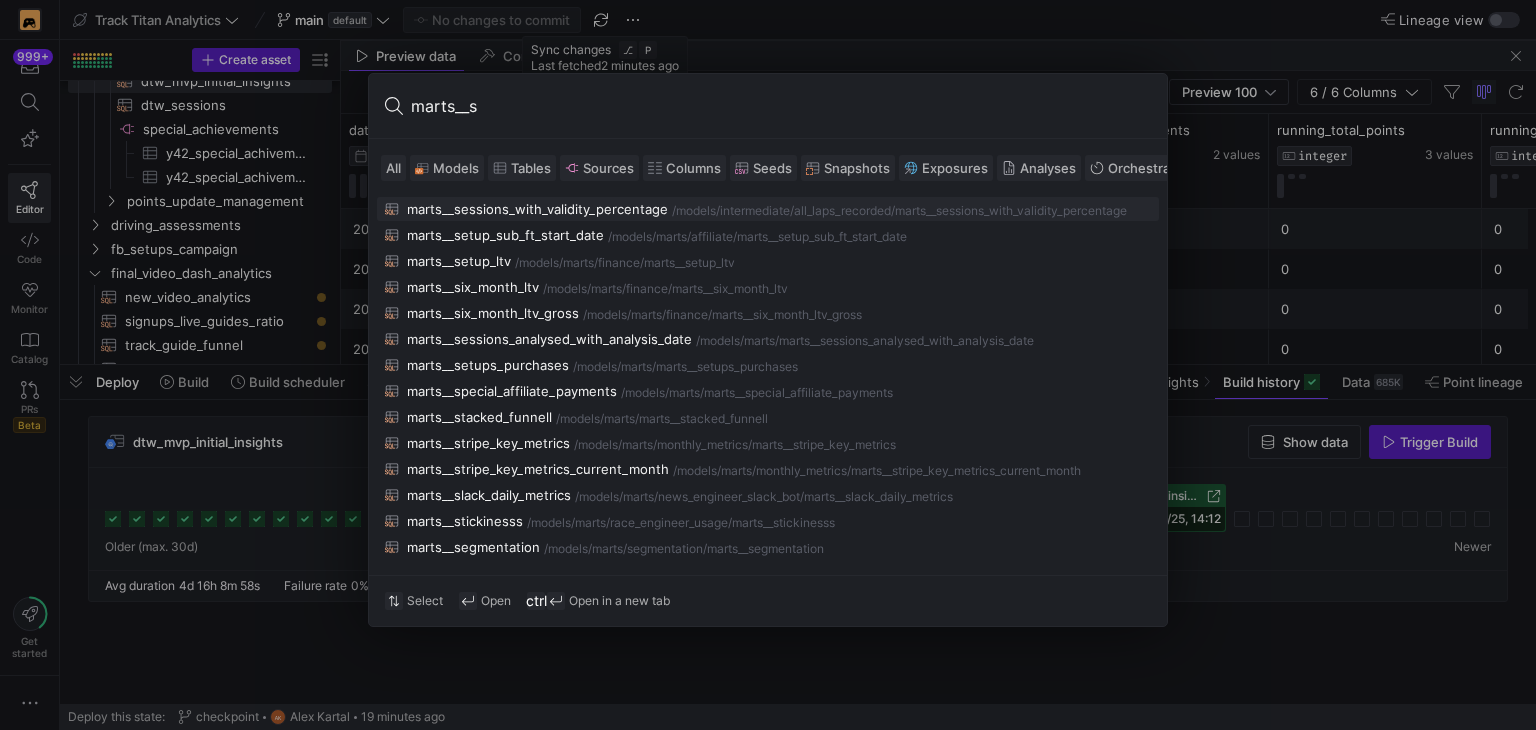type on "marts__s" 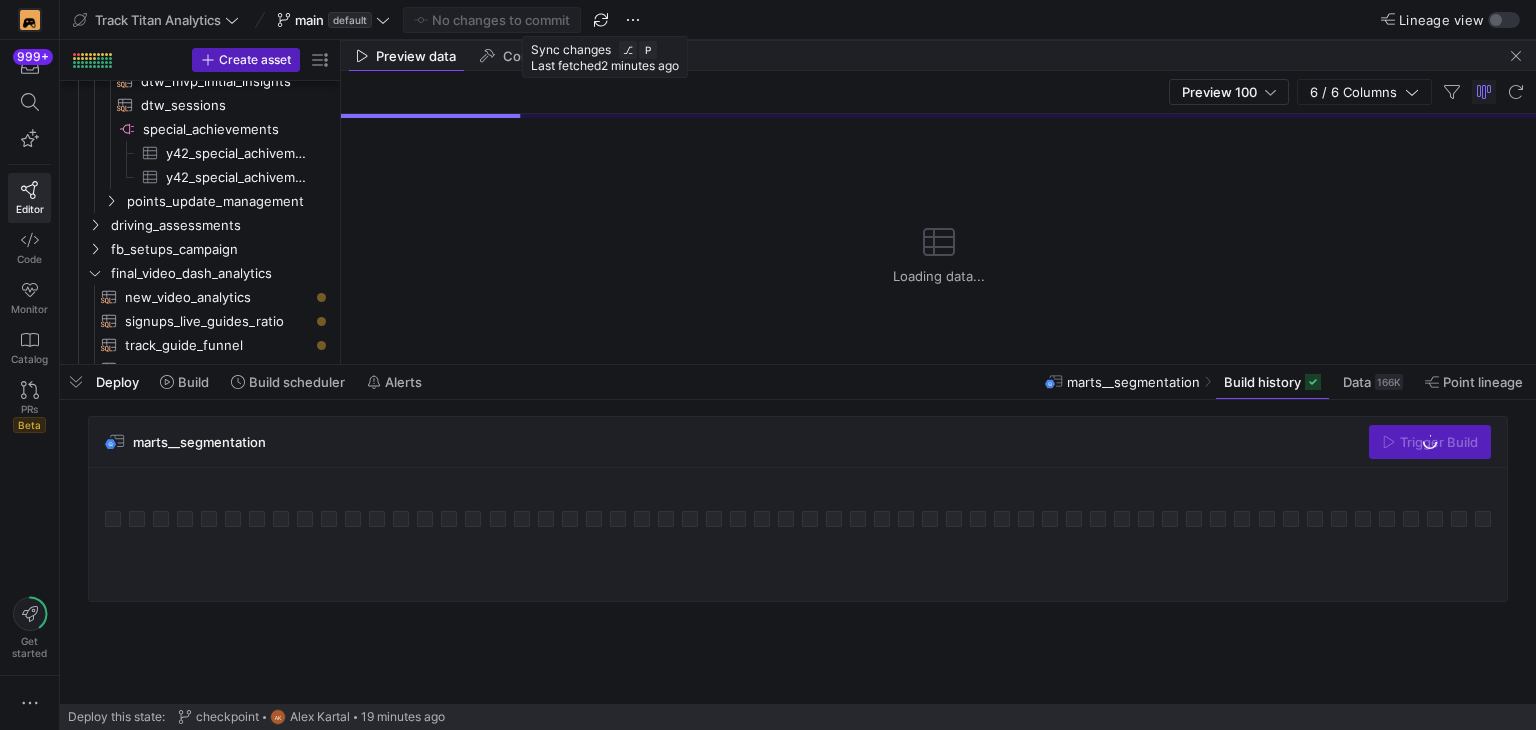 scroll, scrollTop: 1156, scrollLeft: 0, axis: vertical 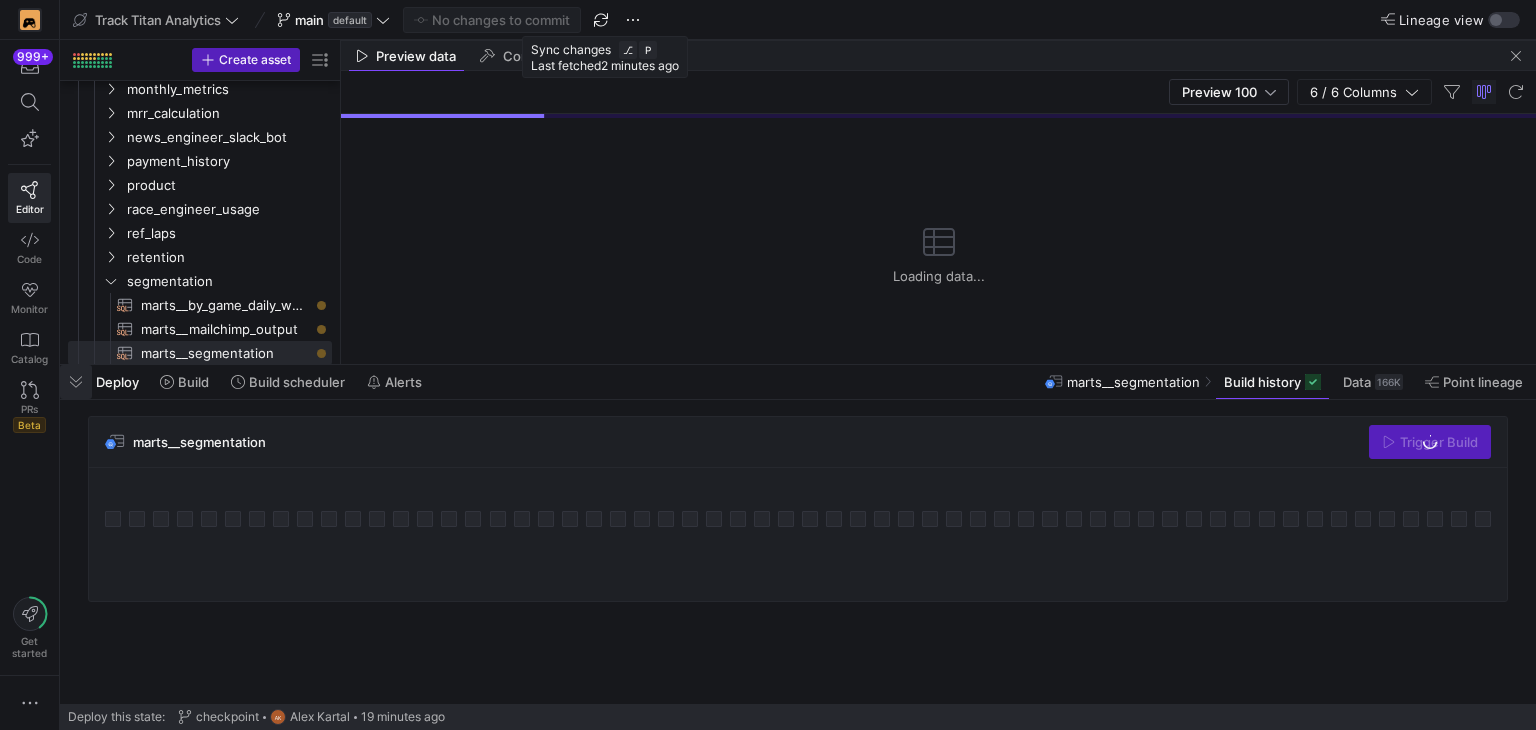 click at bounding box center (76, 382) 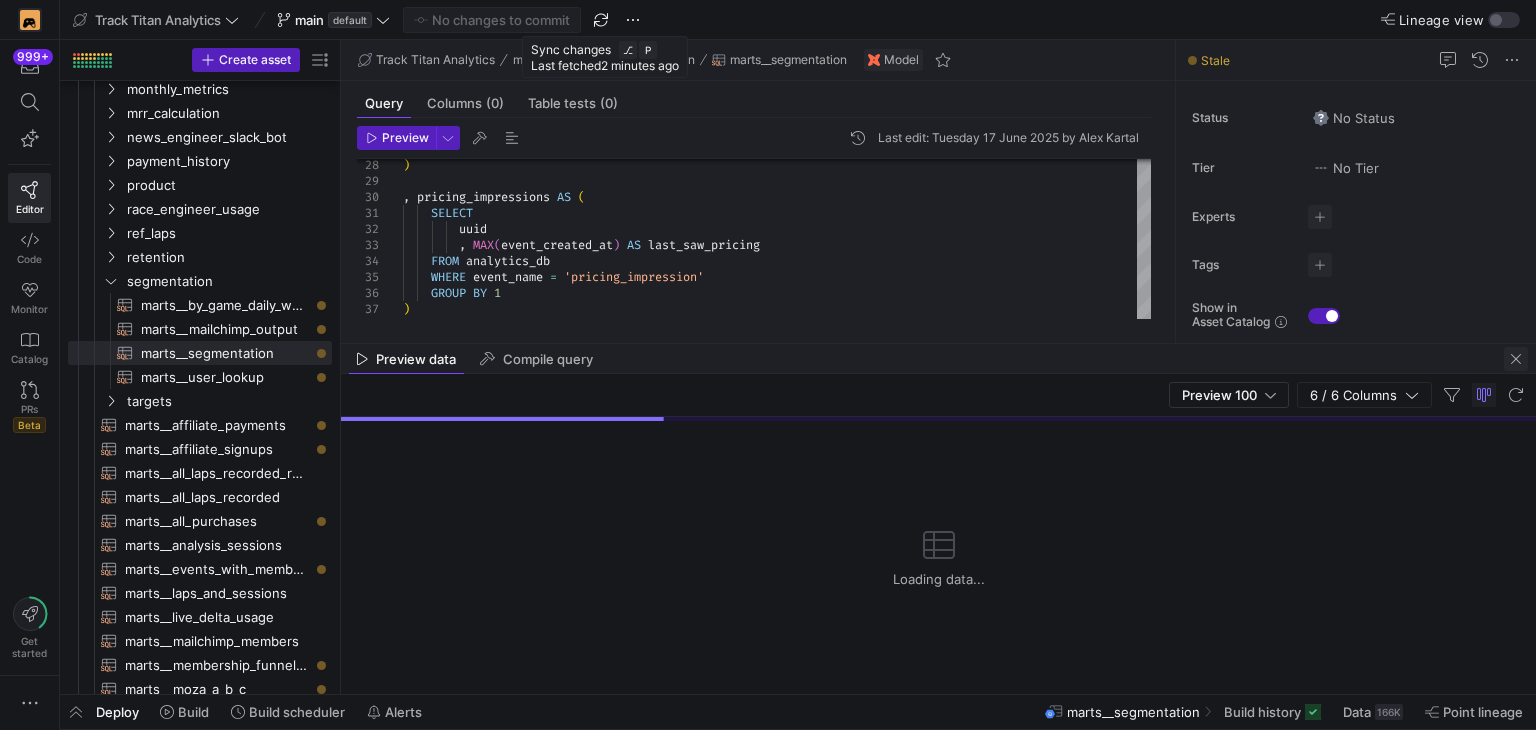click at bounding box center (1516, 359) 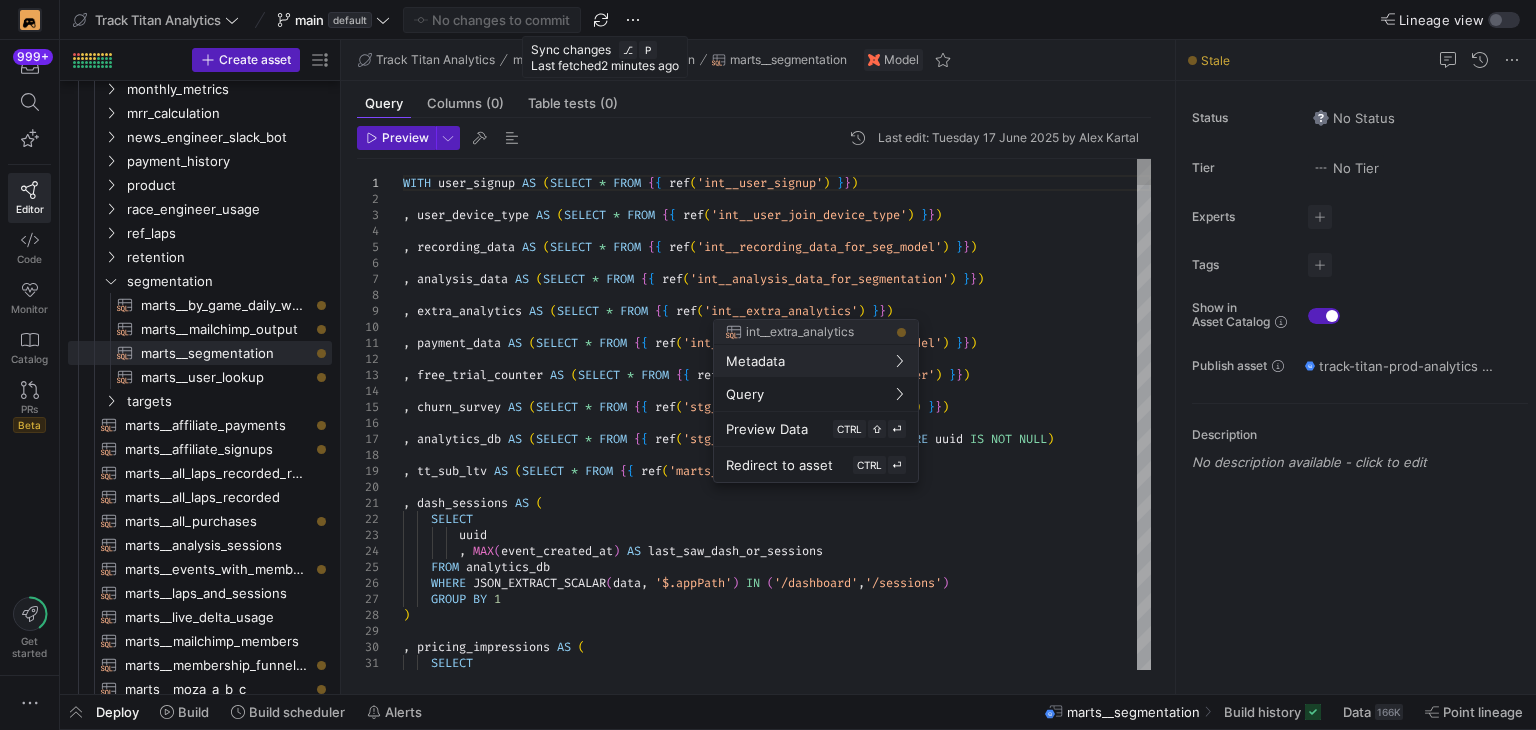 type 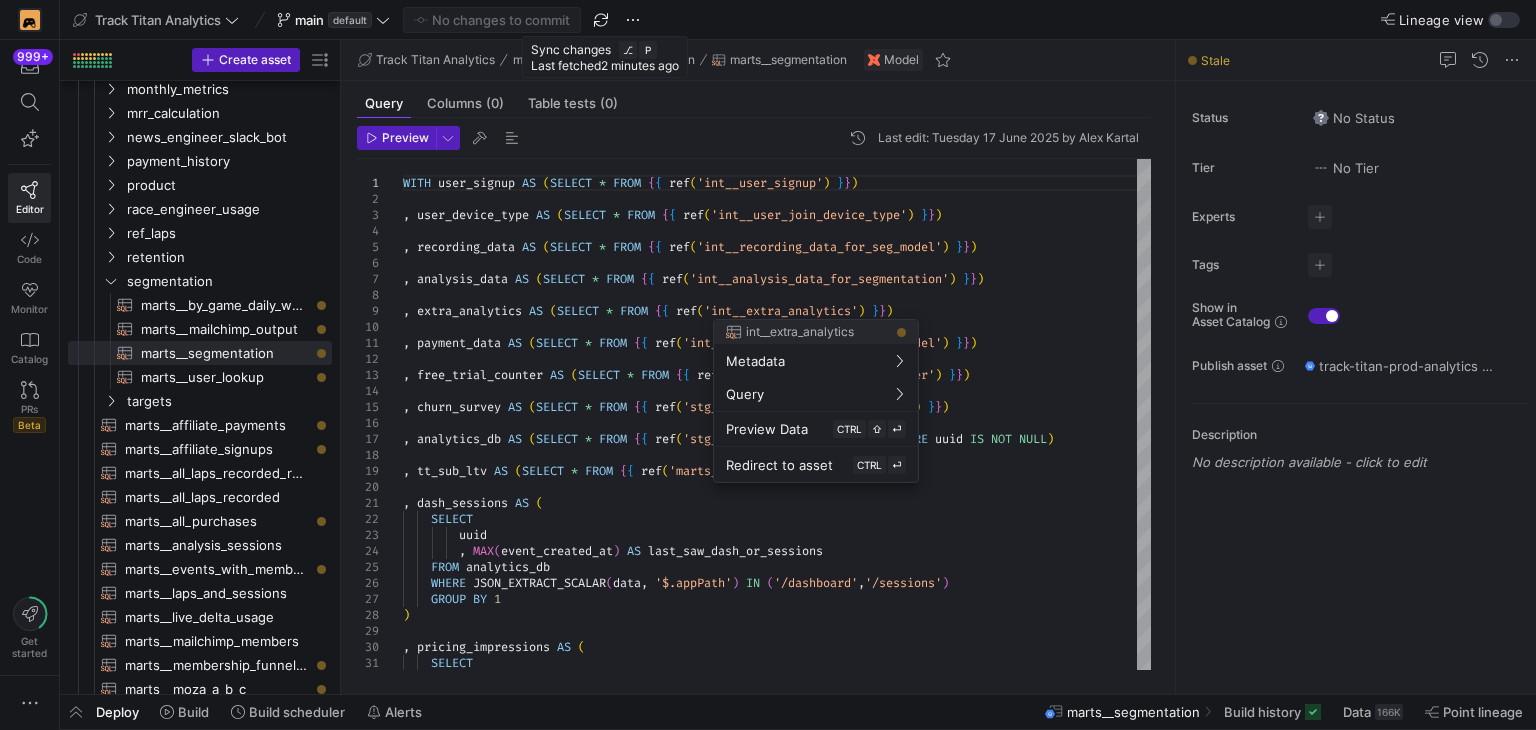 click at bounding box center (768, 365) 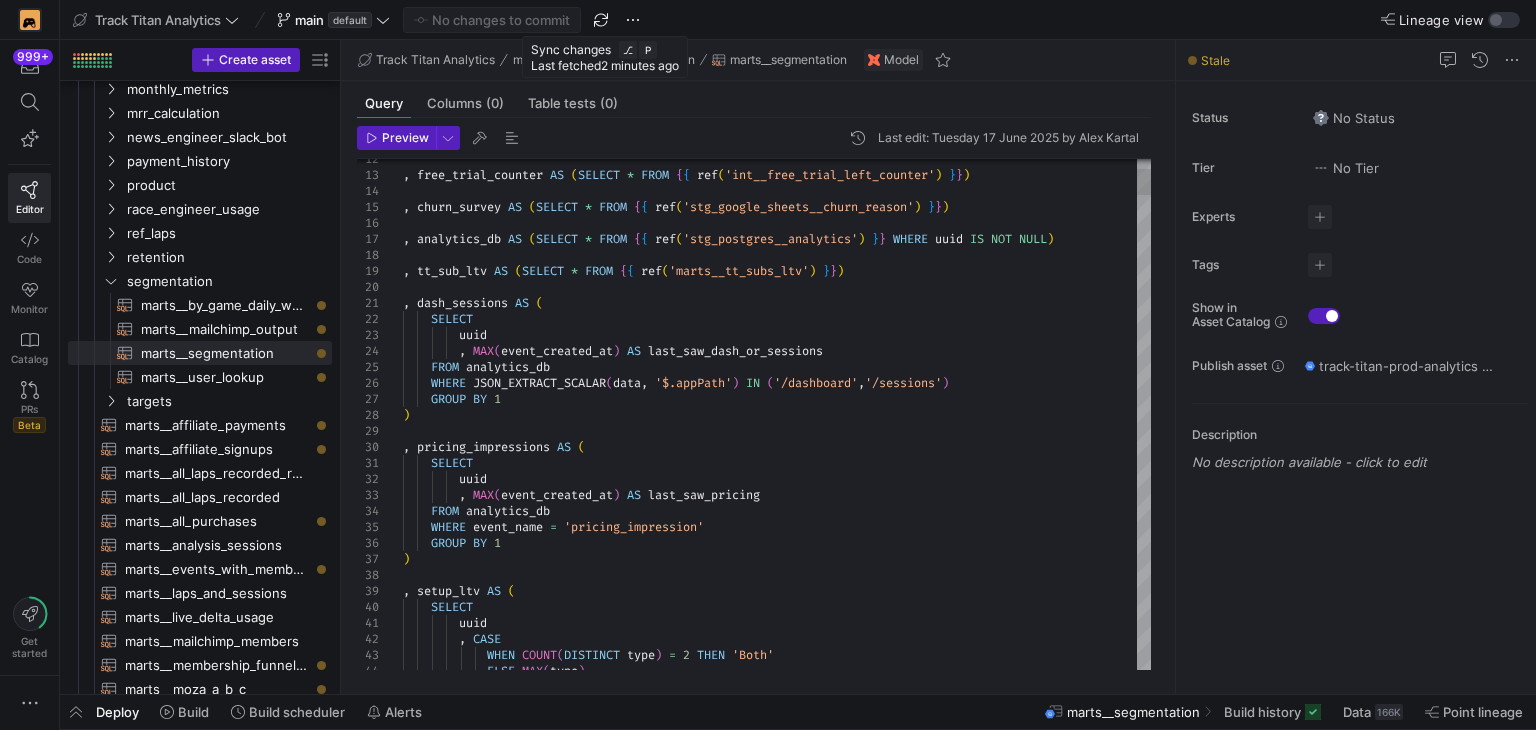 scroll, scrollTop: 47, scrollLeft: 0, axis: vertical 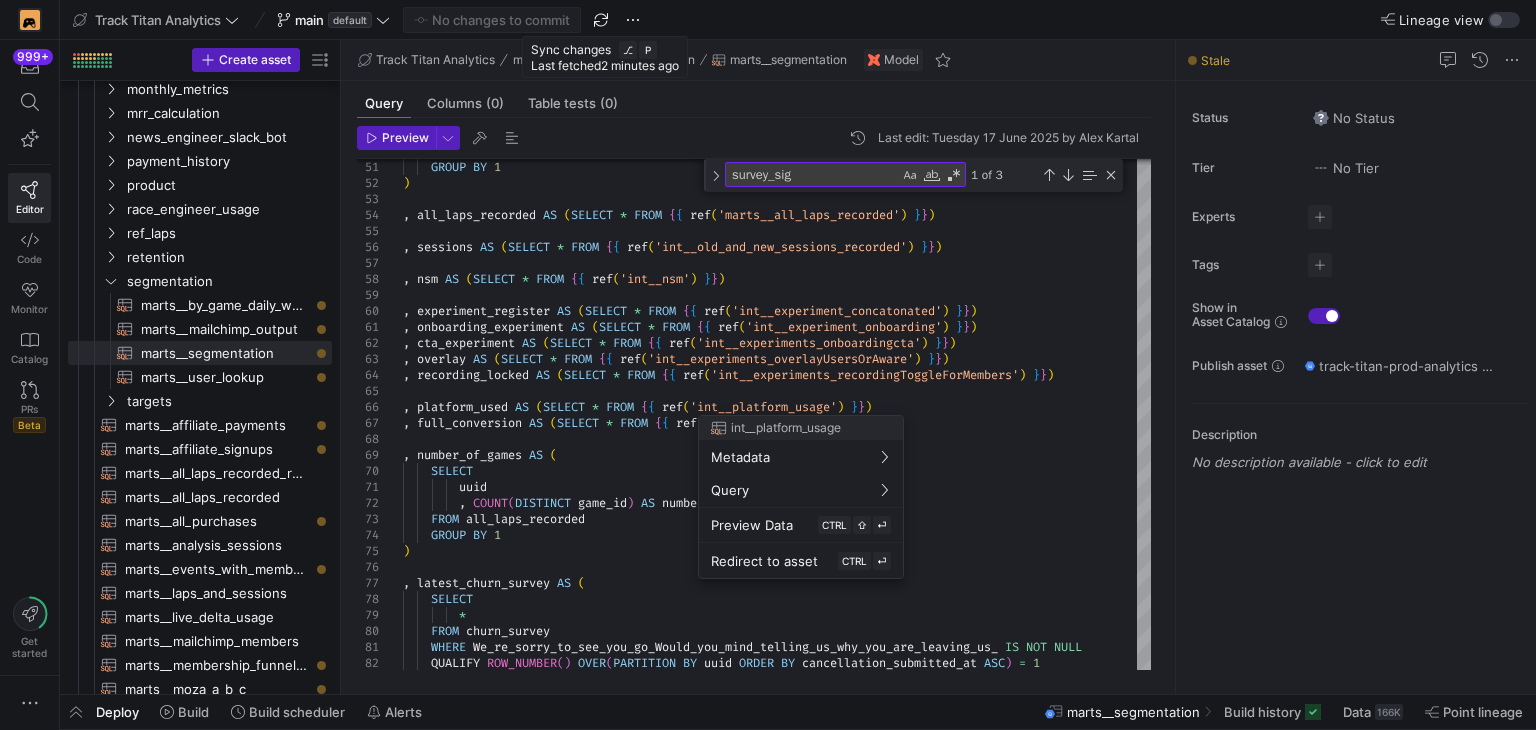 click at bounding box center (768, 365) 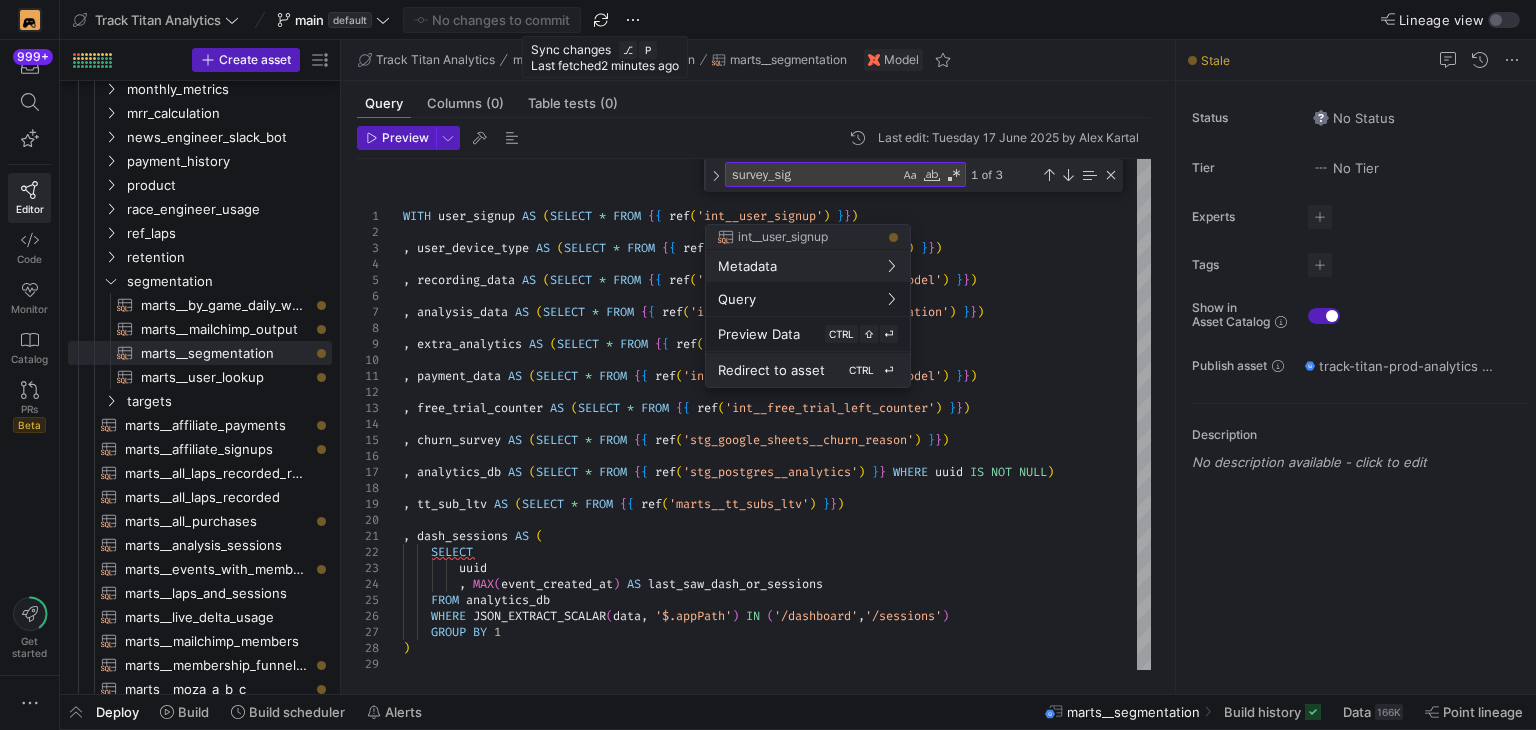 click on "Redirect to asset
CTRL
⏎" at bounding box center (808, 334) 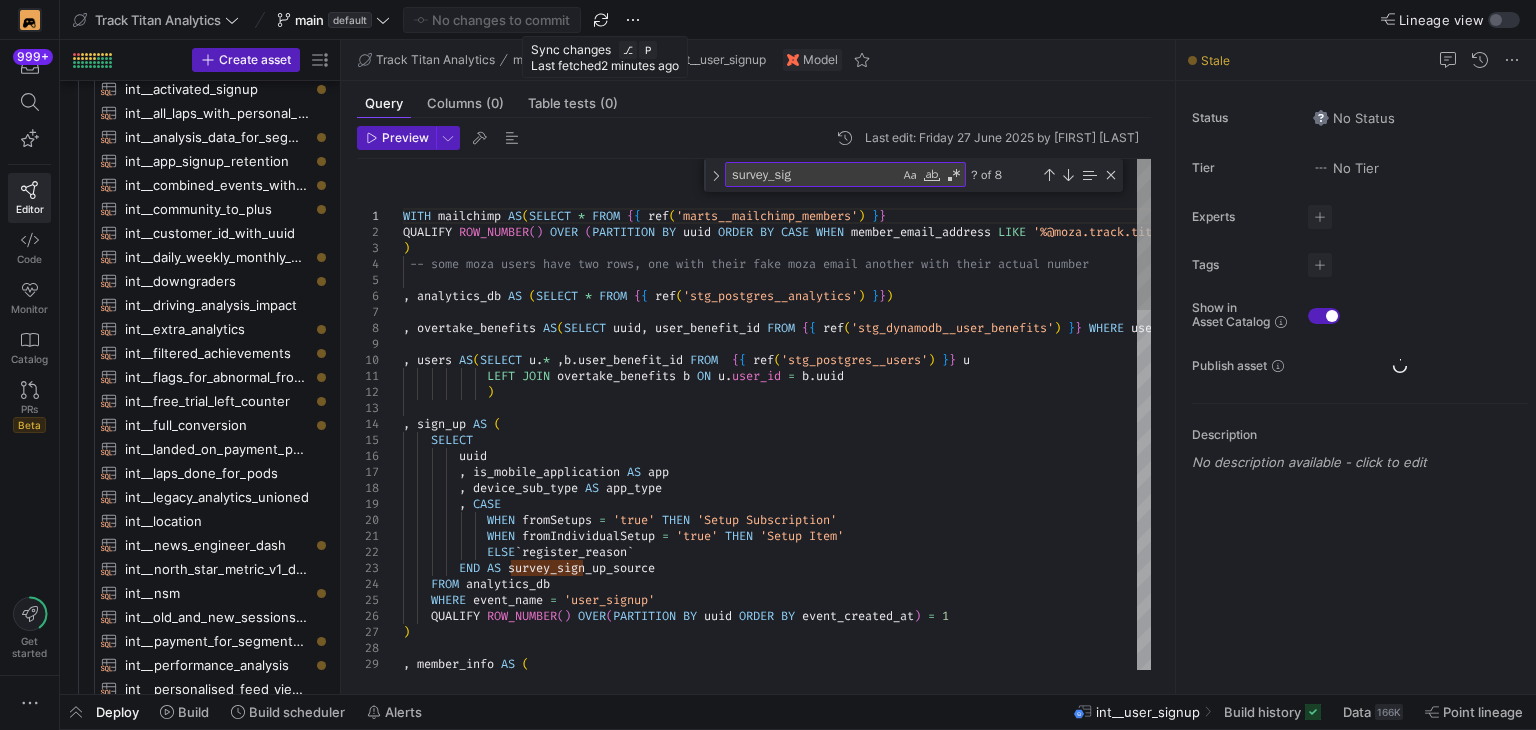 scroll, scrollTop: 1451, scrollLeft: 0, axis: vertical 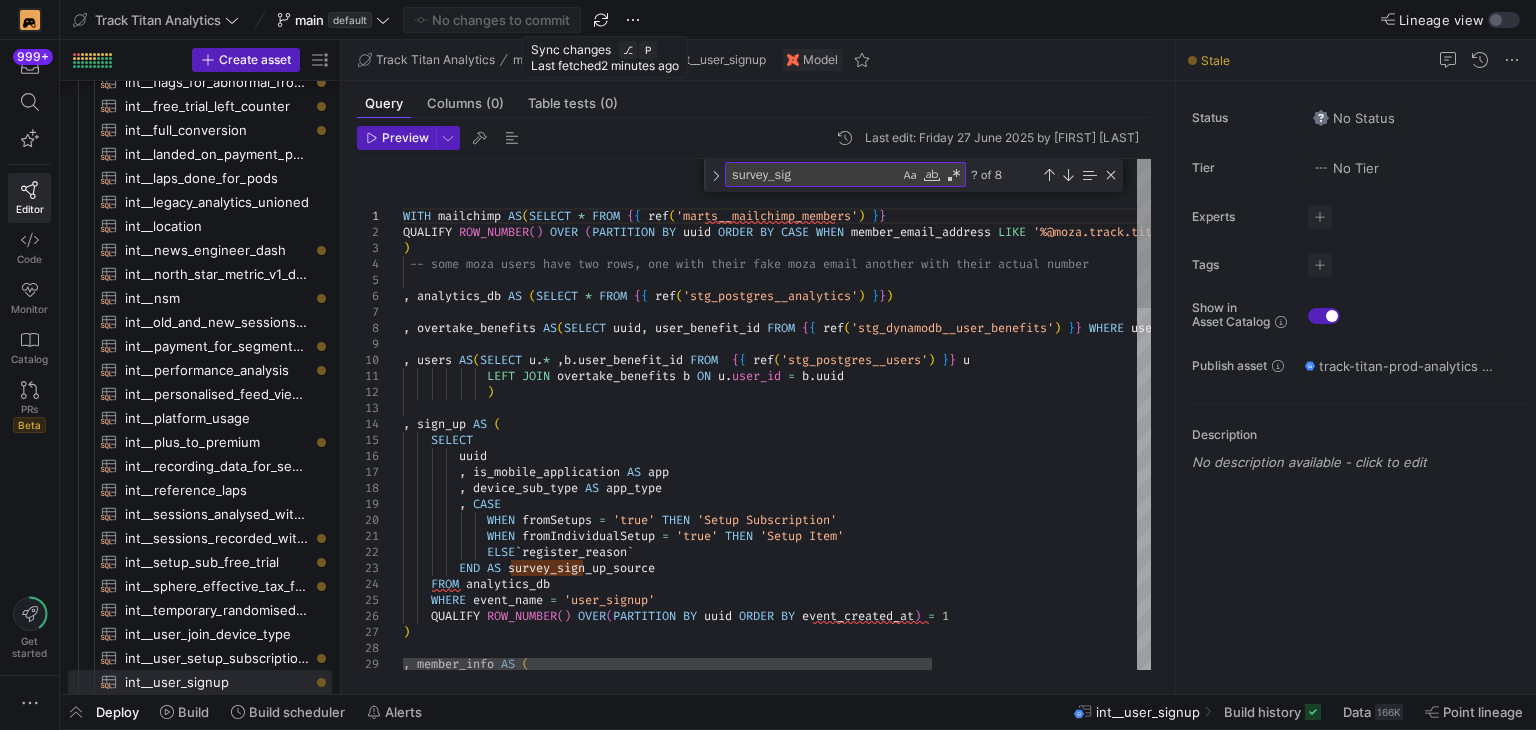 click on "WITH   mailchimp   AS ( SELECT   *   FROM   { {   ref ( 'marts__mailchimp_members' )   } } QUALIFY   ROW_NUMBER ( )   OVER   ( PARTITION   BY   uuid   ORDER   BY   CASE   WHEN   member_email_address   LIKE   '%@example.com'   THEN   2   ELSE   1   END )   =   1 )   -- some moza users have two rows, one with their f ake moza email another with their actual number ,   analytics_db   AS   ( SELECT   *   FROM   { {   ref ( 'stg_postgres__analytics' )   } } ) ,   overtake_benefits   AS ( SELECT   uuid   ,   user_benefit_id   FROM   { {   ref ( 'stg_dynamodb__user_benefits' )   } }   WHERE   user_benefit_id   =   'overtakeTier'   ) ,   users  AS ( SELECT   u . *   , b . user_benefit_id   FROM    { {   ref ( 'stg_postgres__users' )   } }   u              LEFT   JOIN   overtake_benefits   b   ON   u . user_id   =   b . uuid              ) ,   sign_up  AS   (      SELECT            uuid , ," at bounding box center [921, 1029] 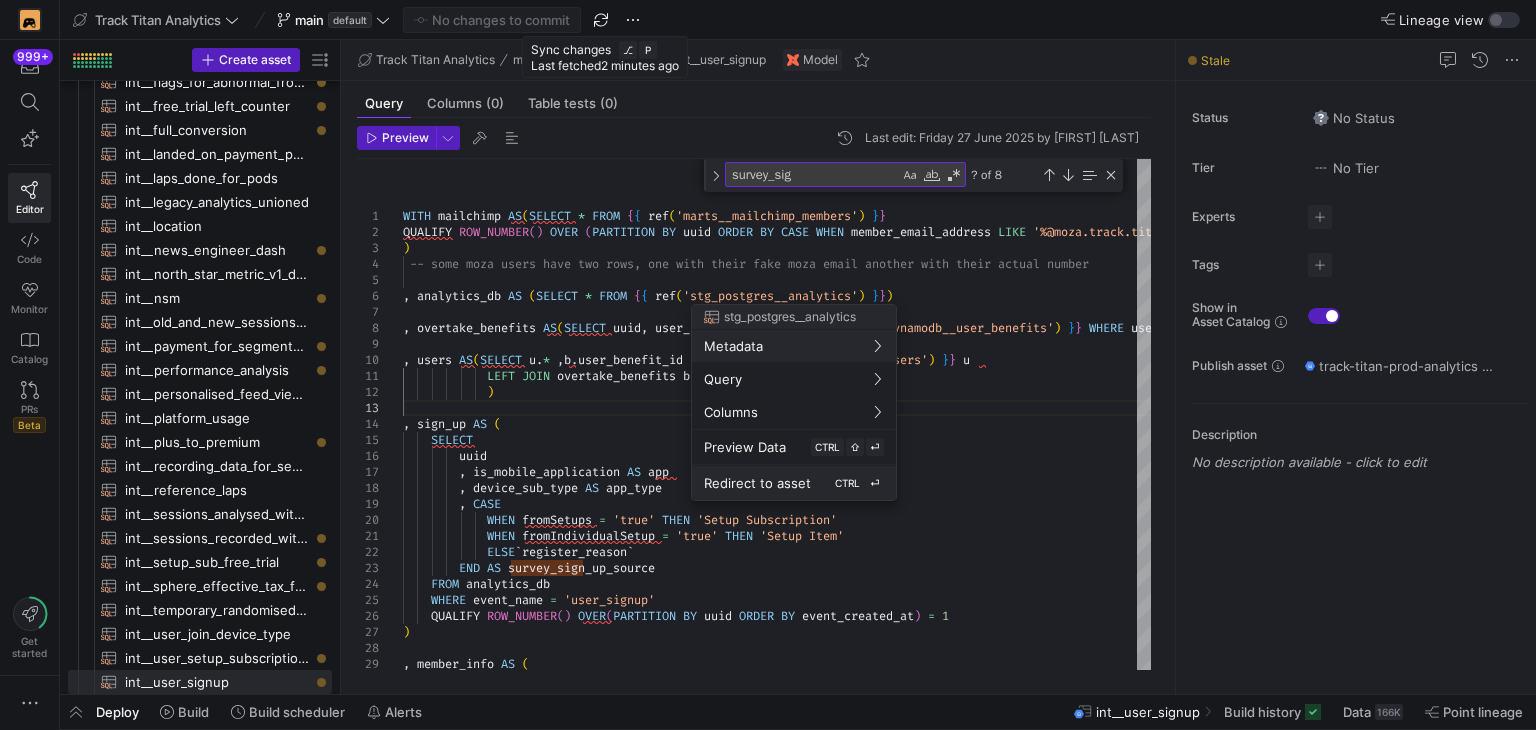click on "Redirect to asset" at bounding box center [745, 447] 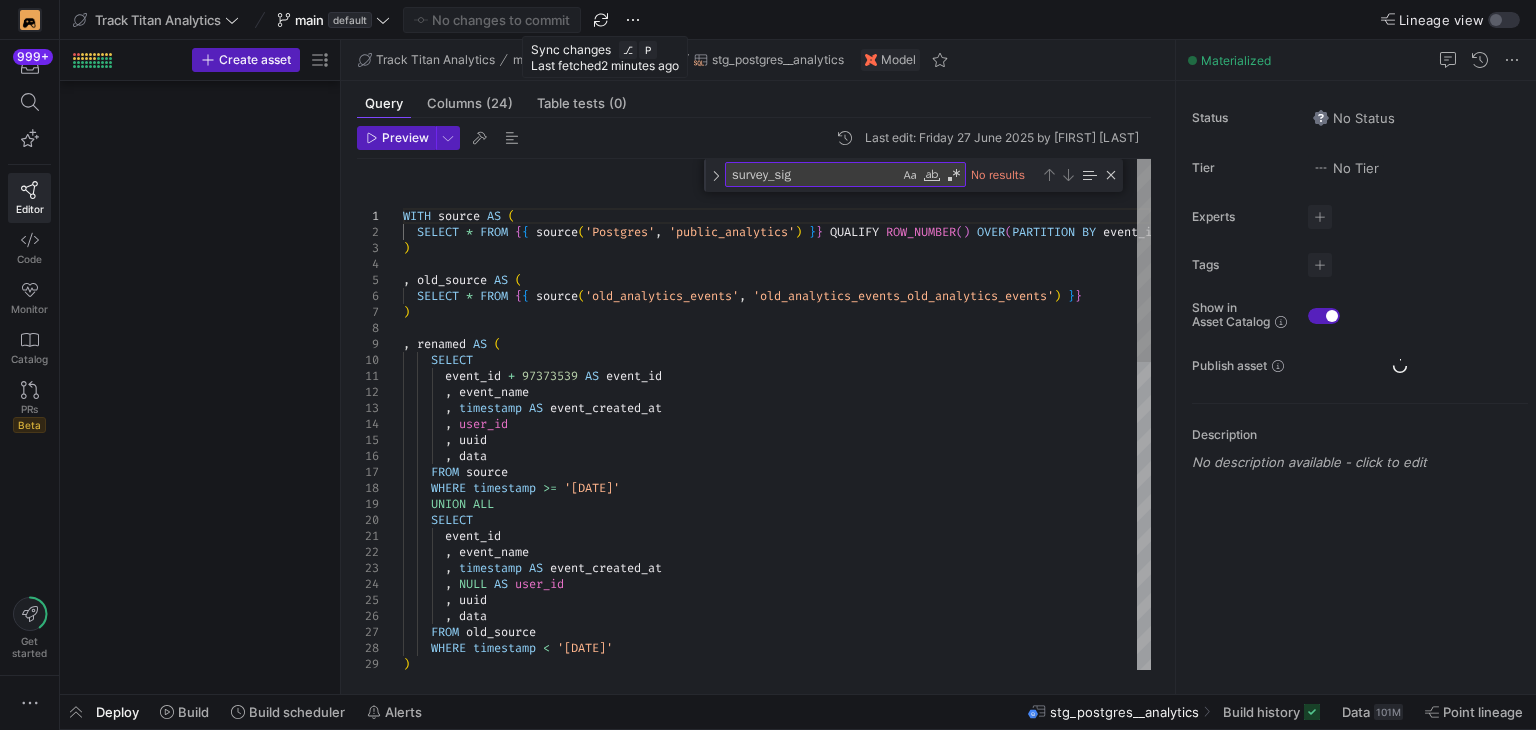 scroll, scrollTop: 4187, scrollLeft: 0, axis: vertical 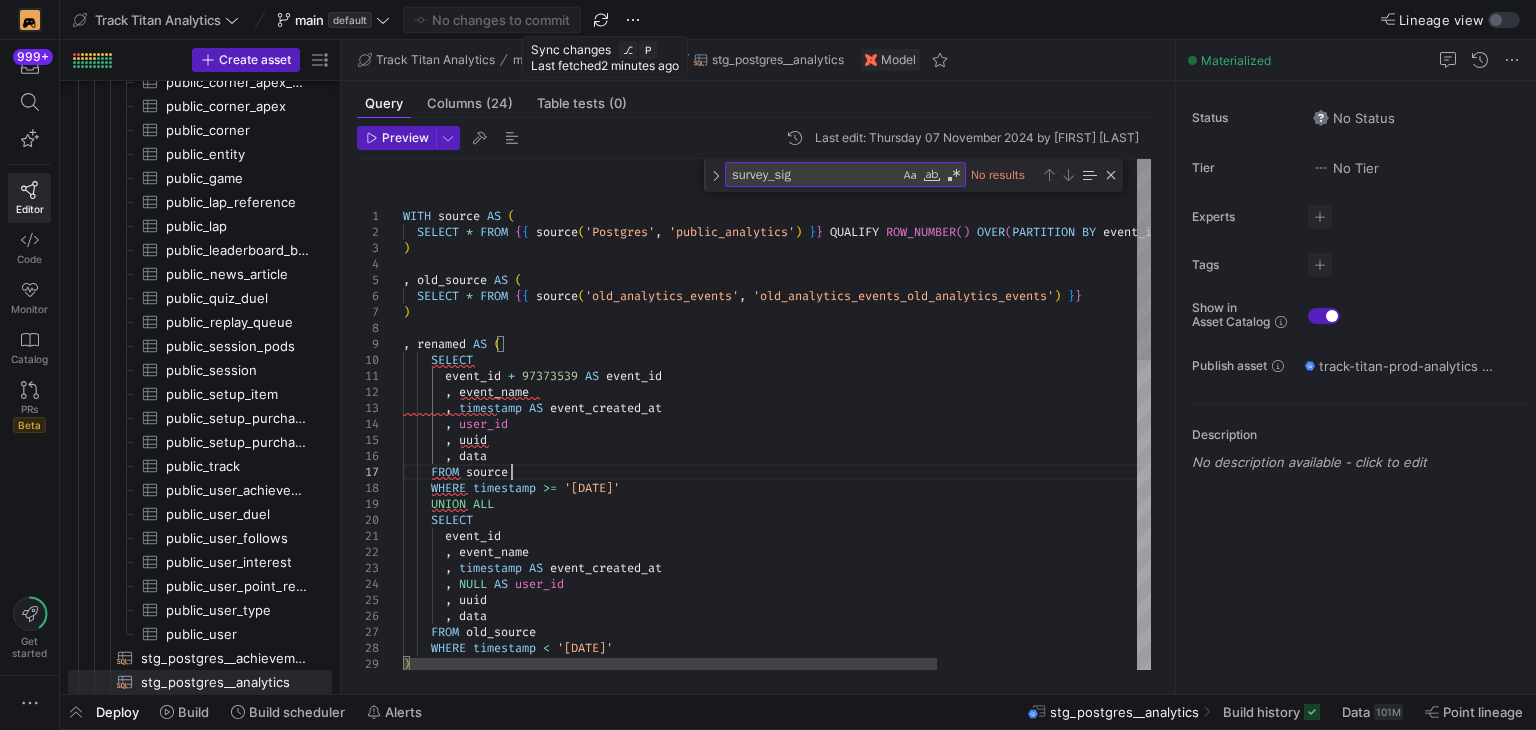 click on "WITH   source   AS   (    SELECT   *   FROM   { {   source ( 'Postgres' ,   'public_analytics' )   } }   QUALIFY   ROW_NUMBER ( )   OVER ( PARTITION   BY   event_id   ORDER   BY   timestamp   DESC )   =   1 ) ,   old_source   AS   (    SELECT   *   FROM   { {   source ( 'old_analytics_events' ,   'old_analytics_events_old_analytics_events' )   } } ) ,   renamed   AS   (      SELECT        event_id   +   97373539   AS   event_id        ,   event_name        ,   timestamp   AS   event_created_at        ,   user_id        ,   uuid        ,   data      FROM   source      WHERE   timestamp   >=   '[DATE]'      UNION   ALL      SELECT        event_id        ,   event_name        ,   timestamp   AS   event_created_at        ,   NULL   AS   user_id        ,   uuid        ,   data      FROM   old_source      WHERE    <" at bounding box center [917, 805] 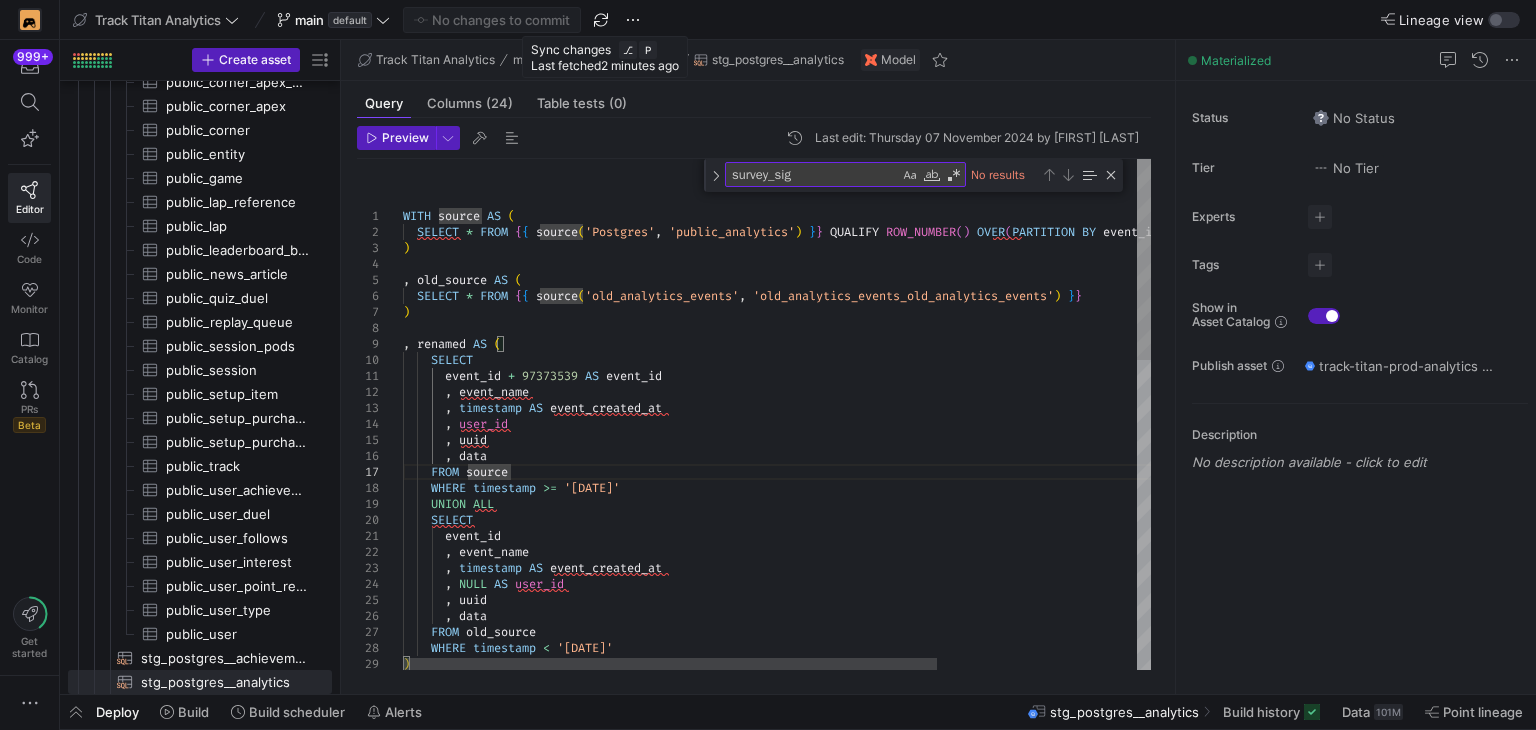 scroll, scrollTop: 96, scrollLeft: 112, axis: both 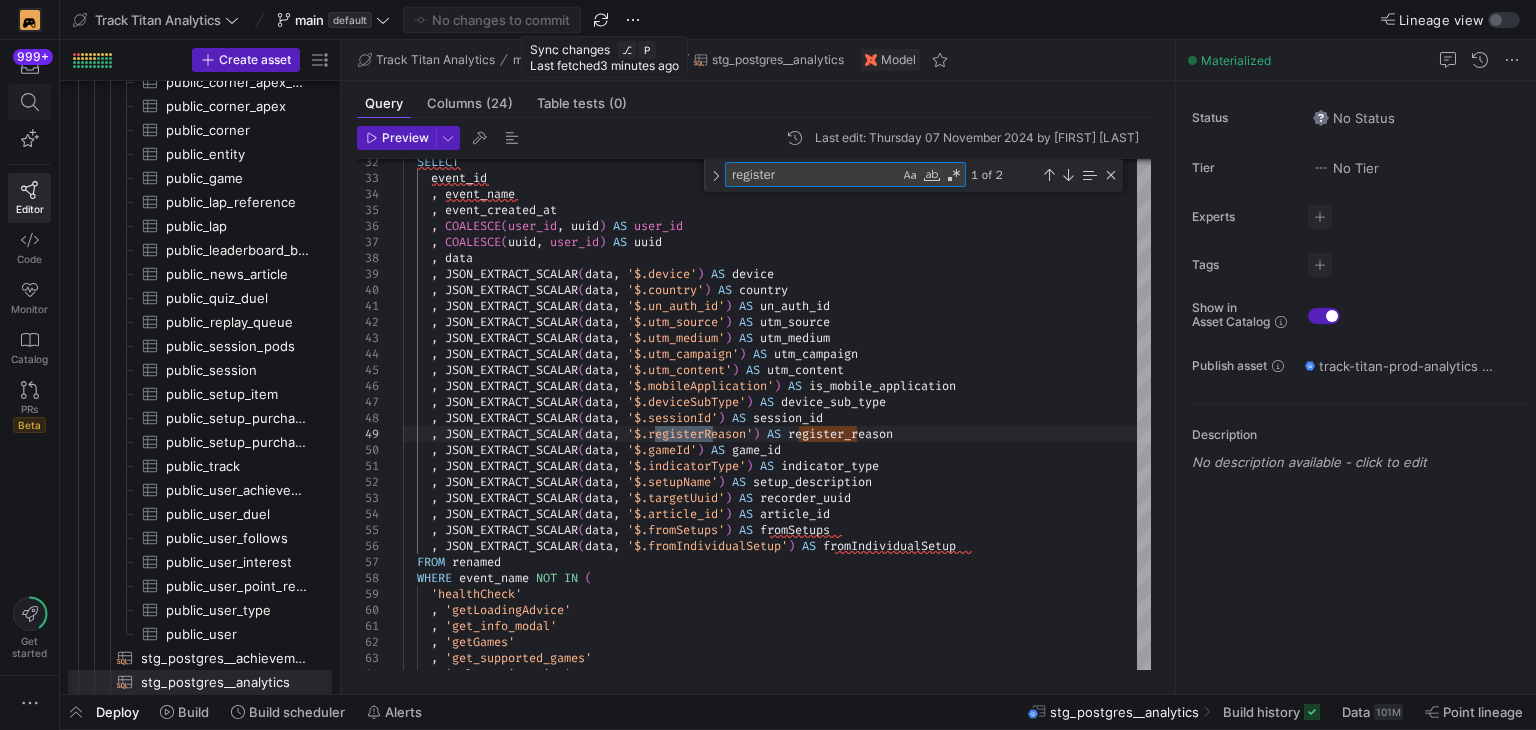 type on "register" 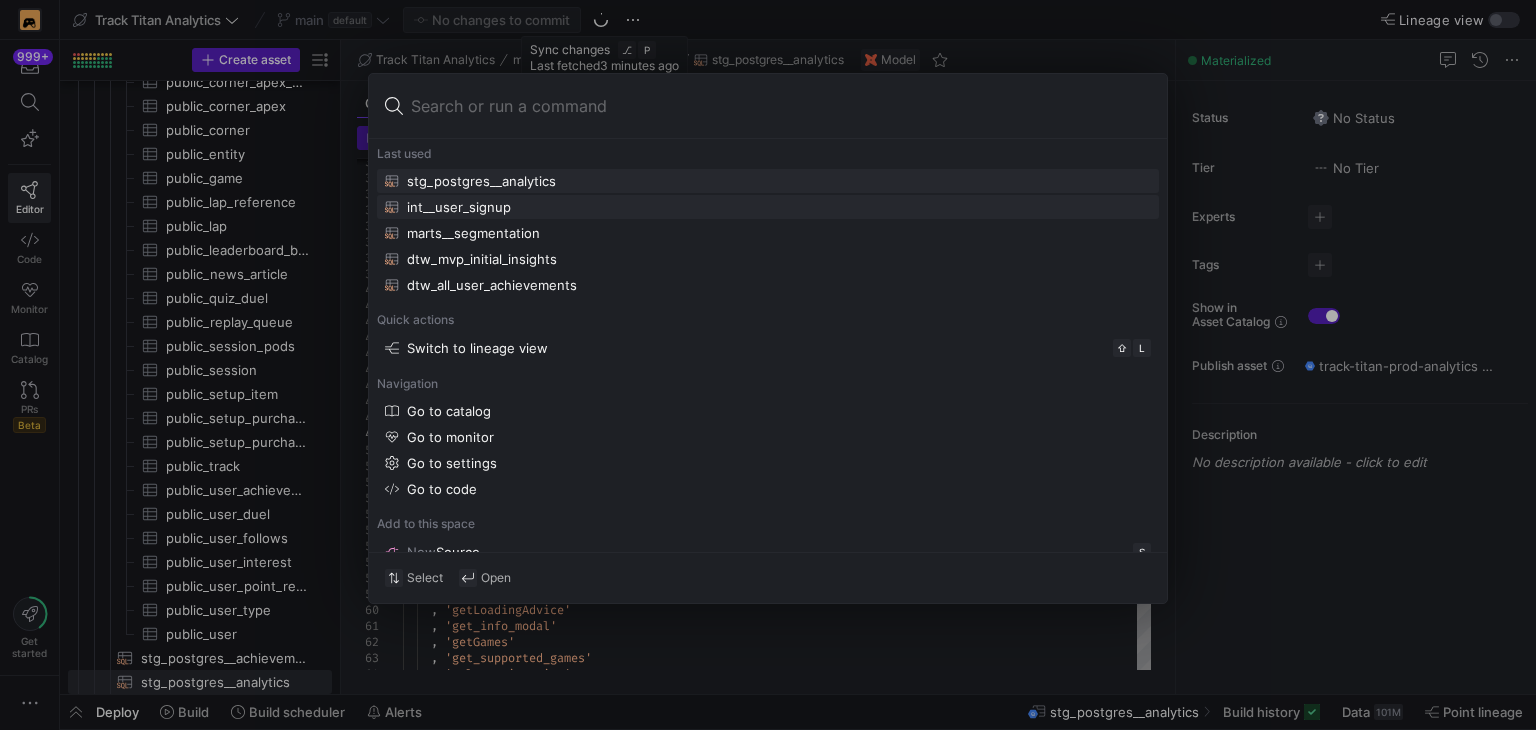 click on "int__user_signup" at bounding box center (768, 181) 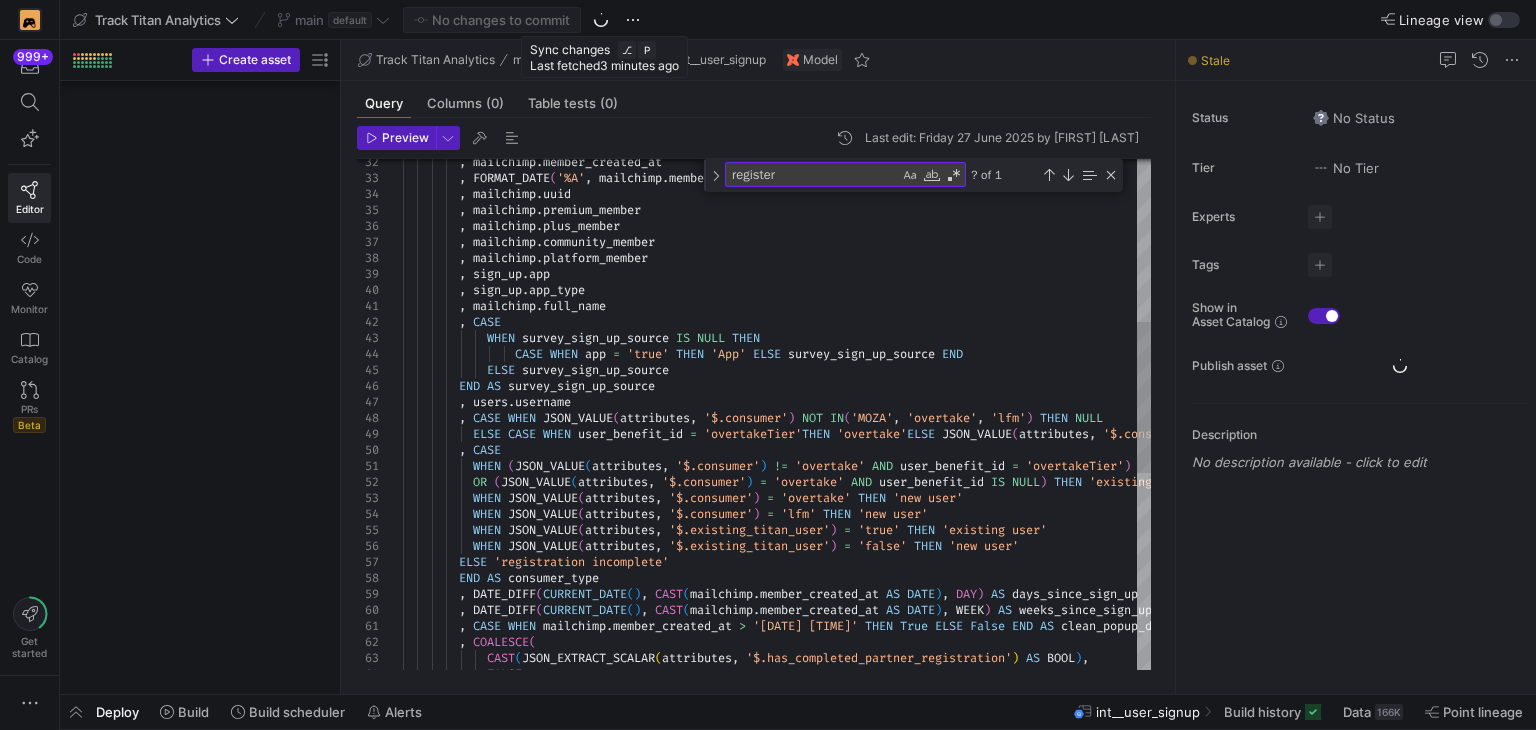 scroll, scrollTop: 2040, scrollLeft: 0, axis: vertical 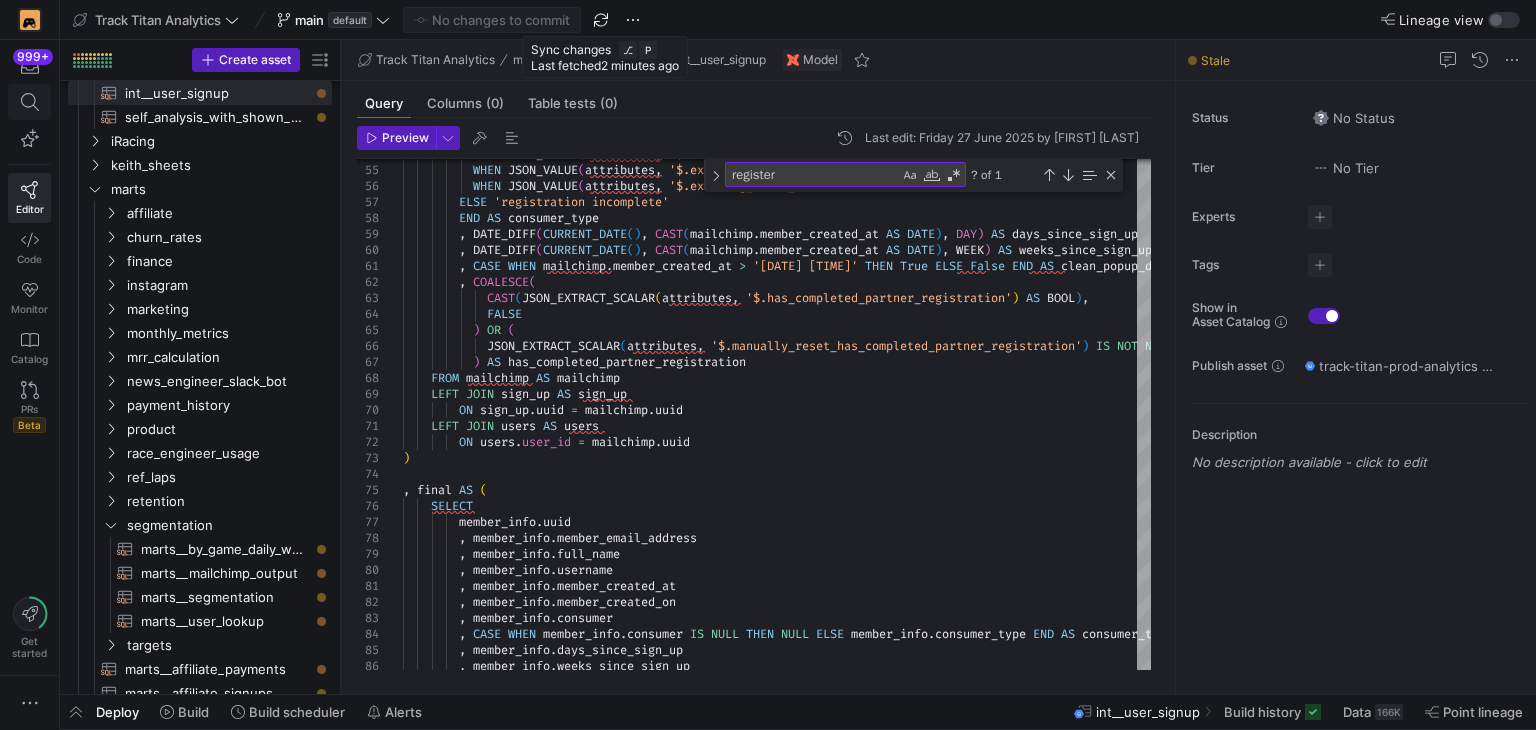 click at bounding box center [29, 102] 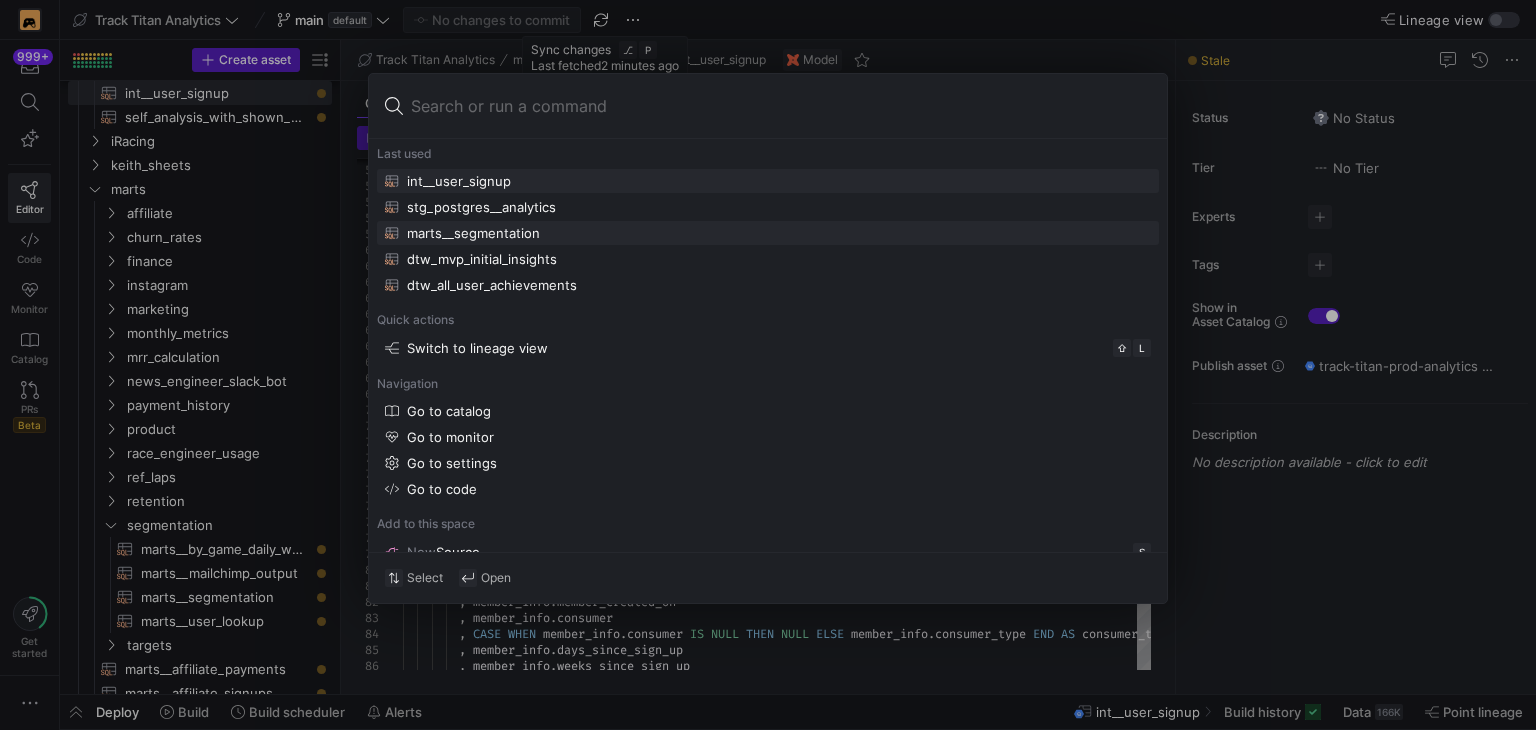 click on "marts__segmentation" at bounding box center (459, 181) 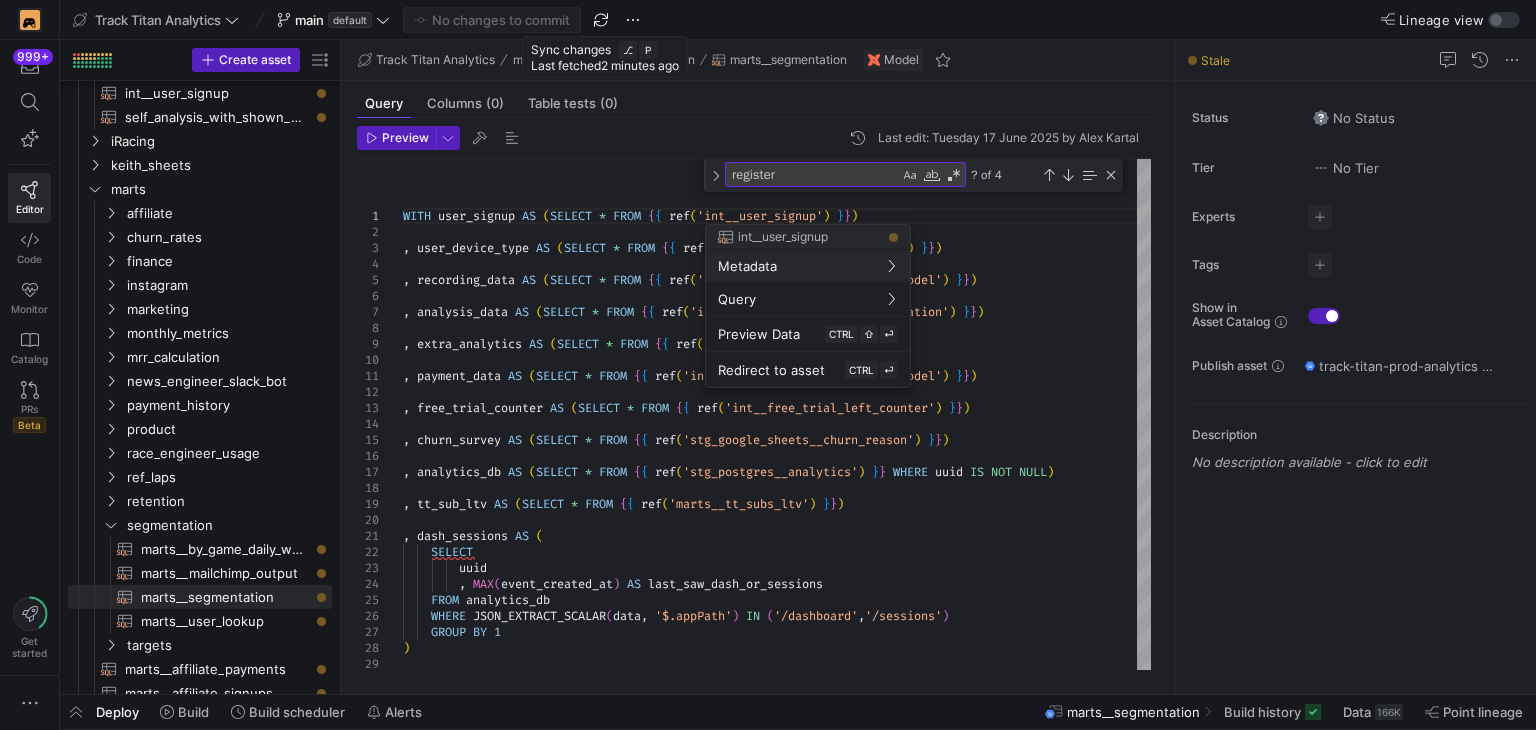 drag, startPoint x: 748, startPoint y: 357, endPoint x: 730, endPoint y: 346, distance: 21.095022 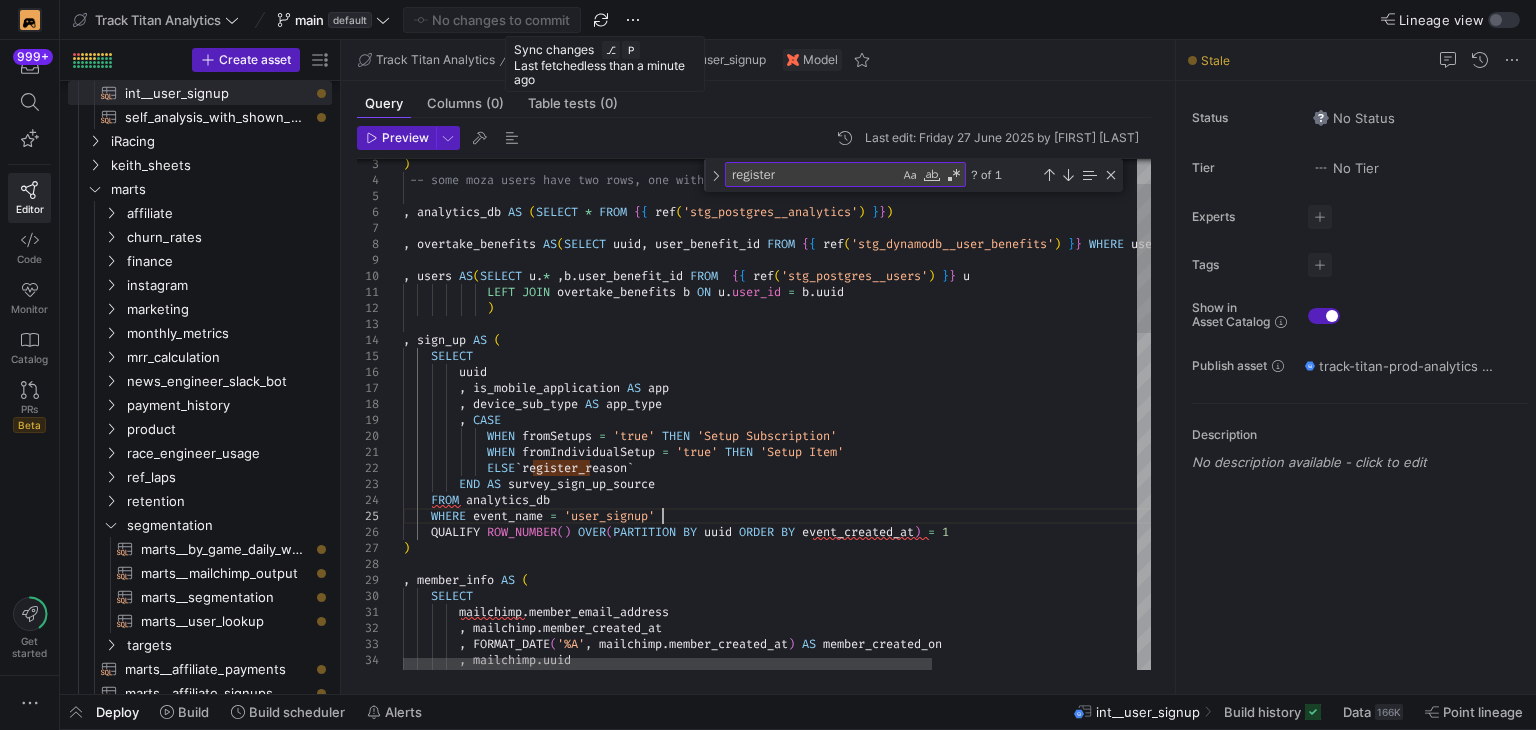 scroll, scrollTop: 96, scrollLeft: 560, axis: both 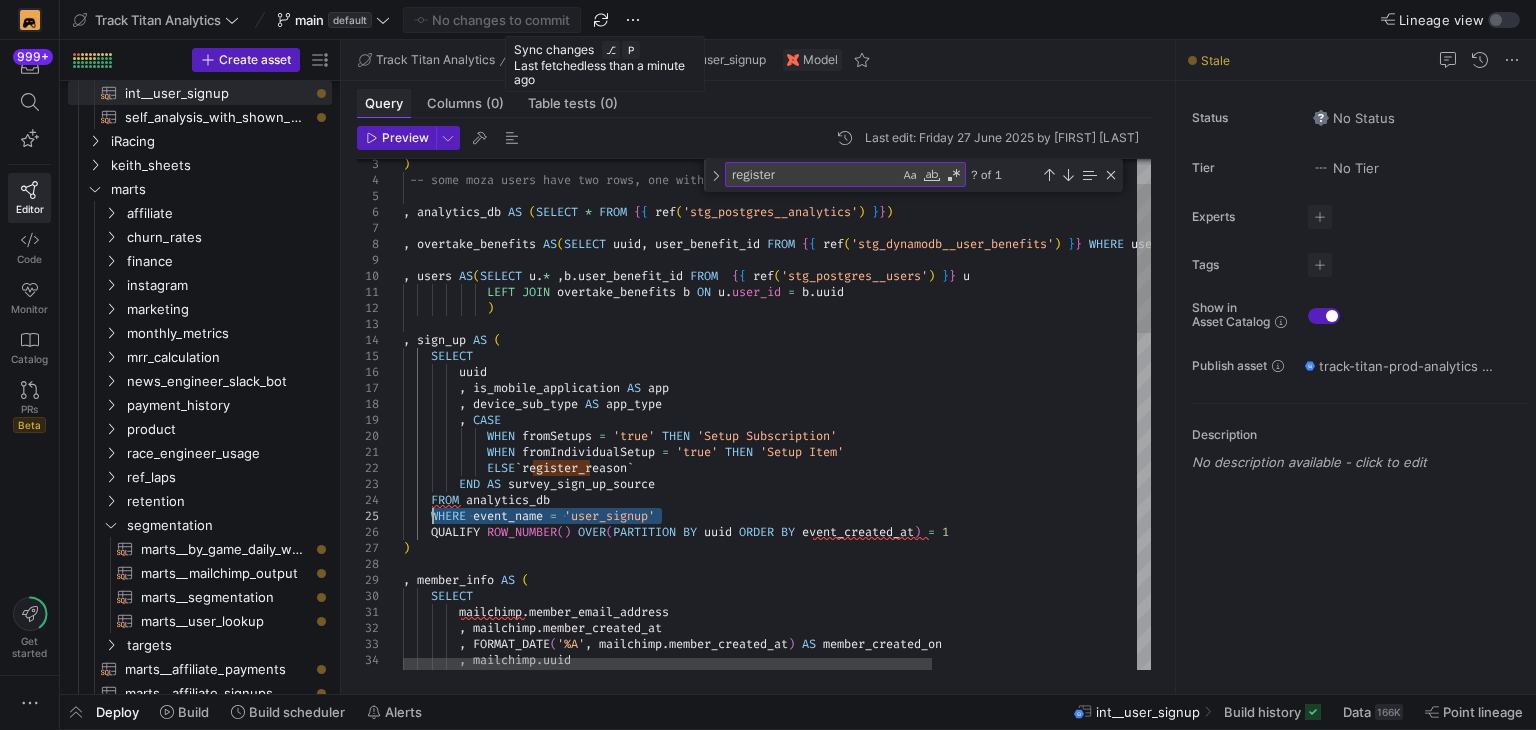 drag, startPoint x: 730, startPoint y: 509, endPoint x: 359, endPoint y: 111, distance: 544.10016 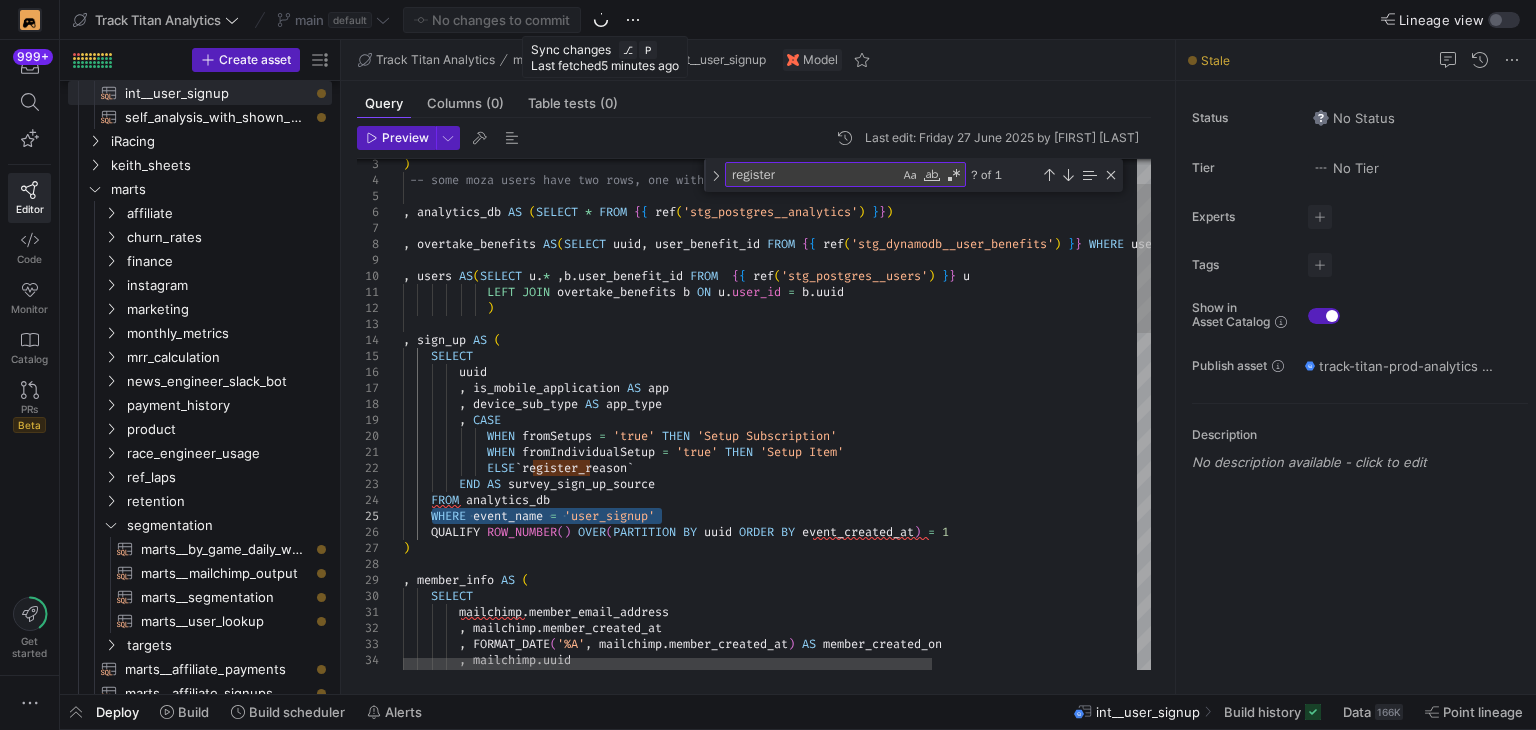 click on ") ,   member_info   AS   (      FROM   analytics_db      WHERE   event_name   =   'user_signup'      QUALIFY   ROW_NUMBER ( )   OVER ( PARTITION   BY   uuid   ORDER   BY   event_created_at )   =   1              WHEN   fromIndividualSetup   =   'true'   THEN   'Setup Item'              ELSE  ` register_reason `          END   AS   survey_sign_up_source          ,   device_sub_type   AS   app_type          ,   CASE              WHEN   fromSetups   =   'true'   THEN   'Setup Subscription'      SELECT            uuid          ,   is_mobile_application   AS   app                ) ,   sign_up   AS   ( ,   users   AS ( SELECT   u . *   , b . user_benefit_id   FROM    { {   ref ( 'stg_postgres__users' )   } }   u              LEFT   JOIN   overtake_benefits   b   ON   u . user_id   =   b . uuid ,   analytics_db   AS   ( SELECT   *   FROM" at bounding box center [921, 945] 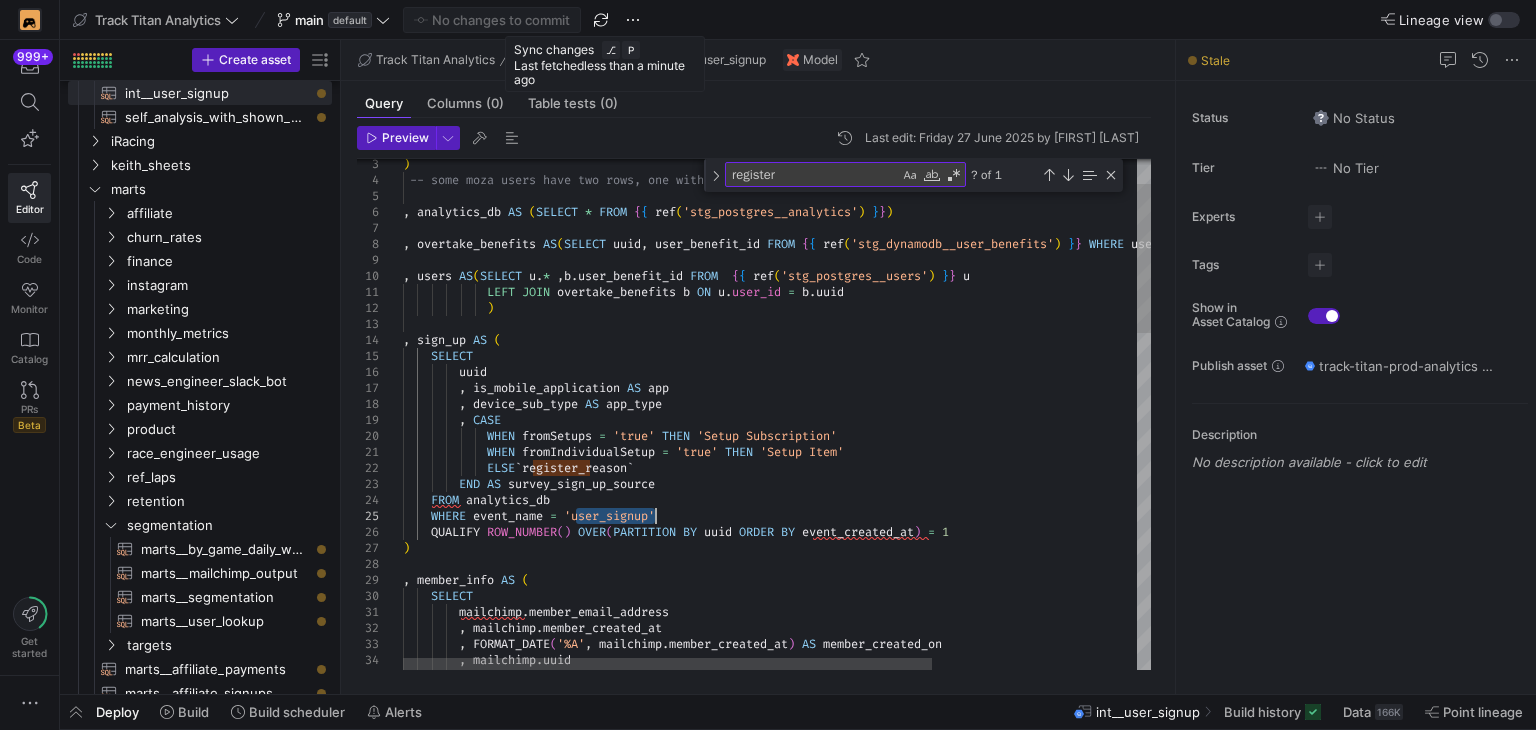 drag, startPoint x: 576, startPoint y: 512, endPoint x: 656, endPoint y: 514, distance: 80.024994 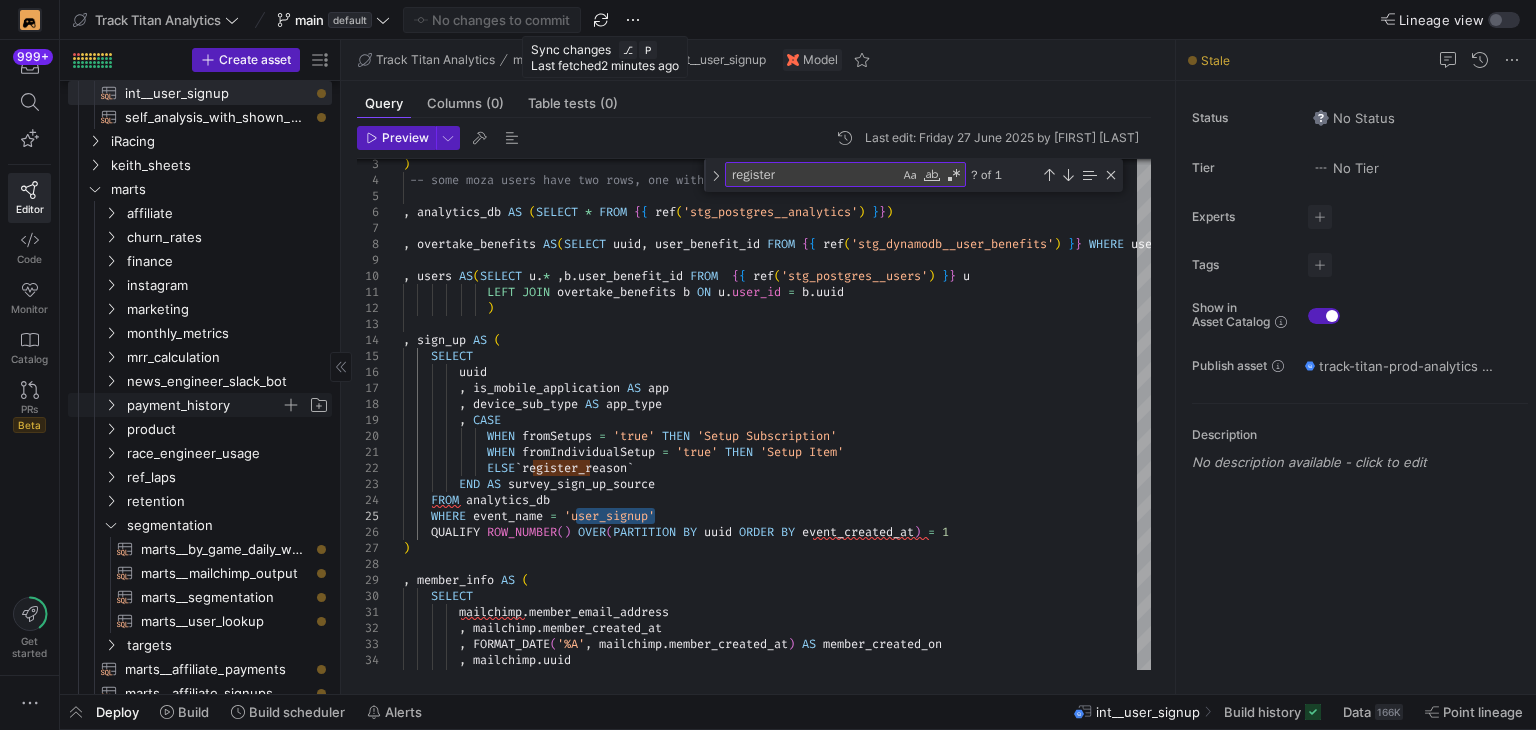 scroll, scrollTop: 2240, scrollLeft: 0, axis: vertical 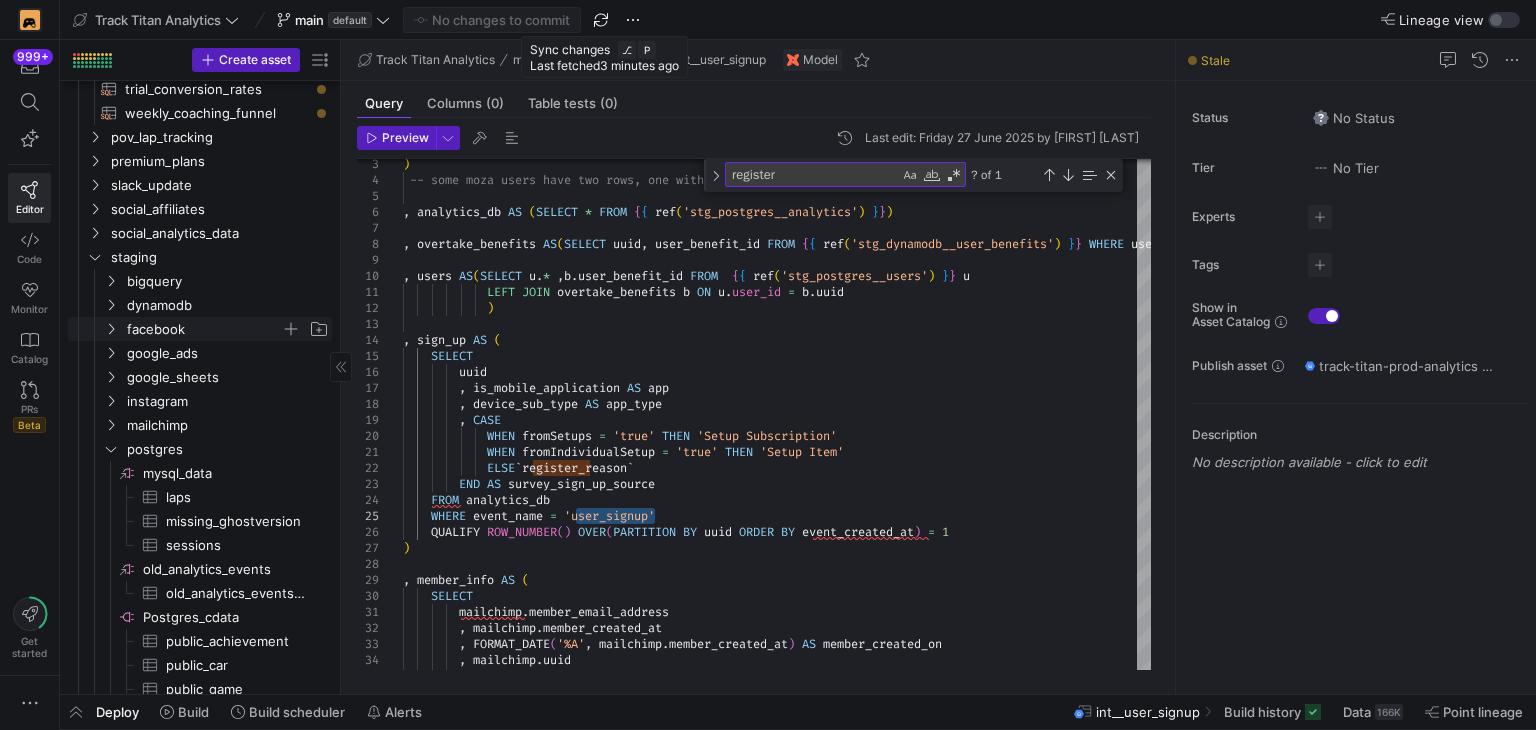 click at bounding box center (111, 329) 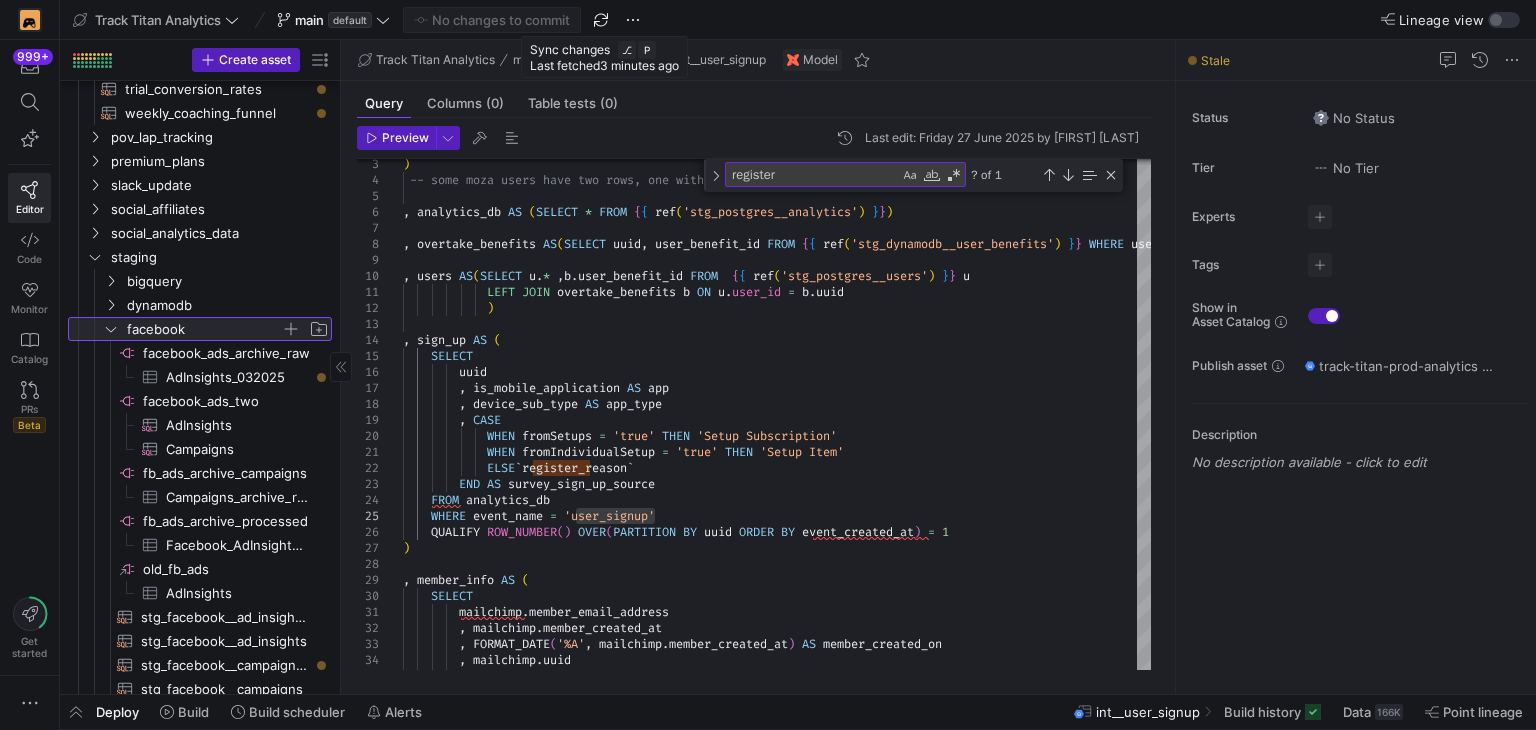 click at bounding box center (291, 329) 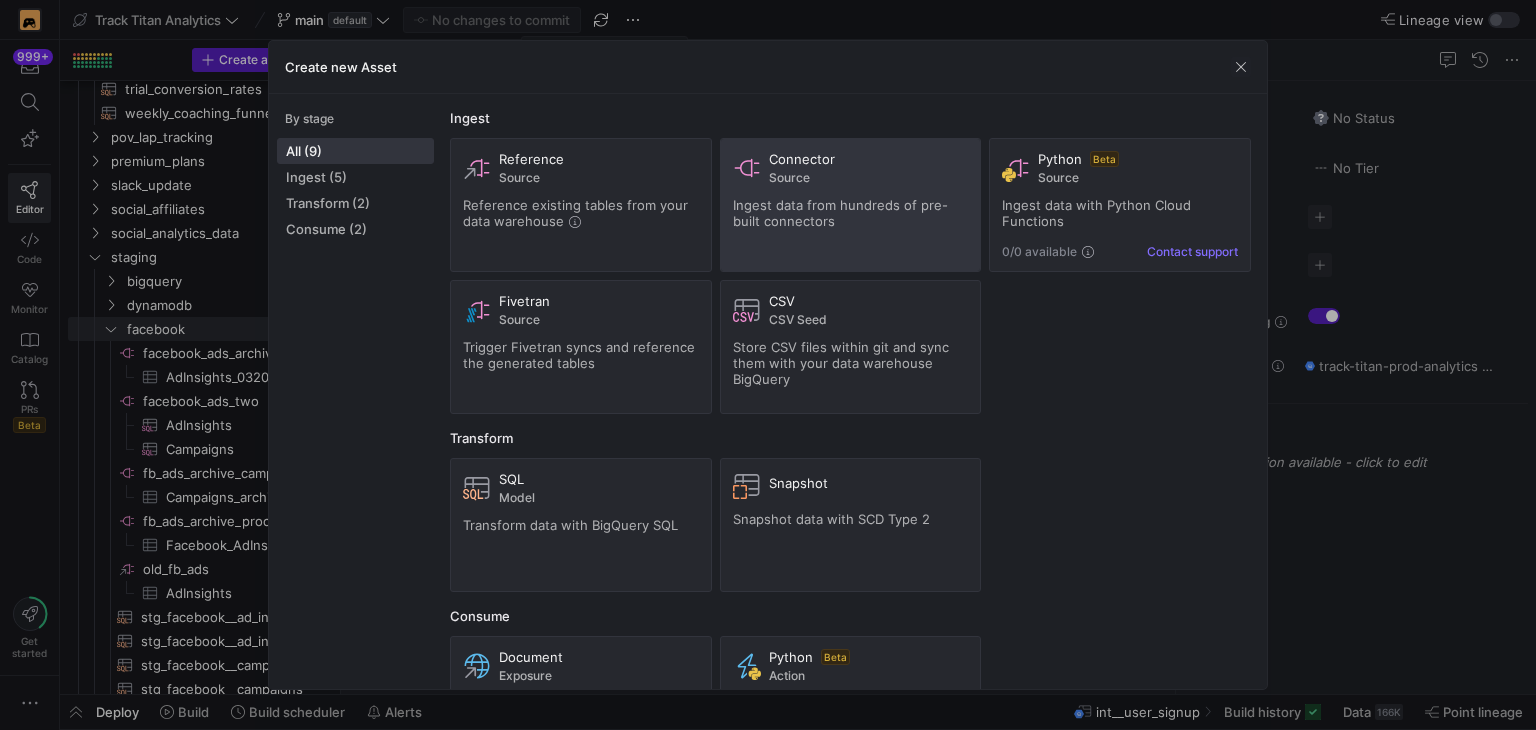 click on "Ingest data from hundreds of pre-built connectors" at bounding box center [840, 213] 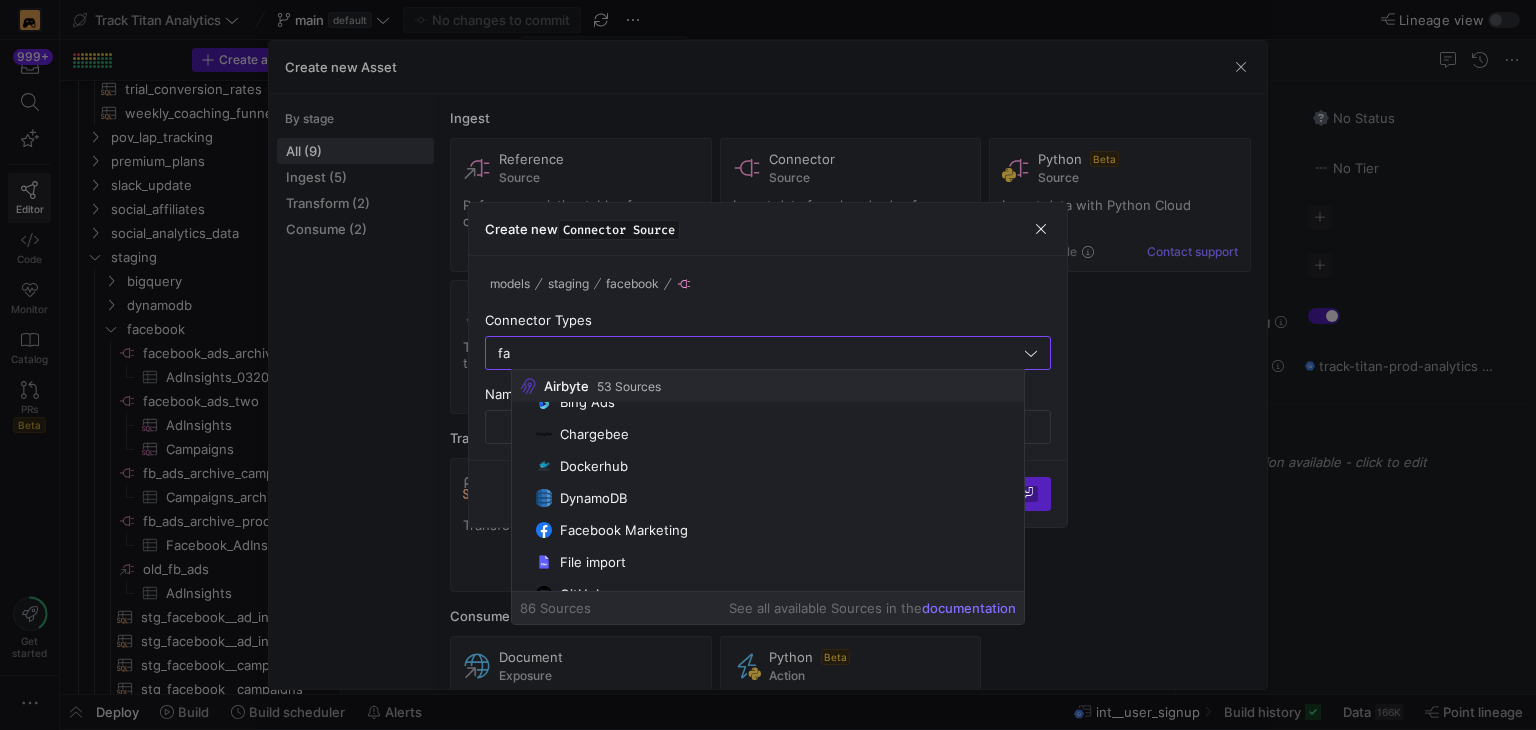 scroll, scrollTop: 0, scrollLeft: 0, axis: both 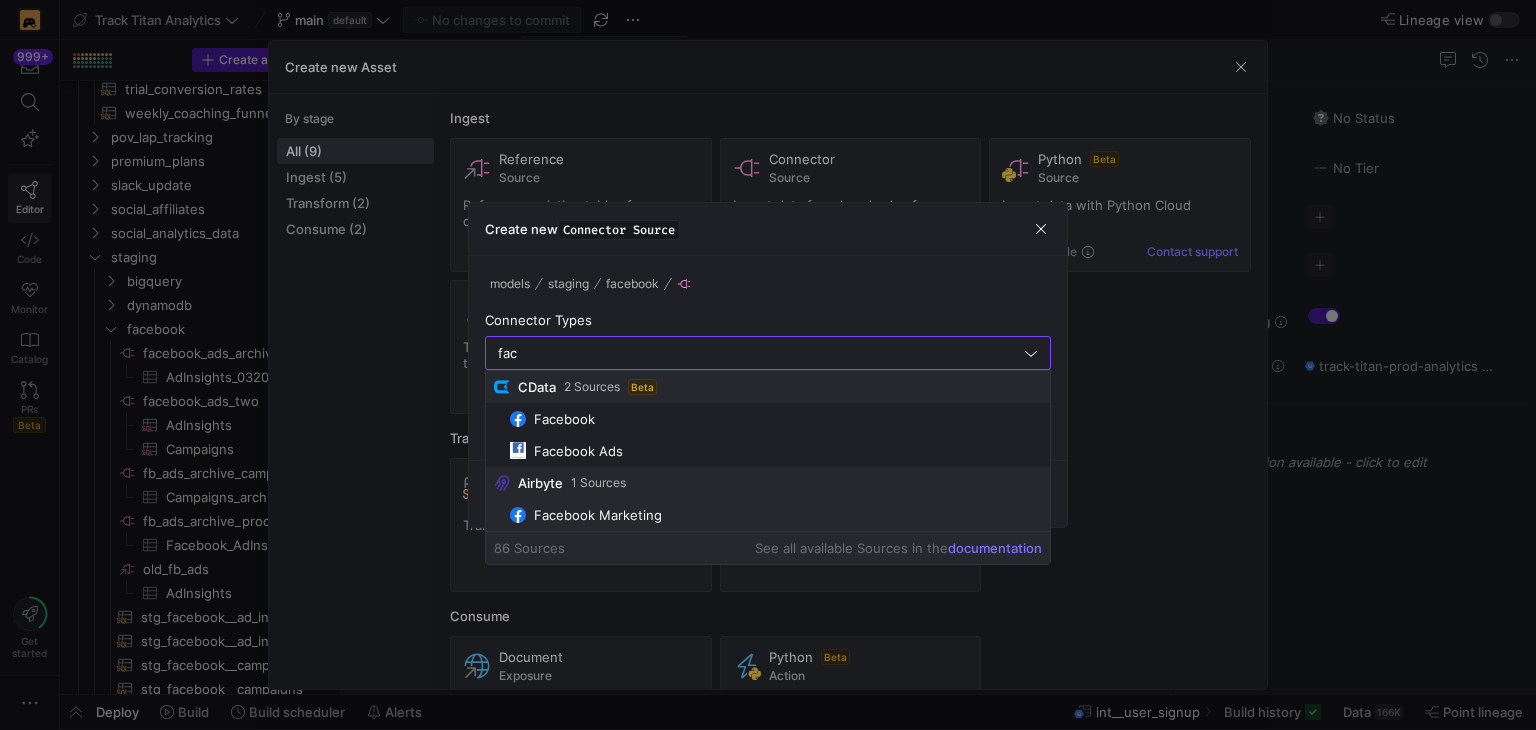 type on "fac" 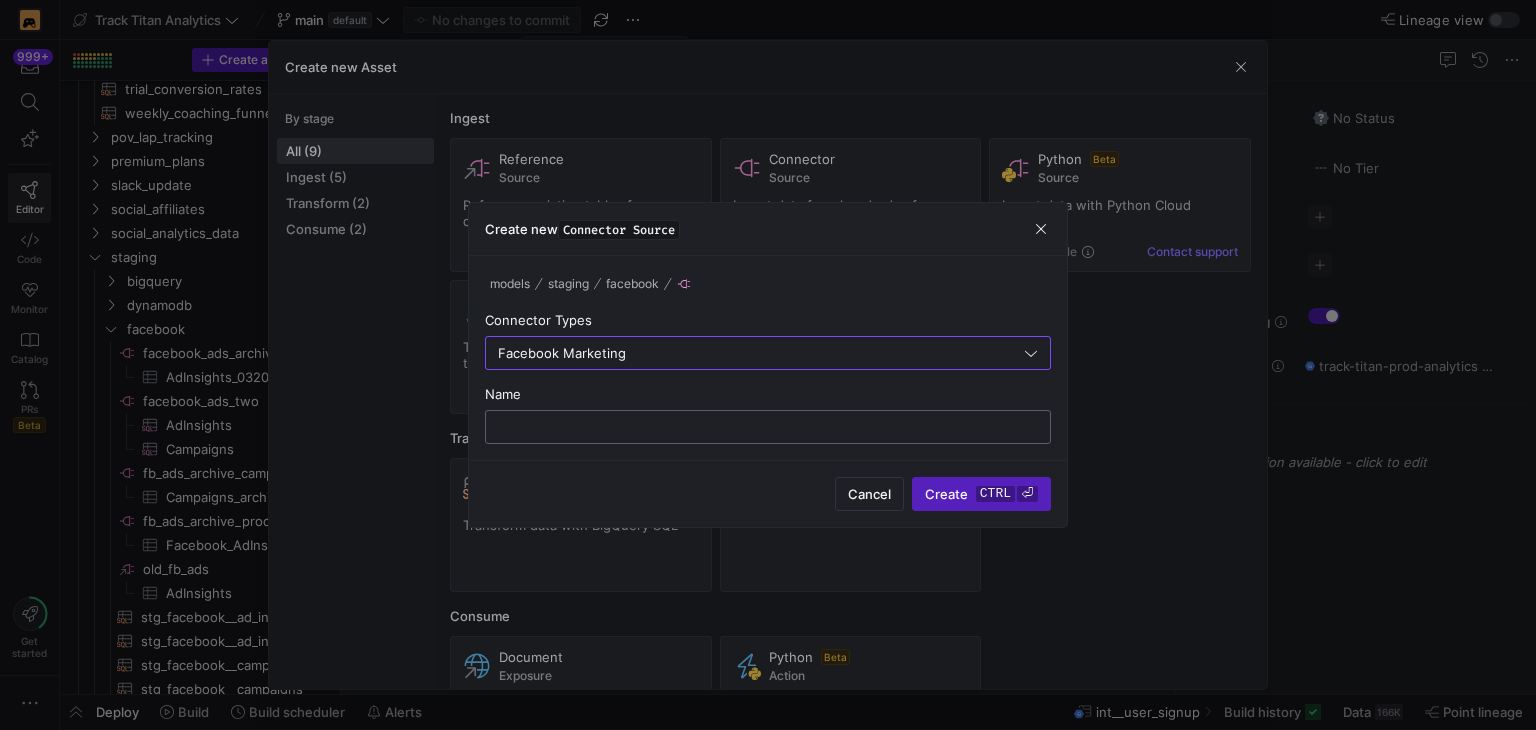 click at bounding box center (768, 427) 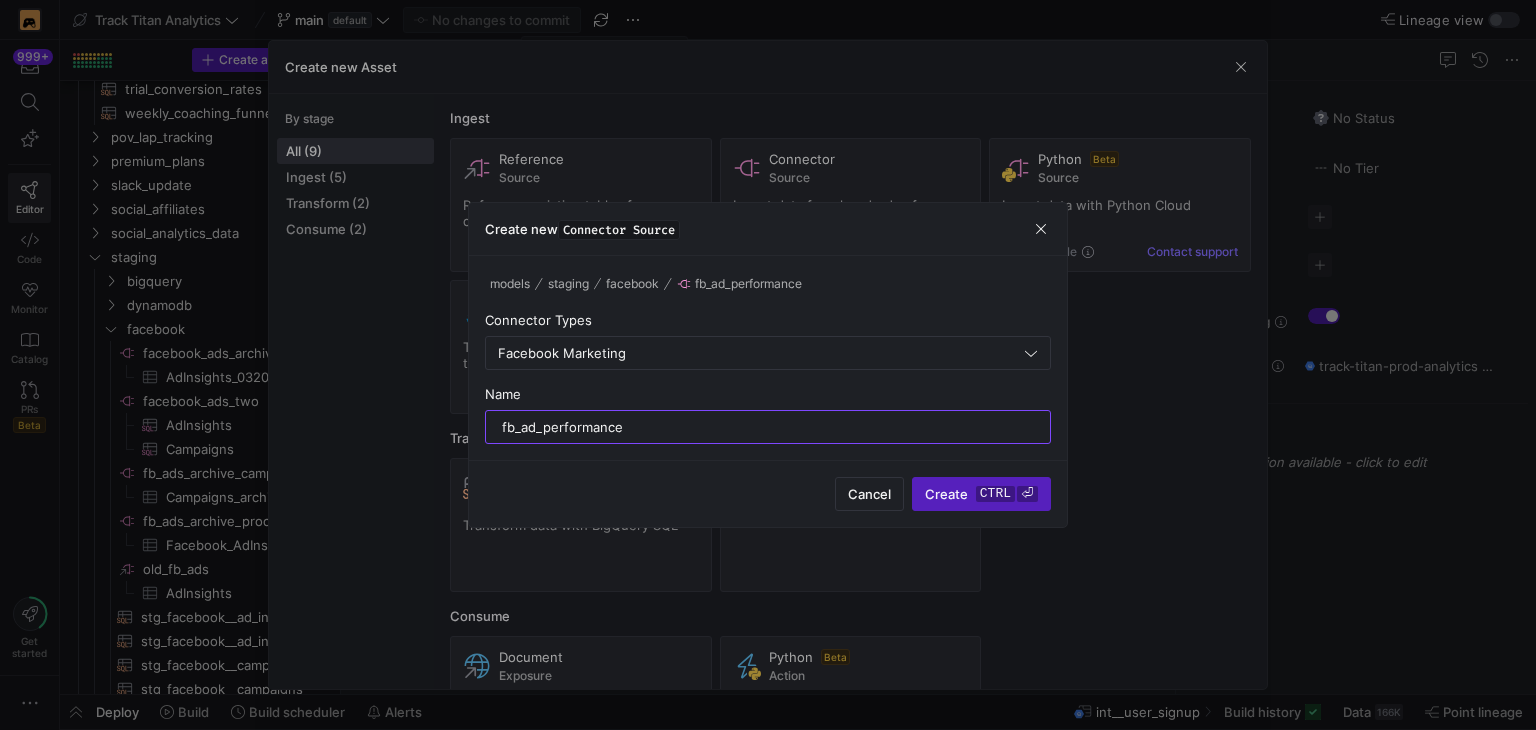 type on "fb_ad_performance" 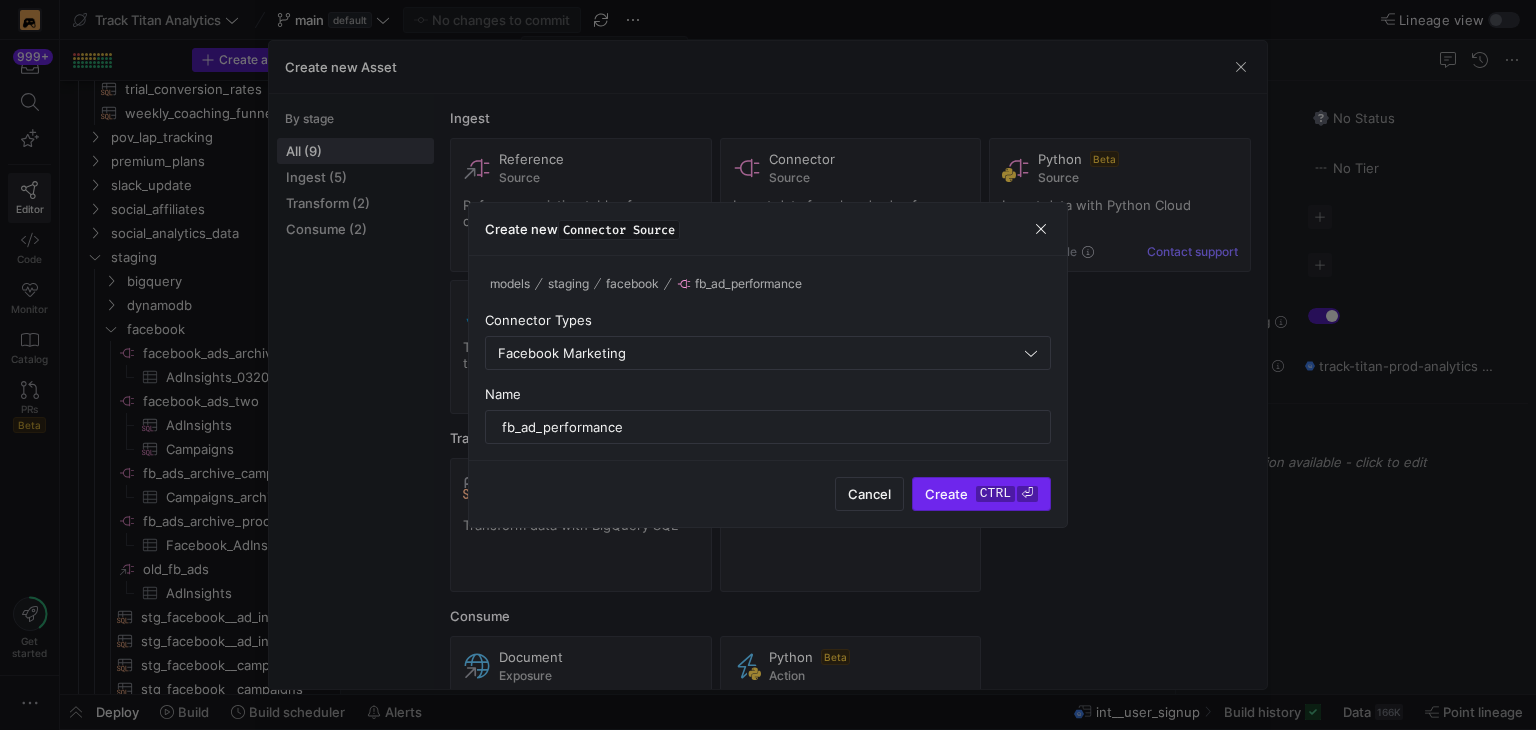 click at bounding box center [981, 494] 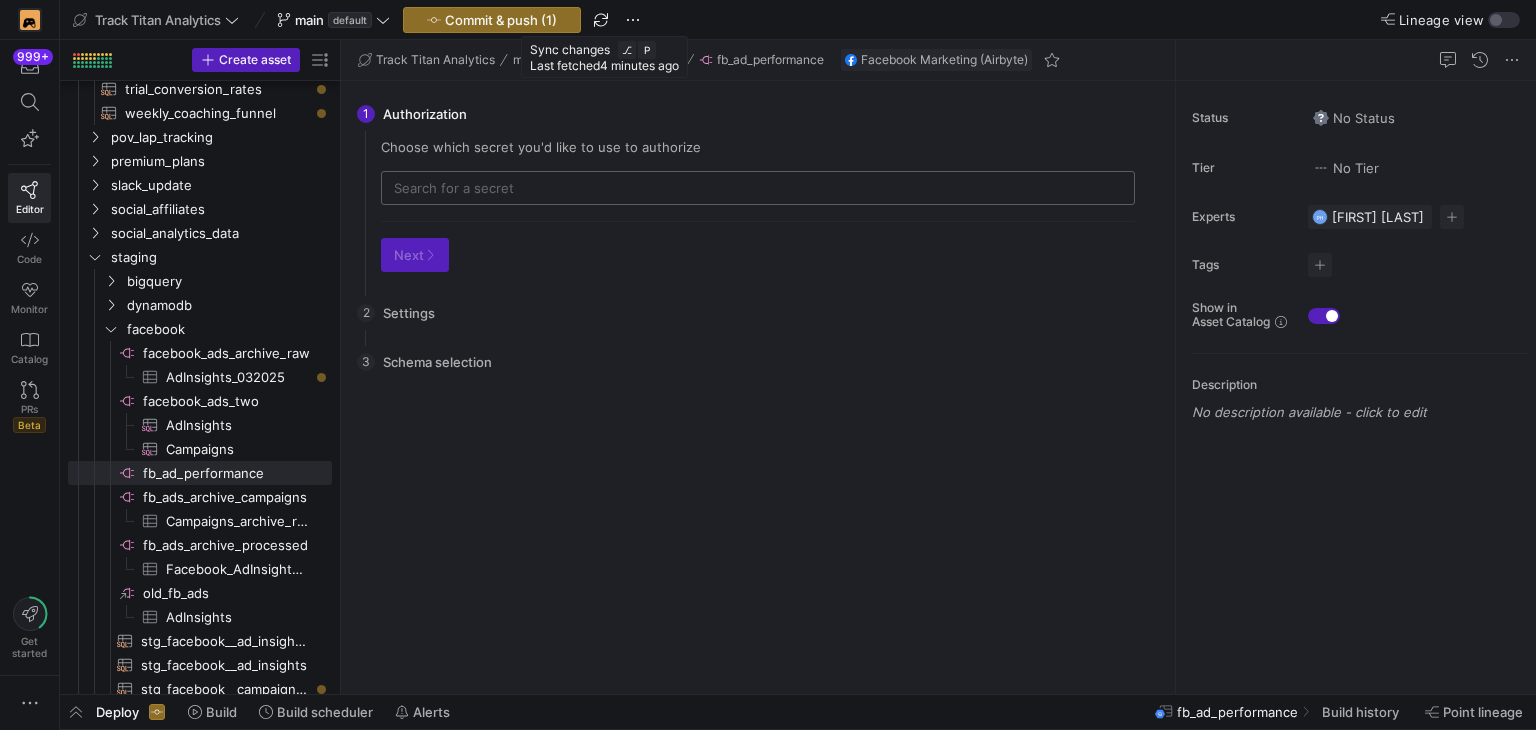 click at bounding box center (758, 188) 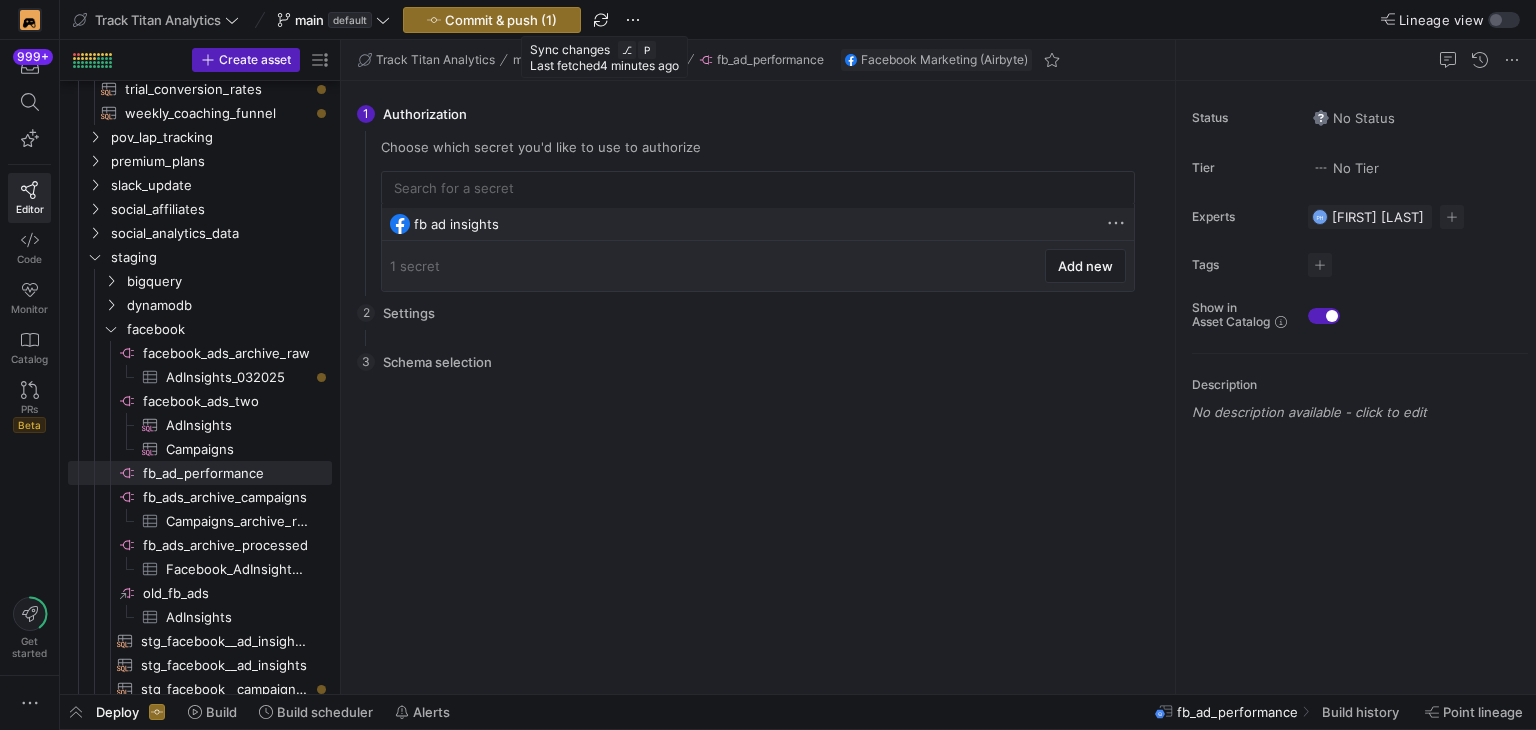 click on "fb ad insights" at bounding box center (760, 224) 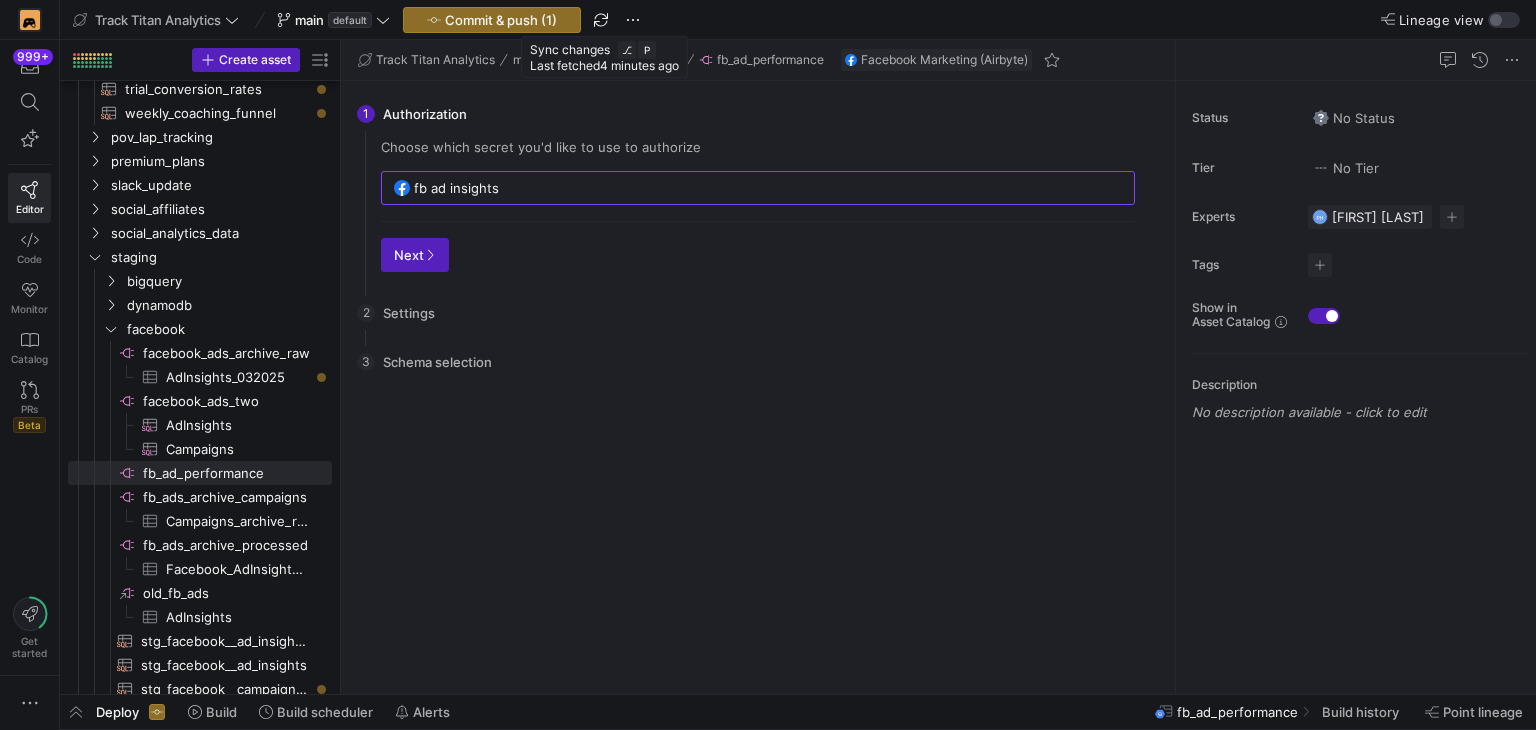 click at bounding box center [430, 255] 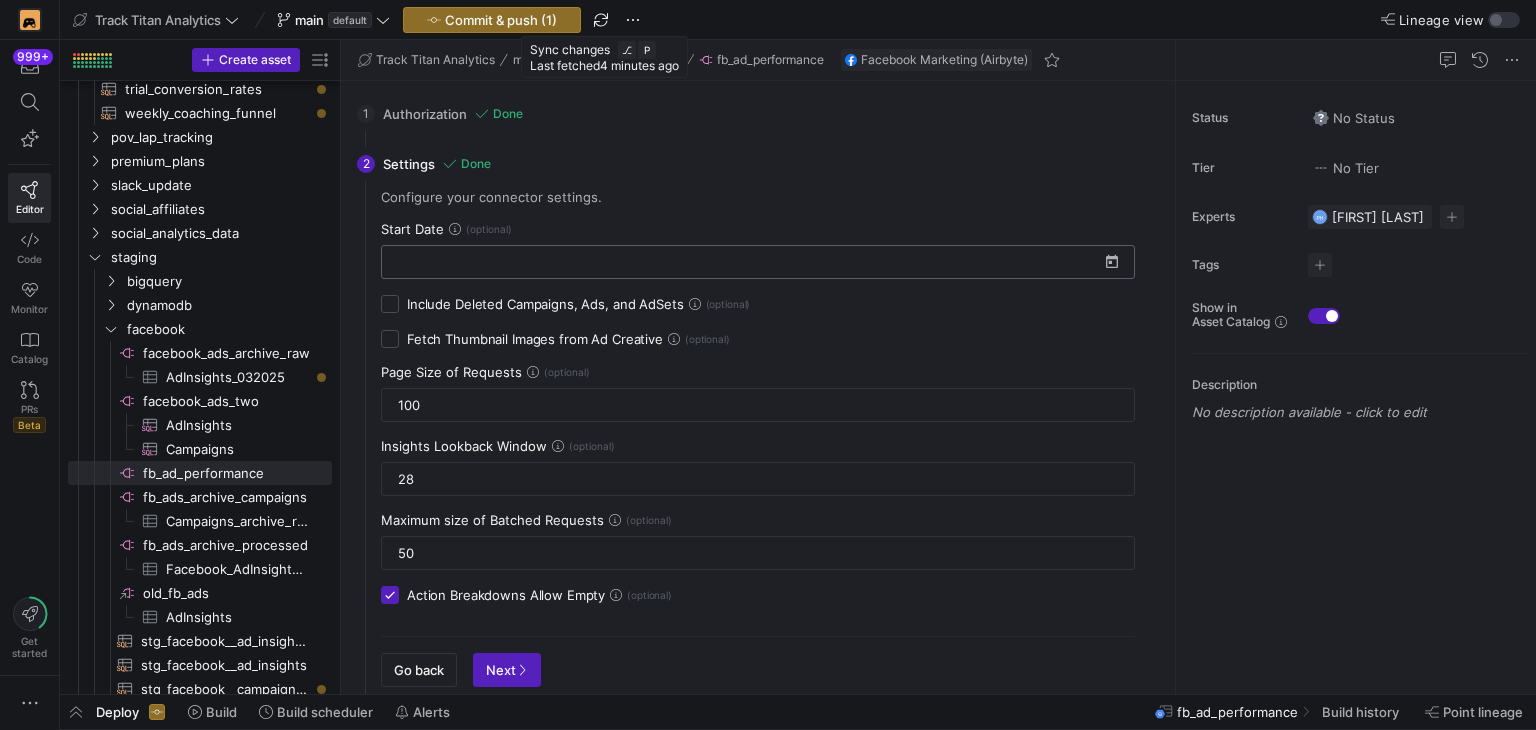 click at bounding box center [746, 262] 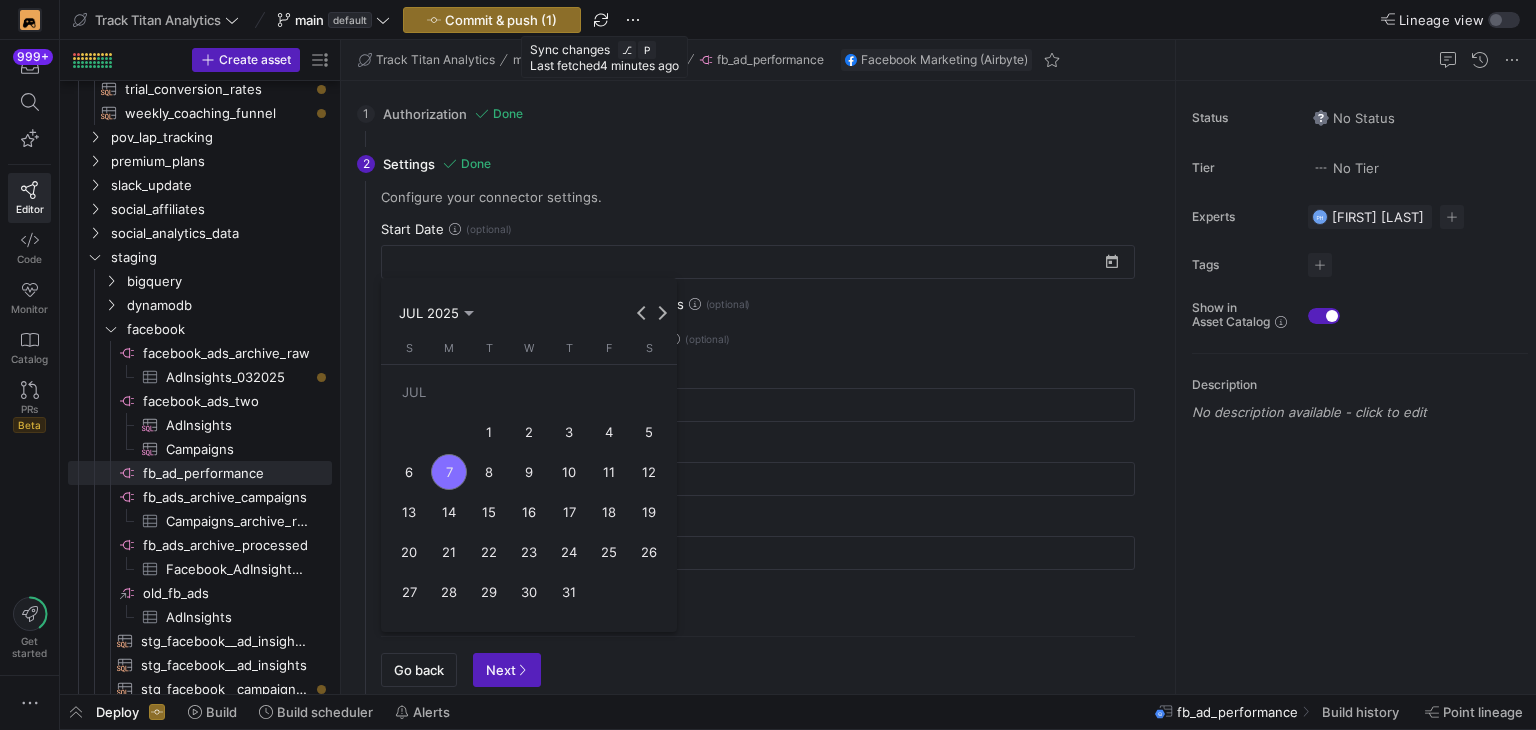 click at bounding box center [469, 313] 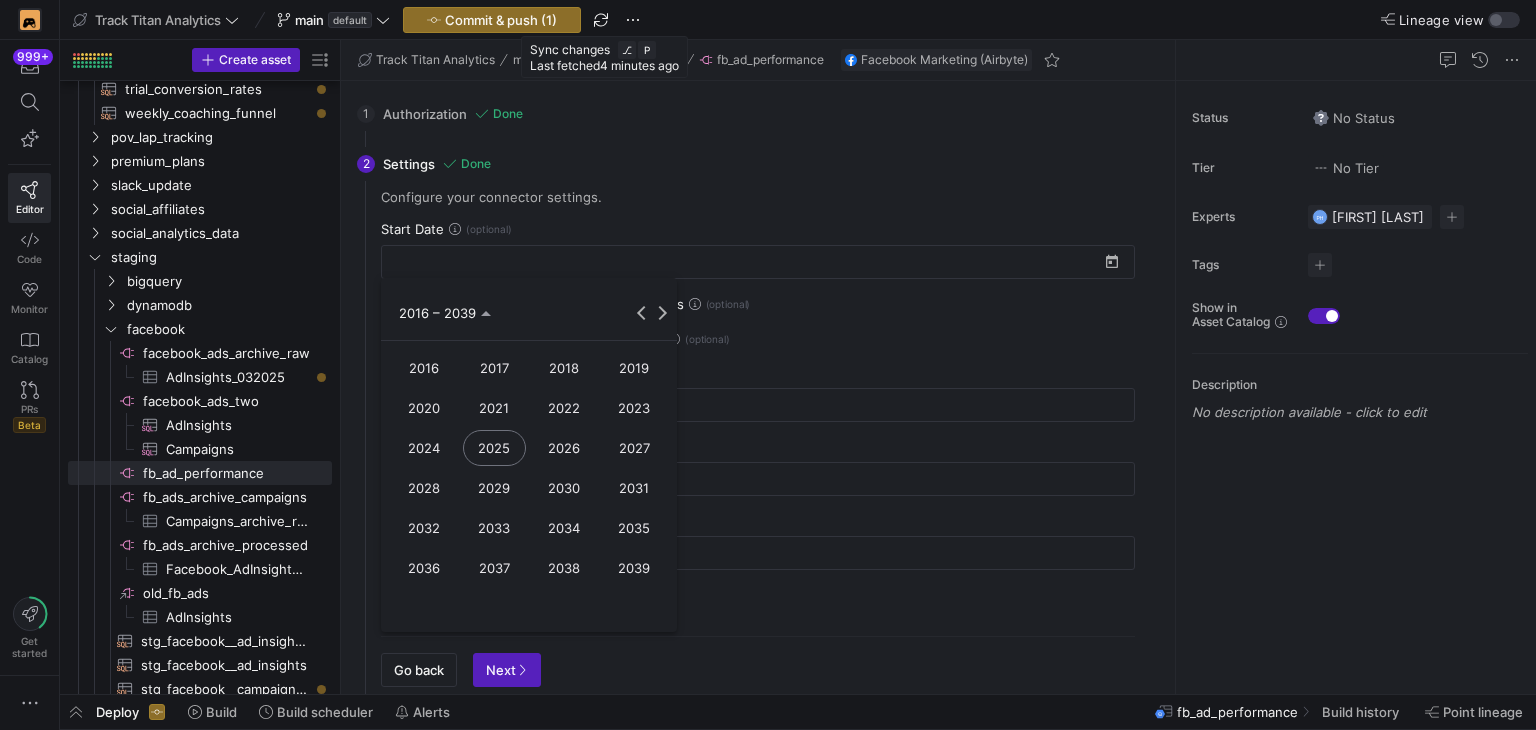 click at bounding box center [768, 365] 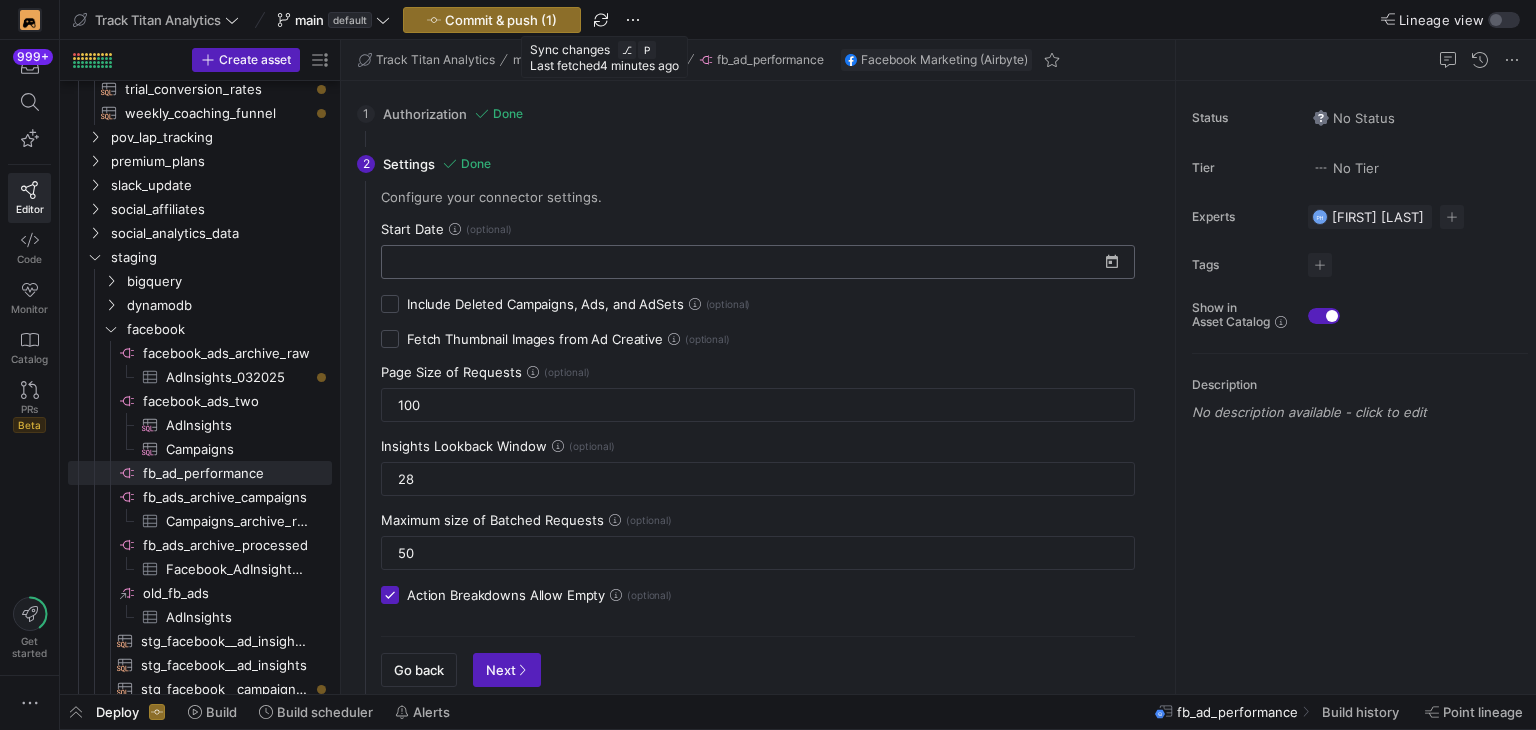 click at bounding box center (746, 262) 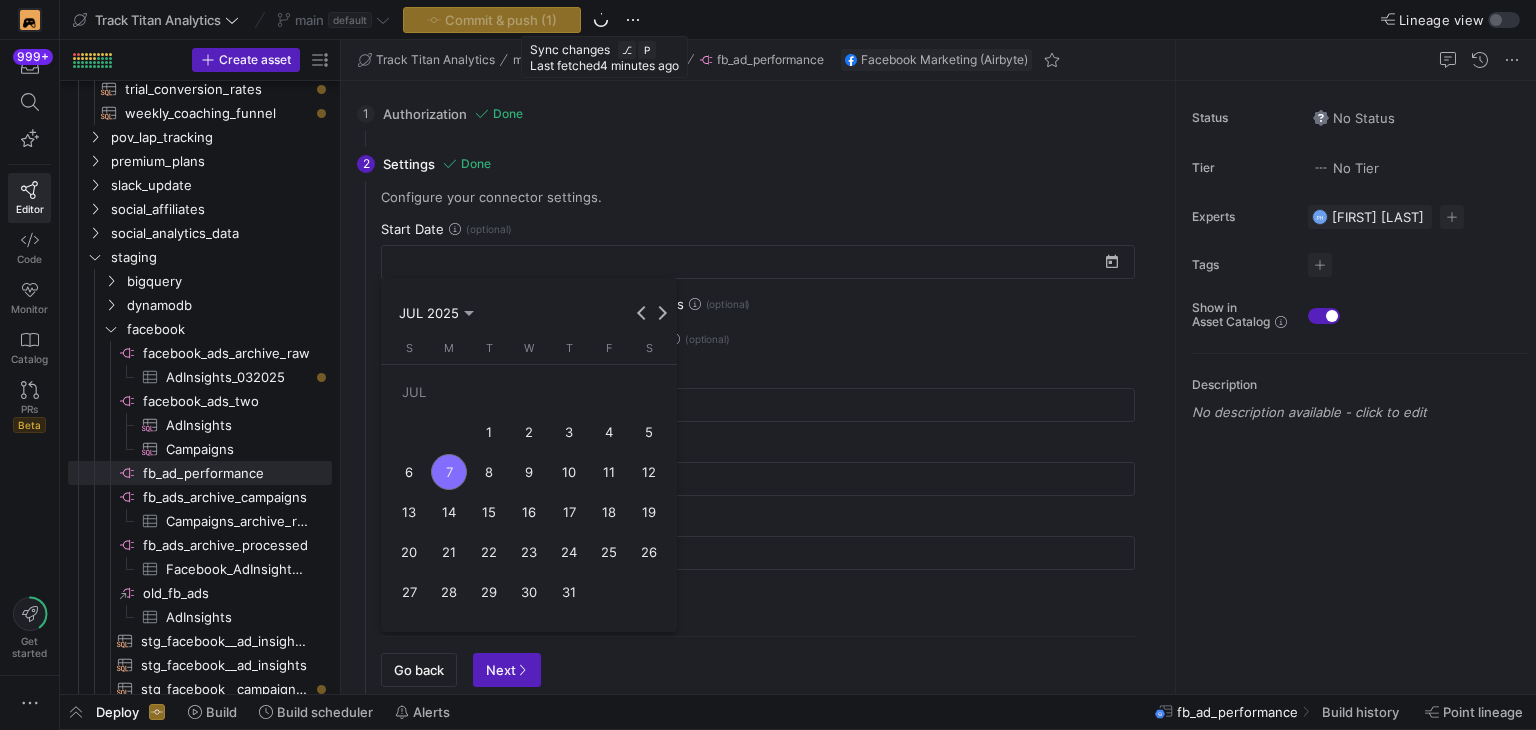 click on "1" at bounding box center (489, 432) 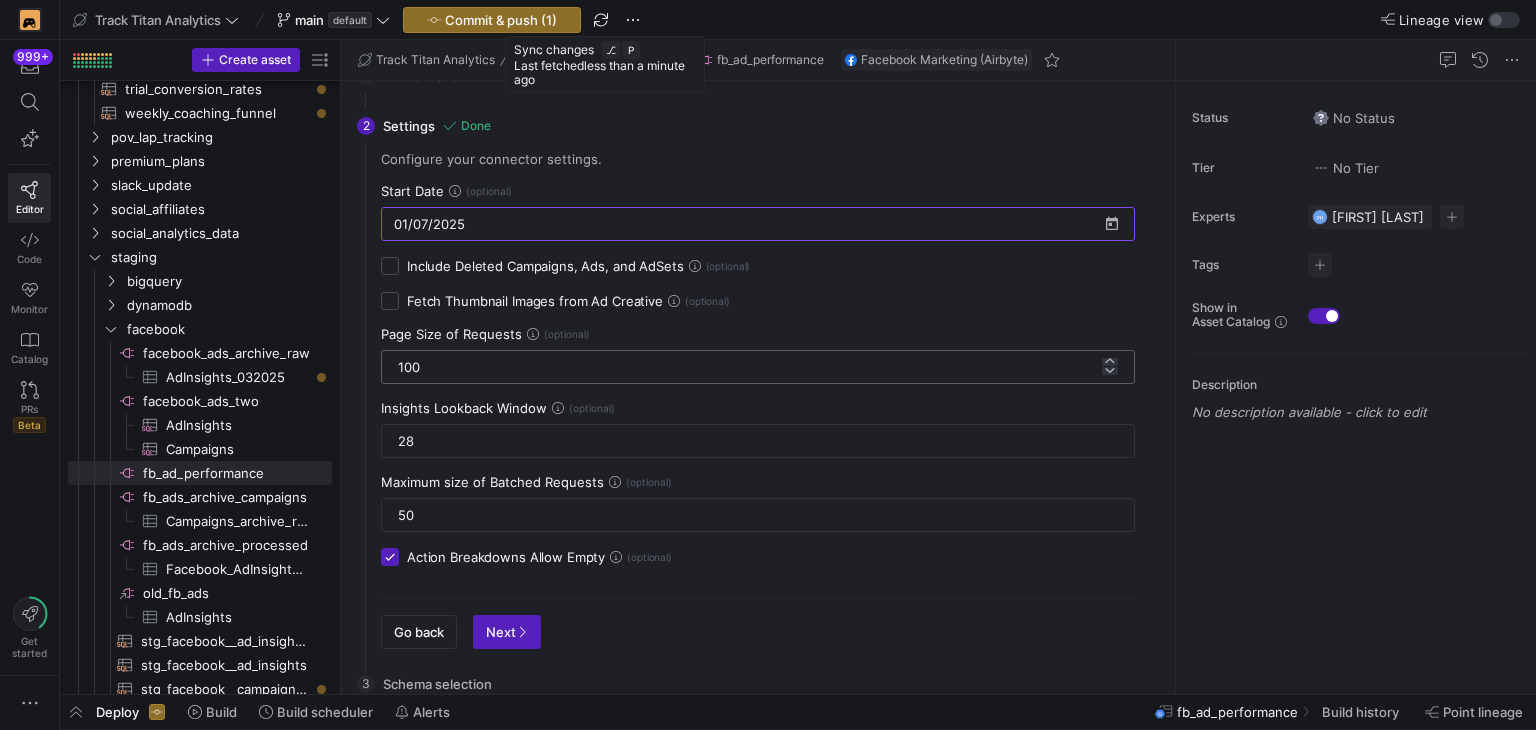 scroll, scrollTop: 56, scrollLeft: 0, axis: vertical 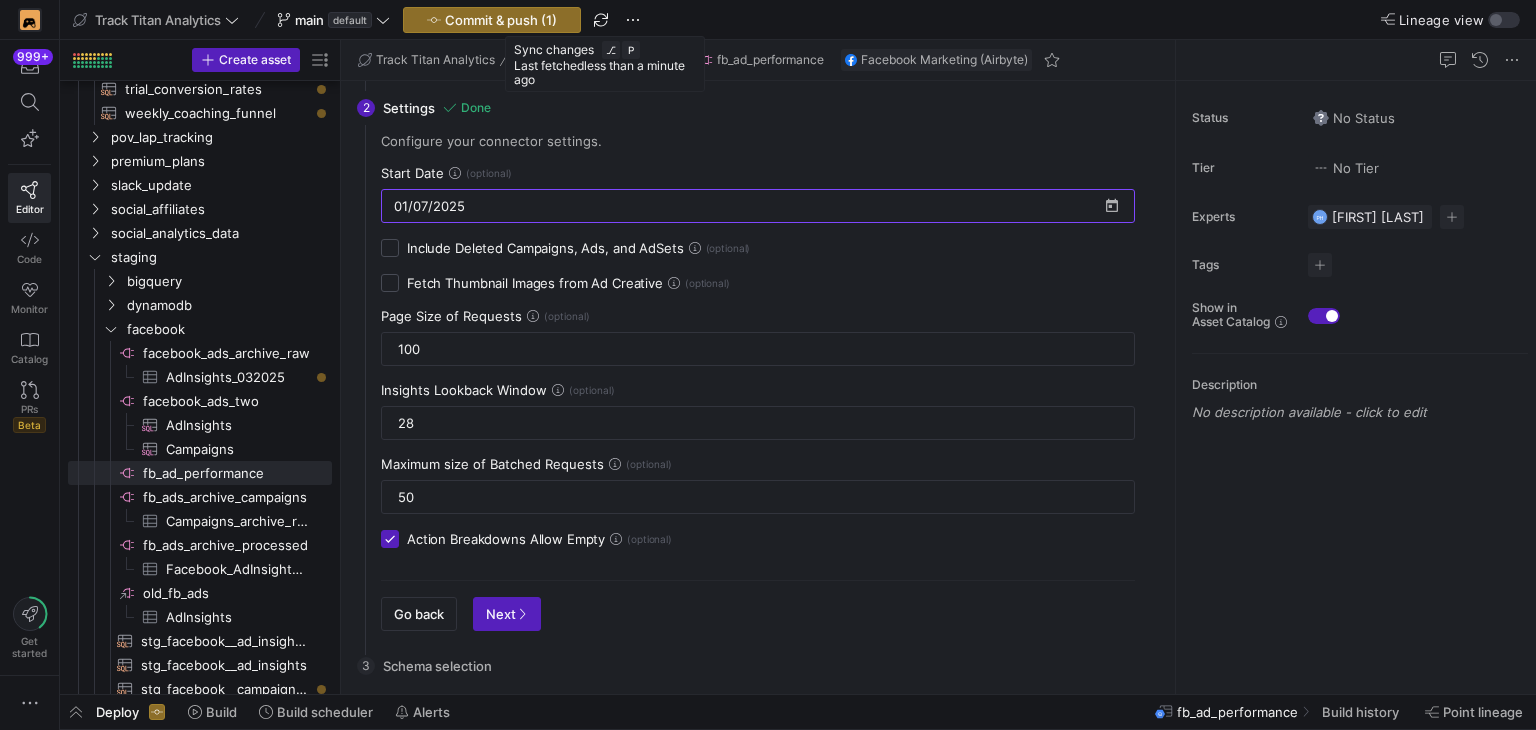 click at bounding box center [616, 539] 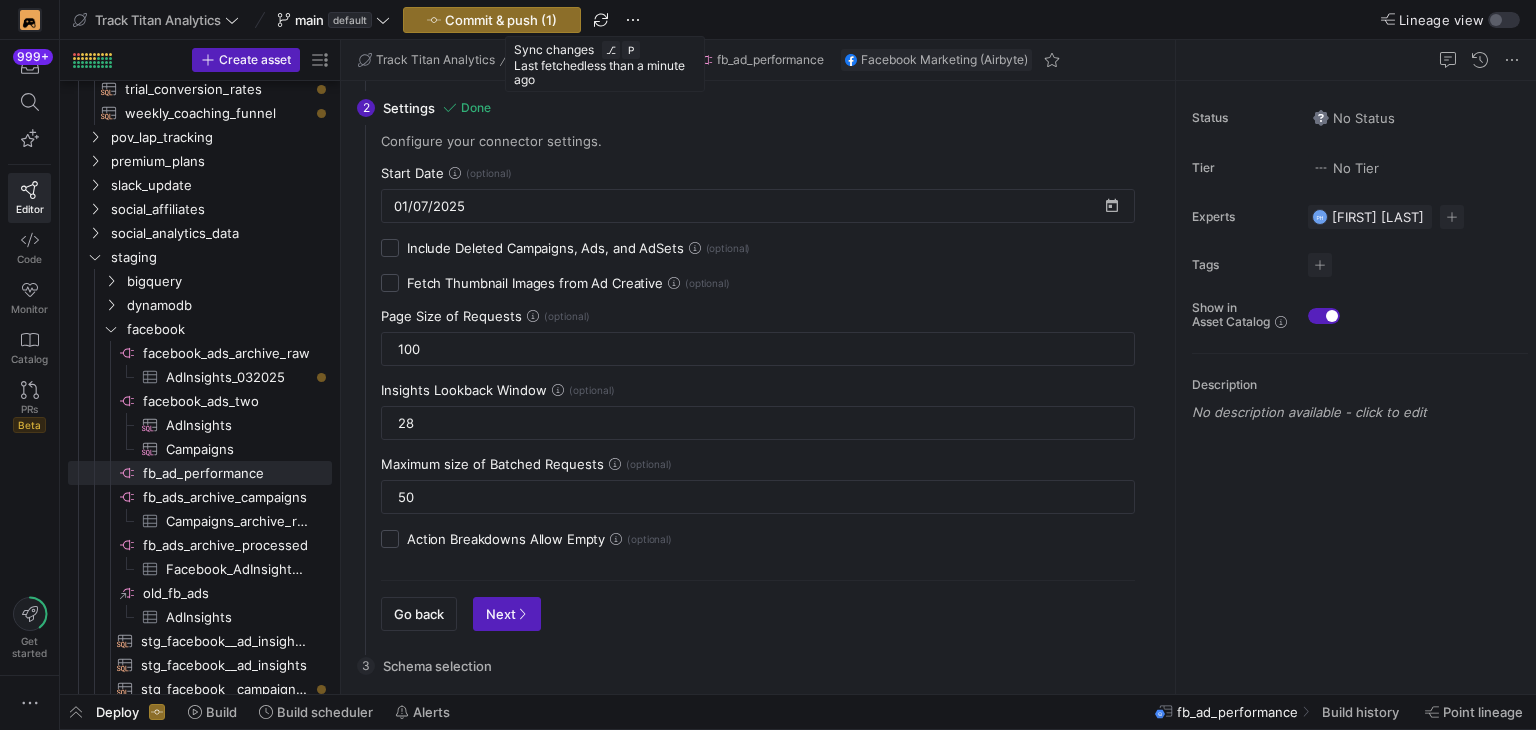 click at bounding box center (616, 539) 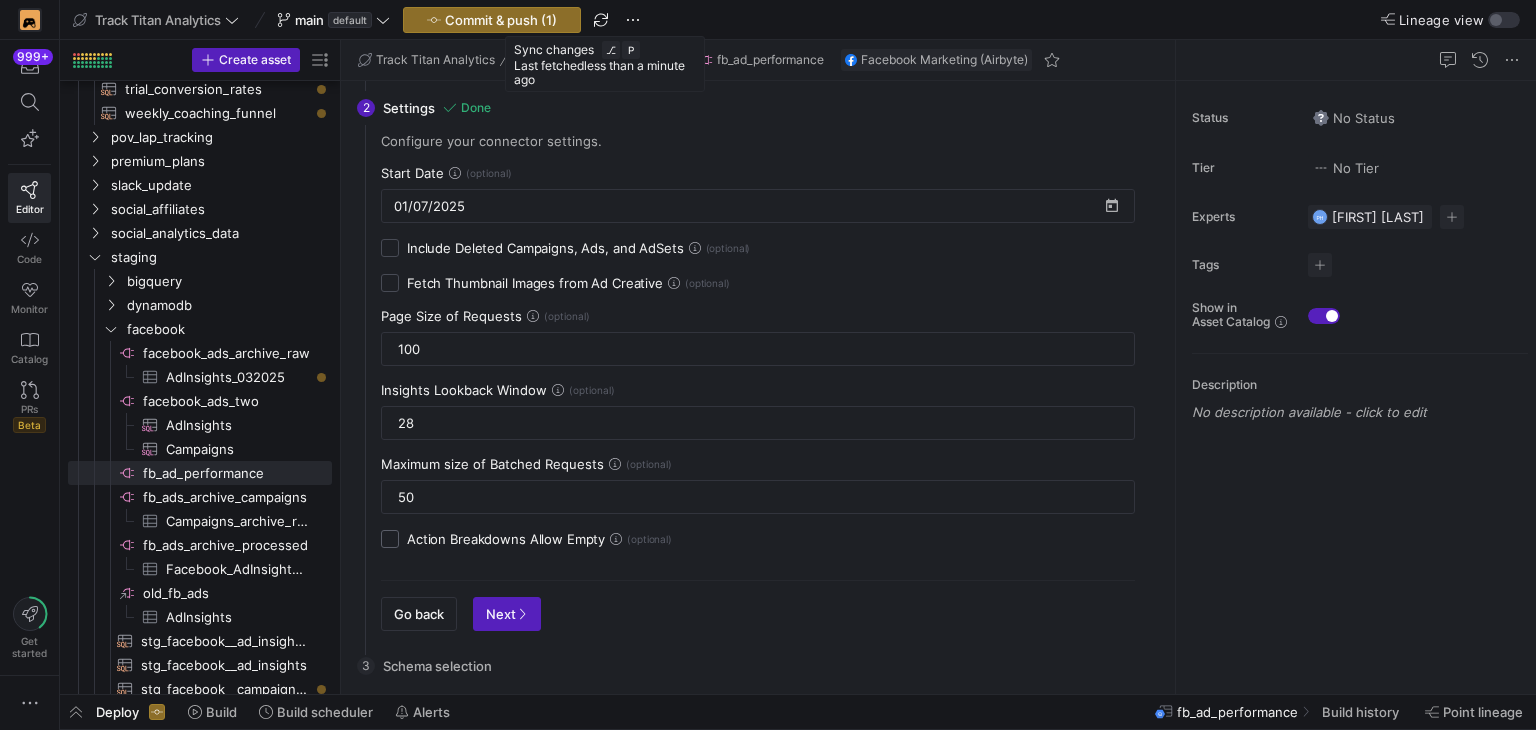 click on "Action Breakdowns Allow Empty" at bounding box center [390, 539] 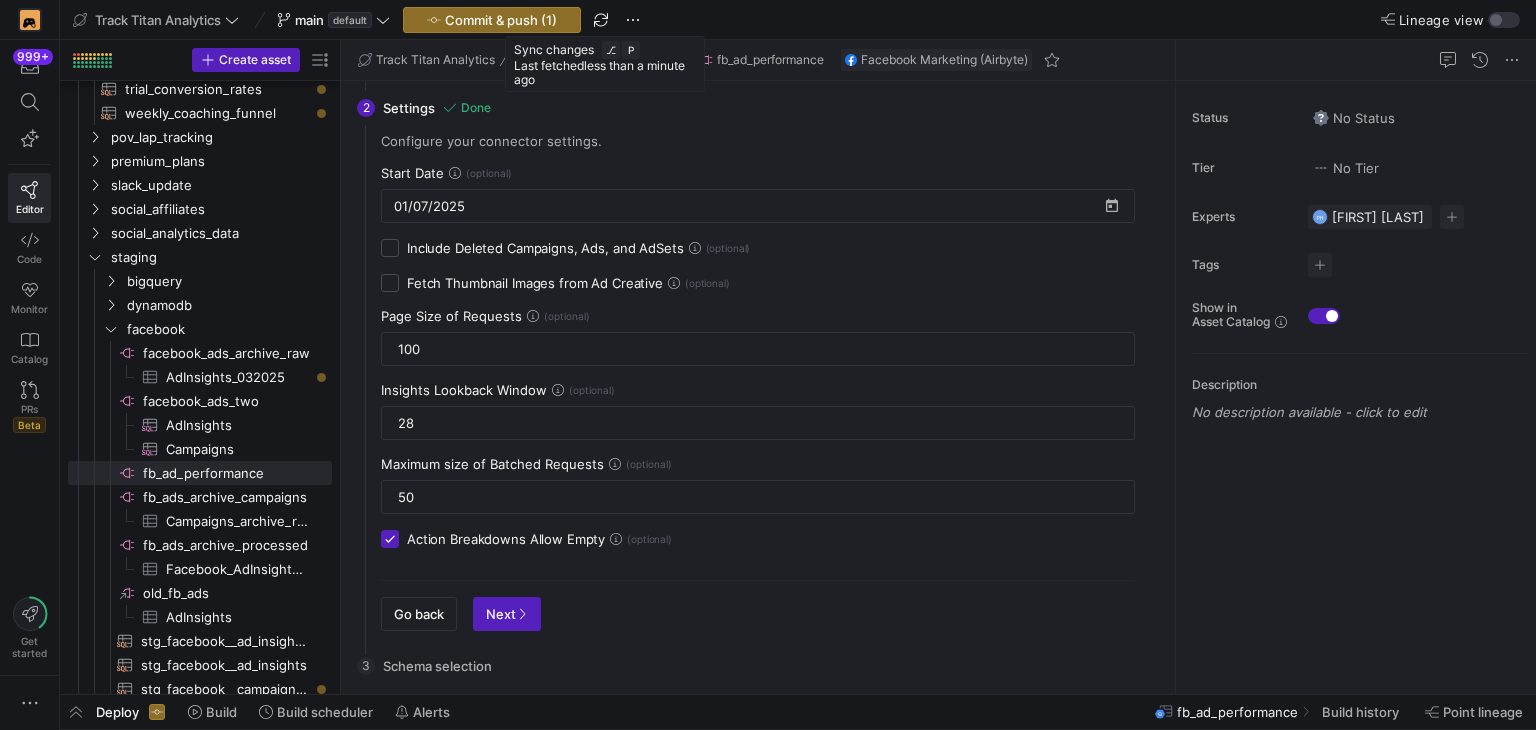 click at bounding box center [616, 539] 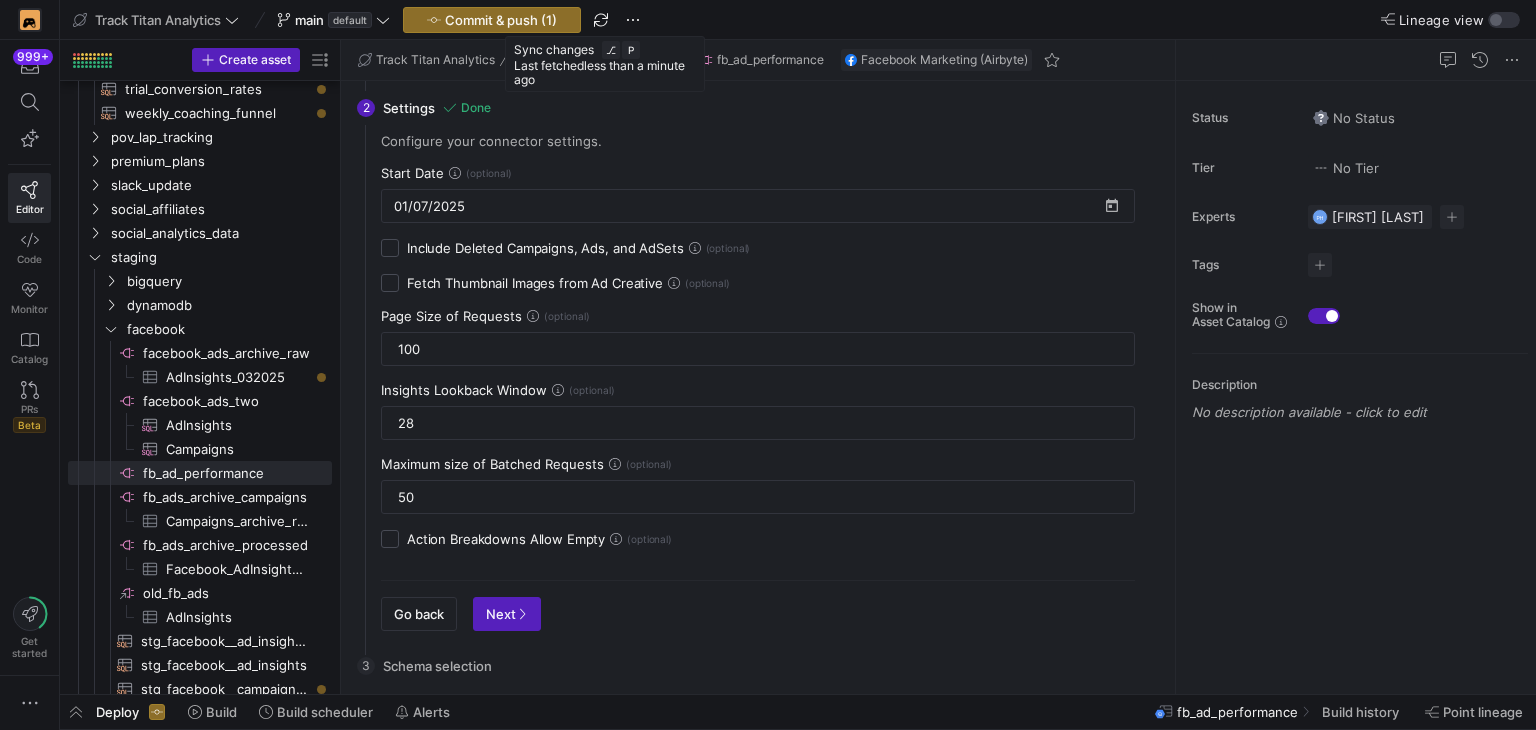 click at bounding box center (616, 539) 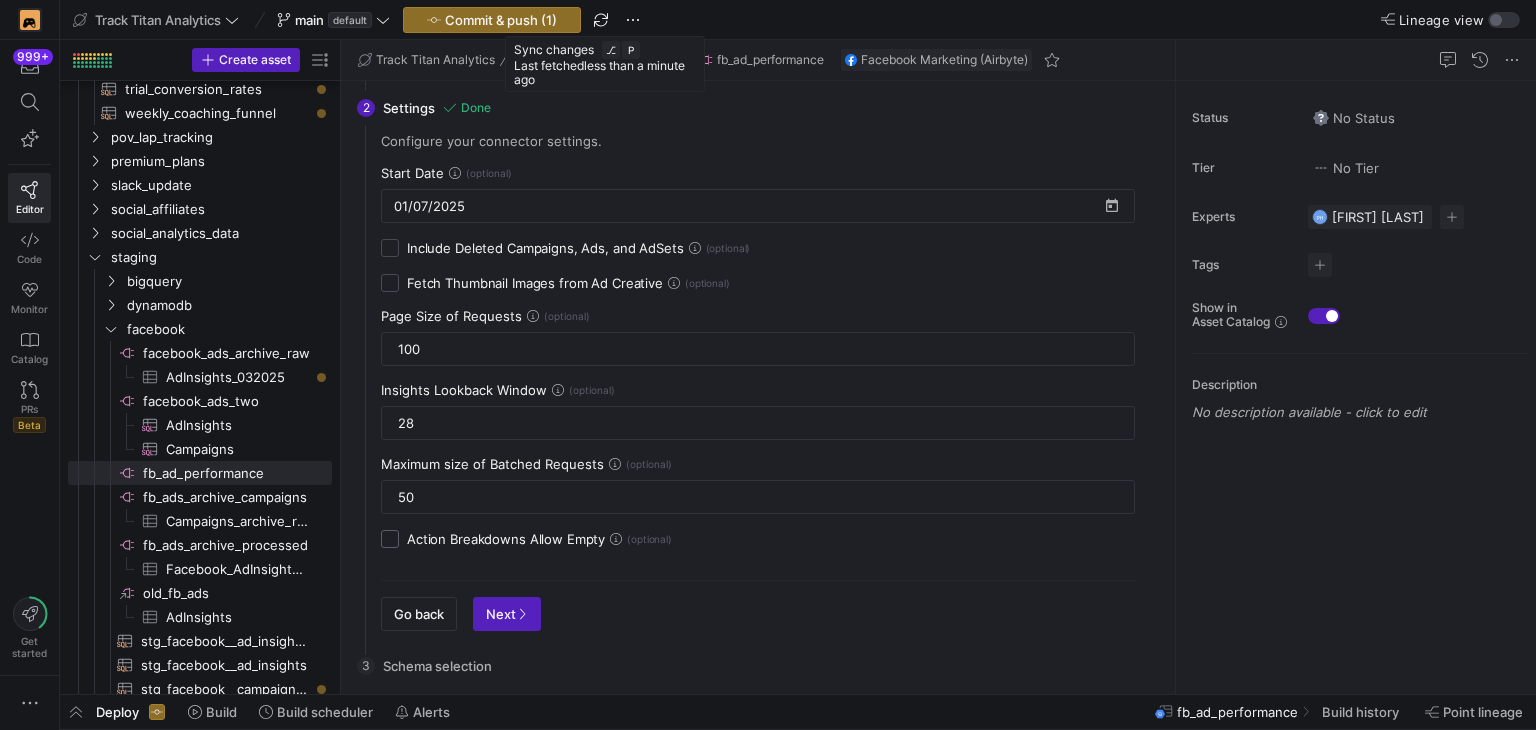 click on "Action Breakdowns Allow Empty" at bounding box center (390, 539) 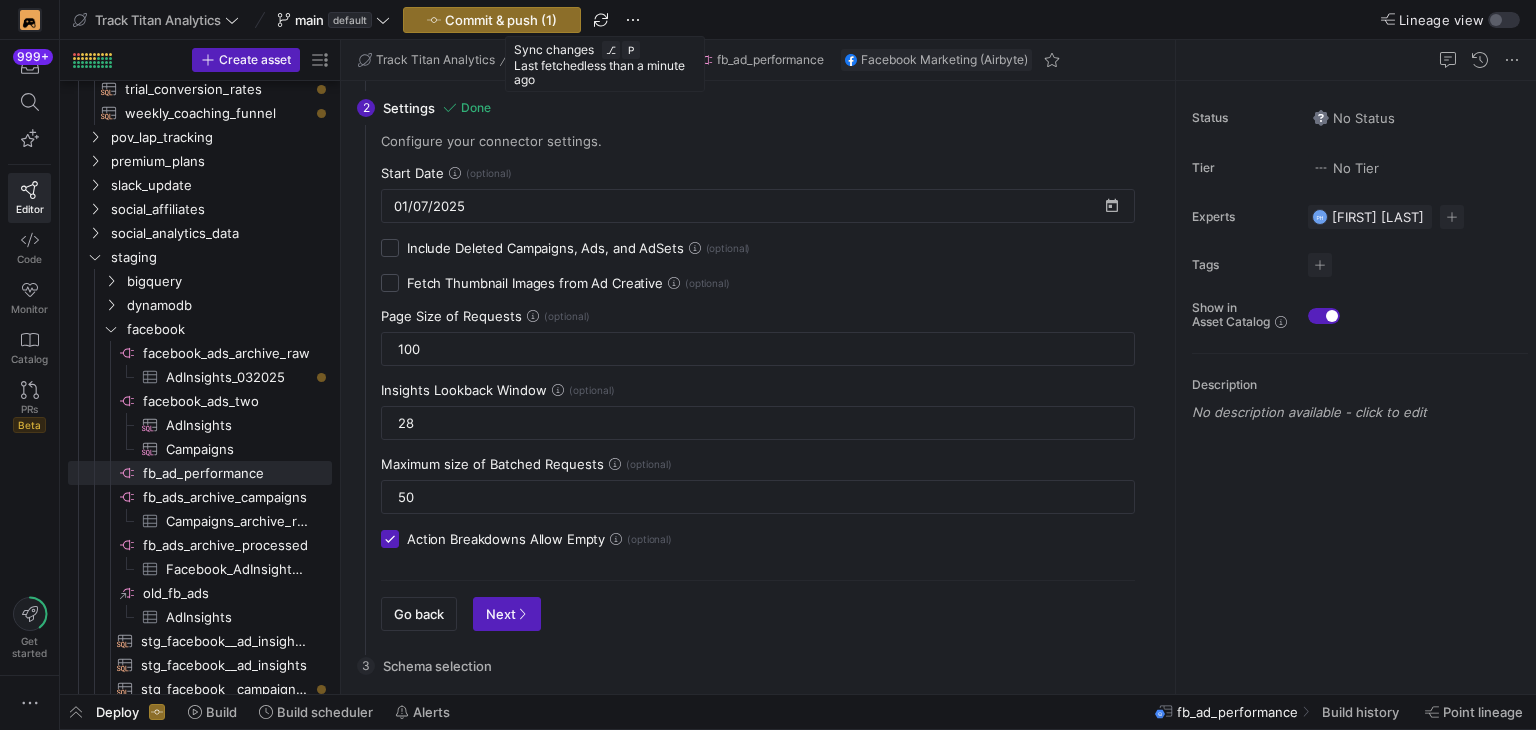 click on "Action Breakdowns Allow Empty" at bounding box center (390, 539) 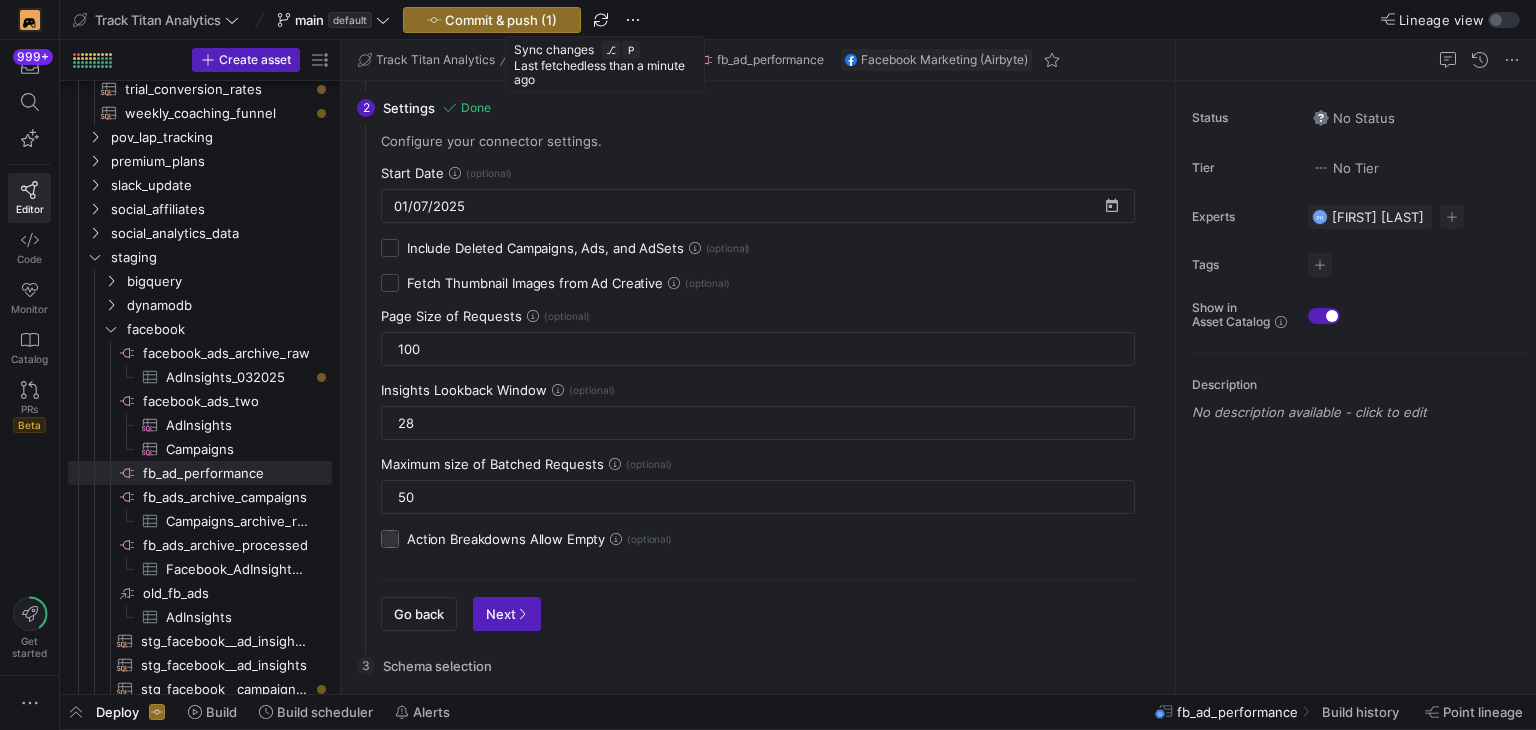 click on "Action Breakdowns Allow Empty" at bounding box center (390, 539) 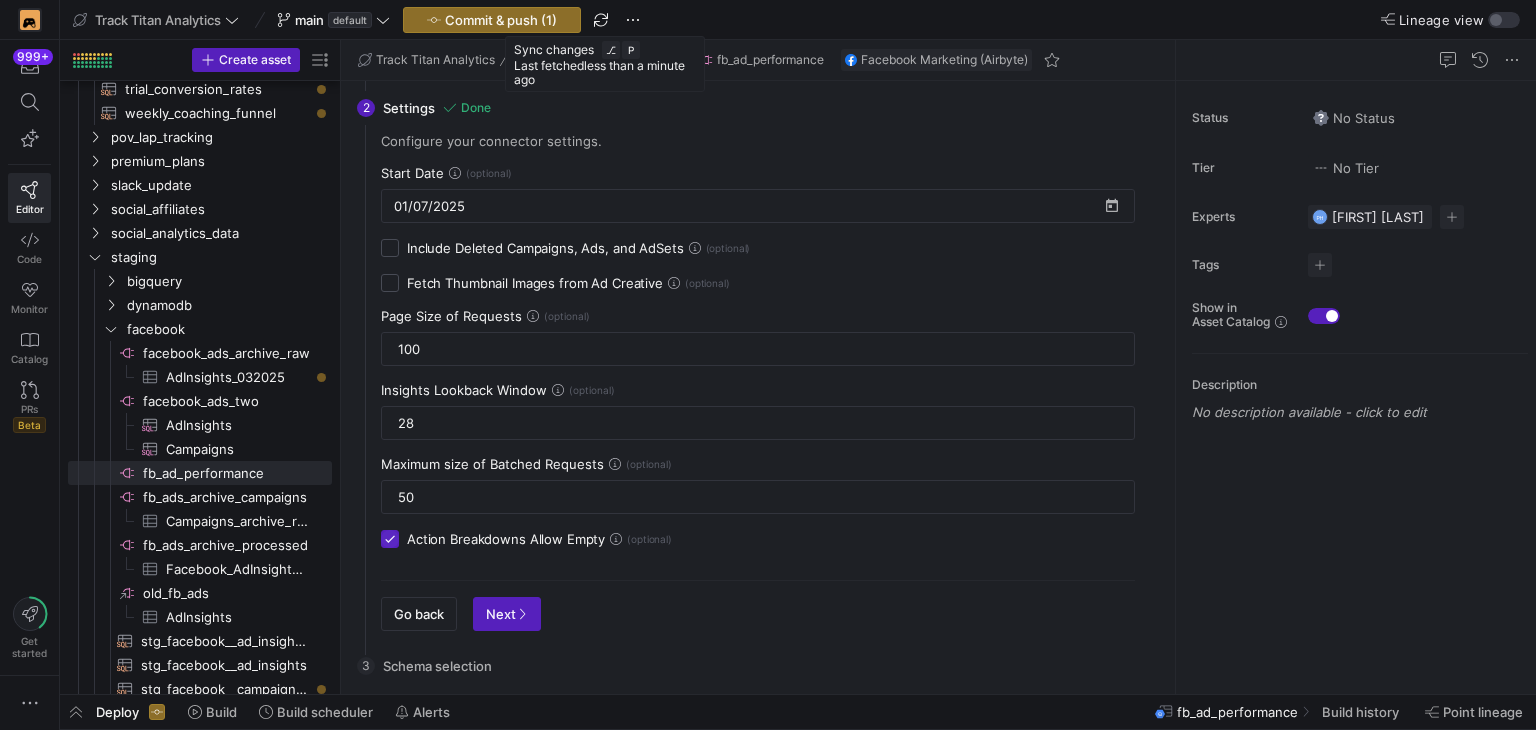 checkbox on "true" 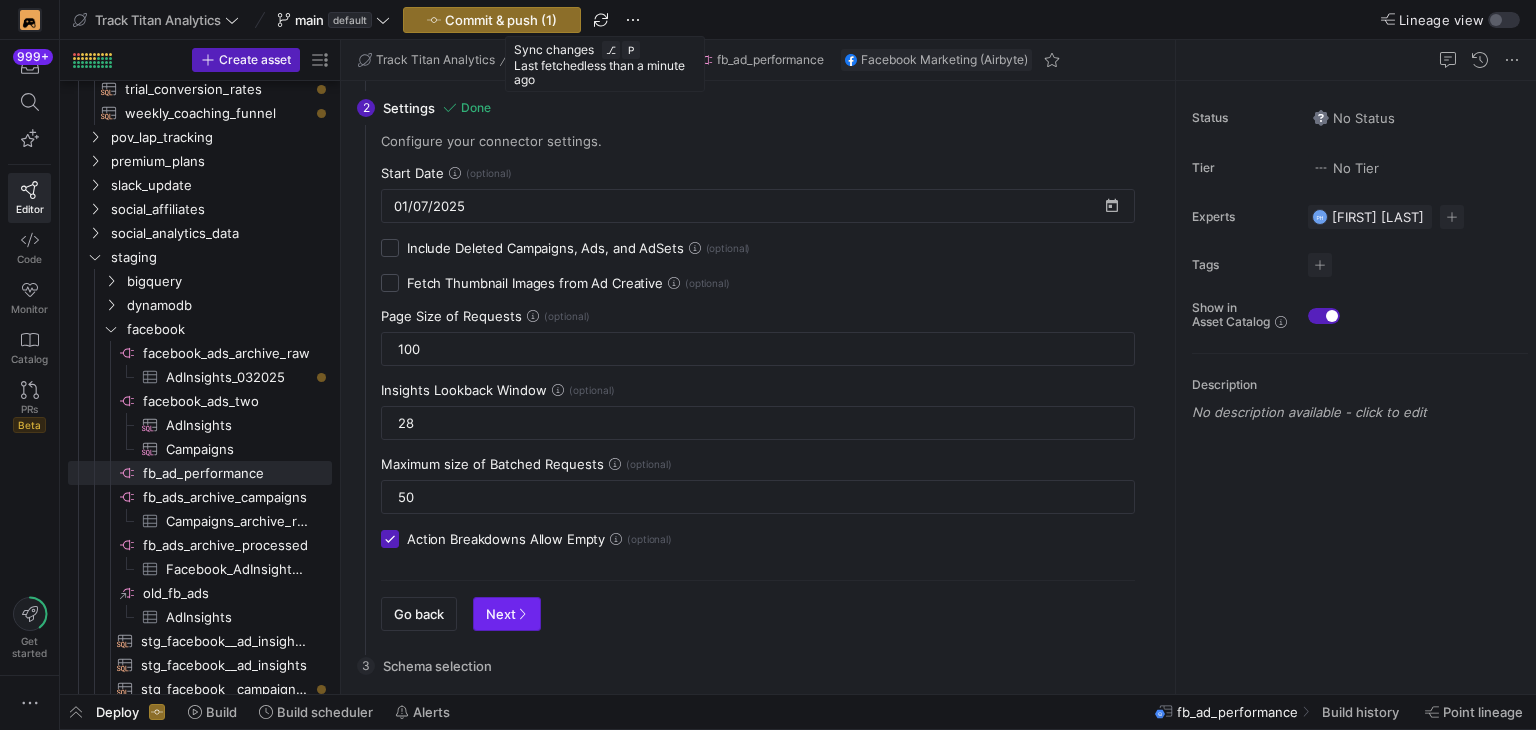 click on "Next" at bounding box center (507, 614) 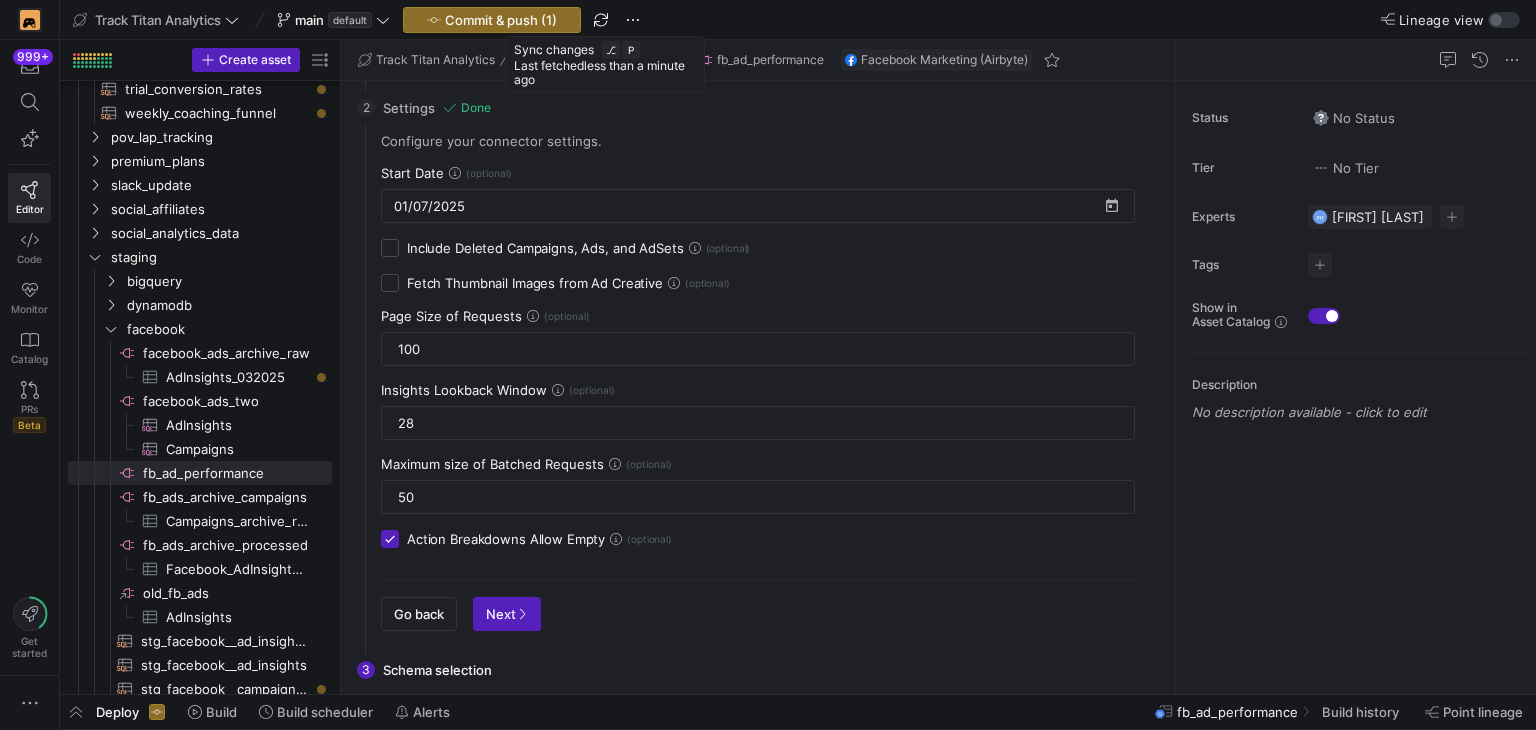 scroll, scrollTop: 0, scrollLeft: 0, axis: both 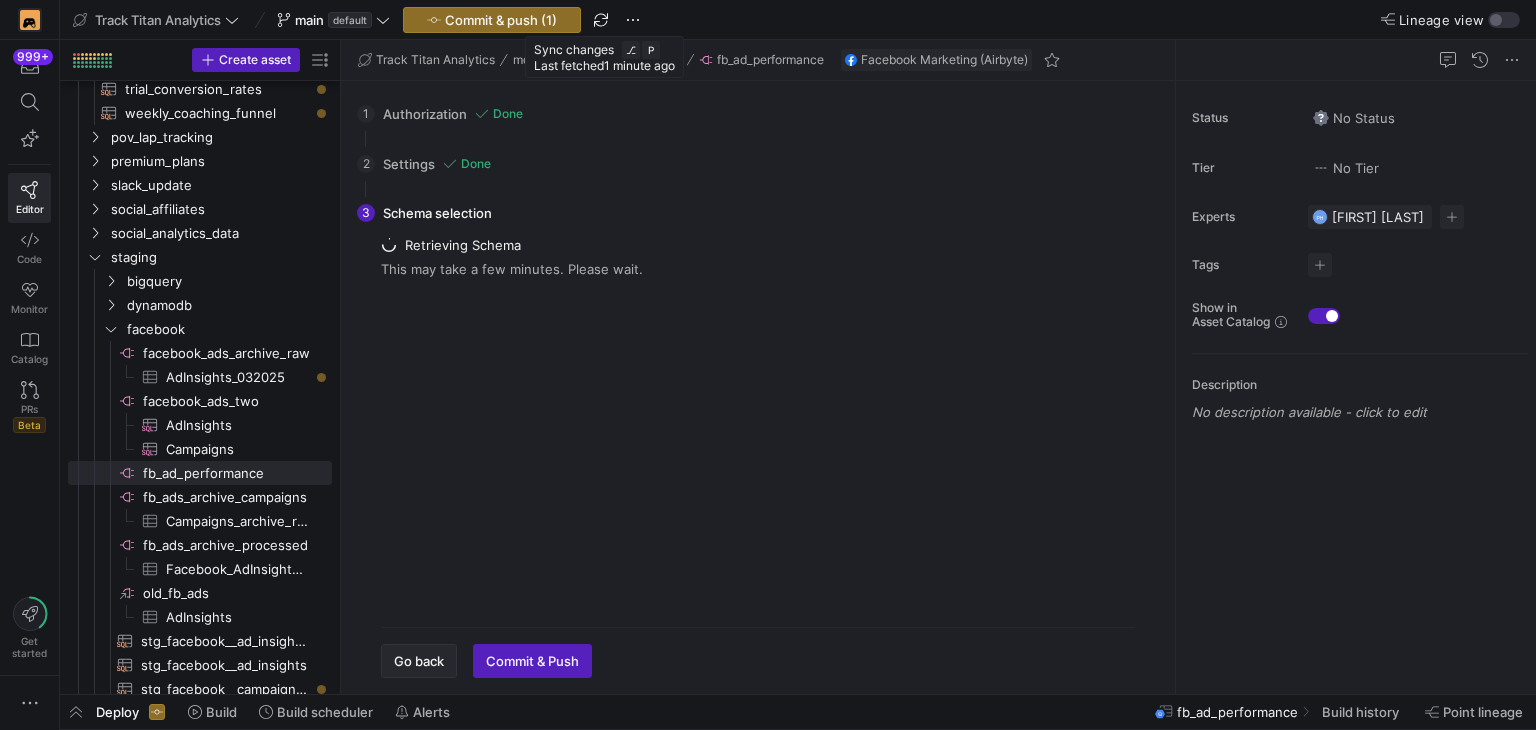 click on "Go back" at bounding box center [419, 661] 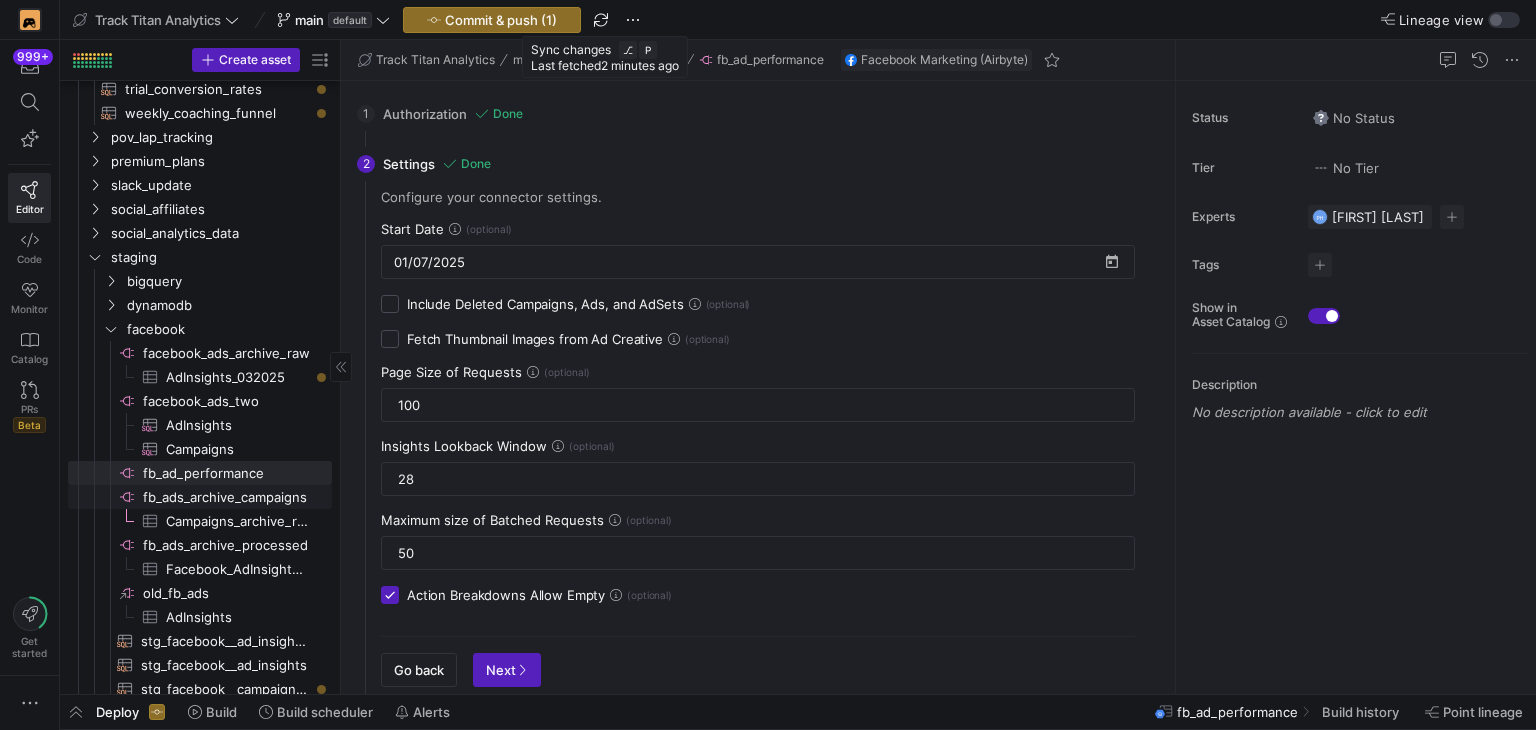 scroll, scrollTop: 3240, scrollLeft: 0, axis: vertical 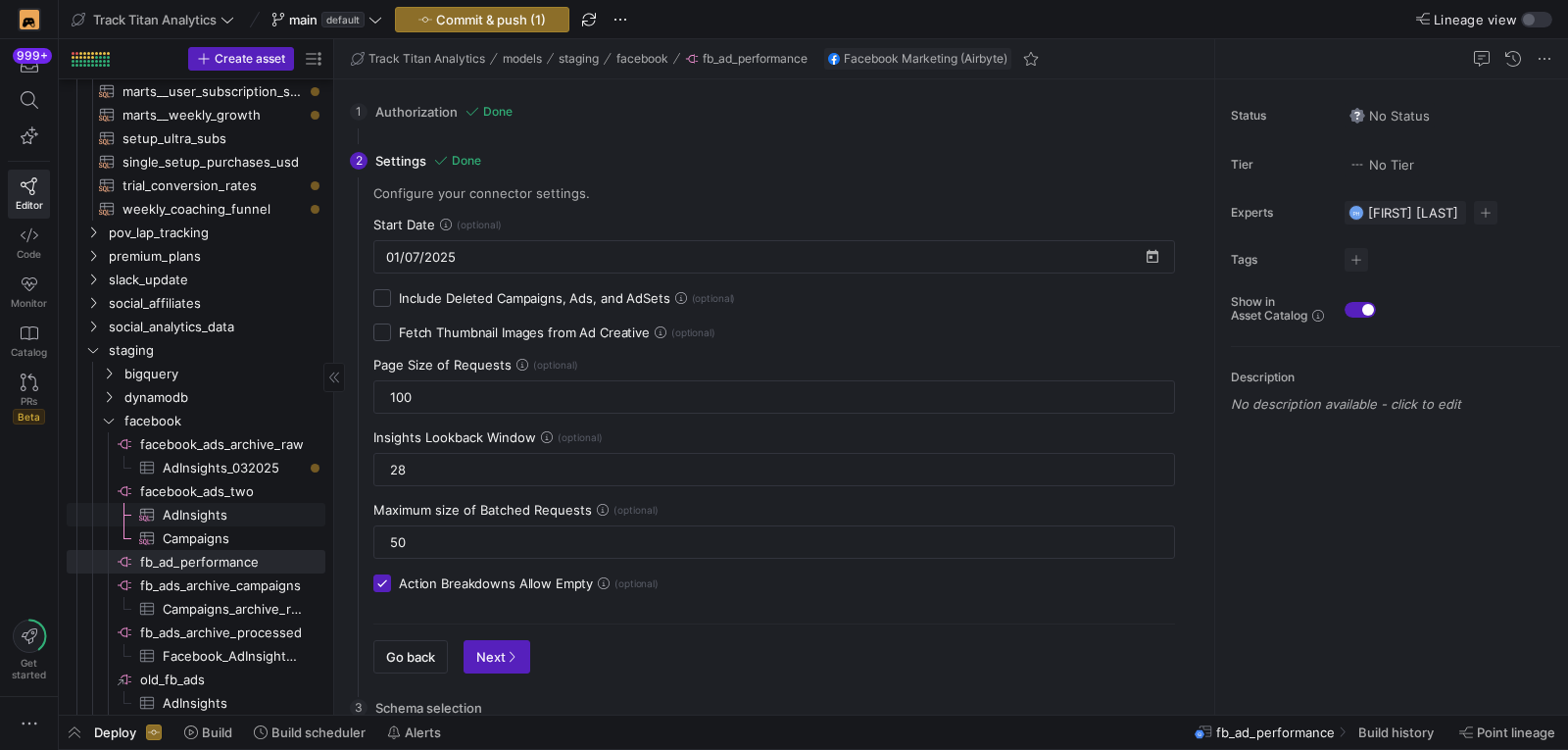 drag, startPoint x: 220, startPoint y: 514, endPoint x: 225, endPoint y: 536, distance: 22.561028 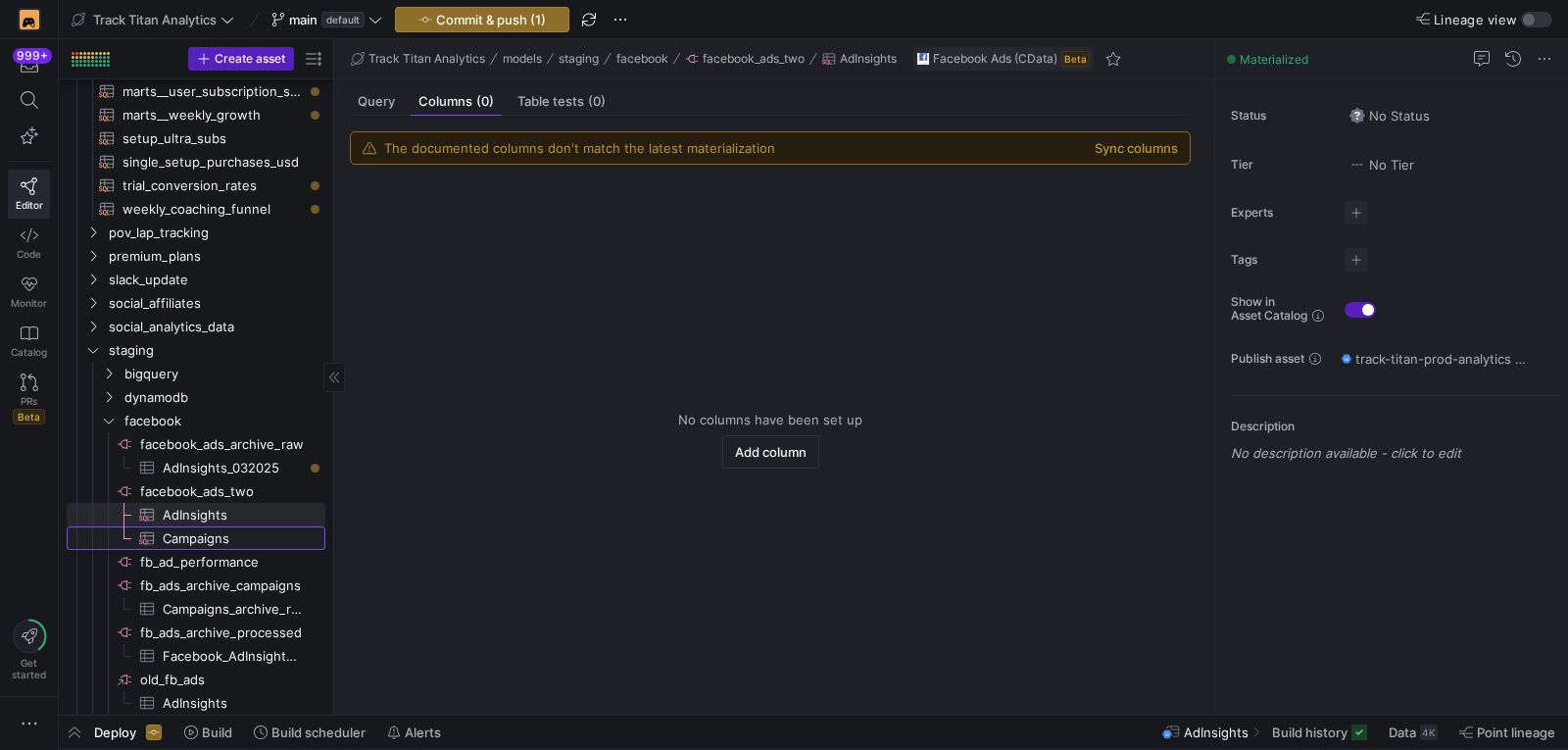 click on "Campaigns​​​​​​​​​" at bounding box center (232, 538) 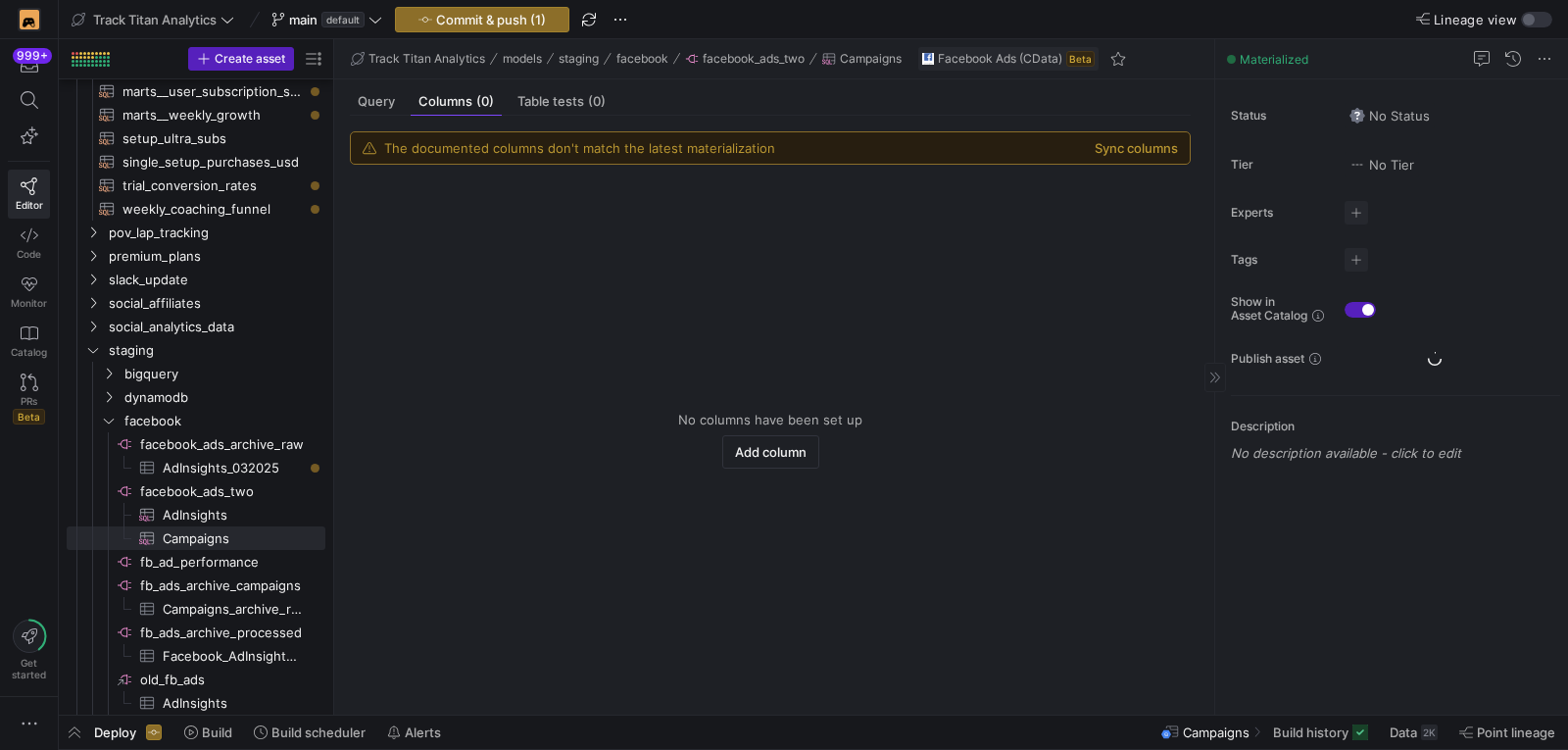 drag, startPoint x: 369, startPoint y: 107, endPoint x: 1223, endPoint y: 671, distance: 1023.4315 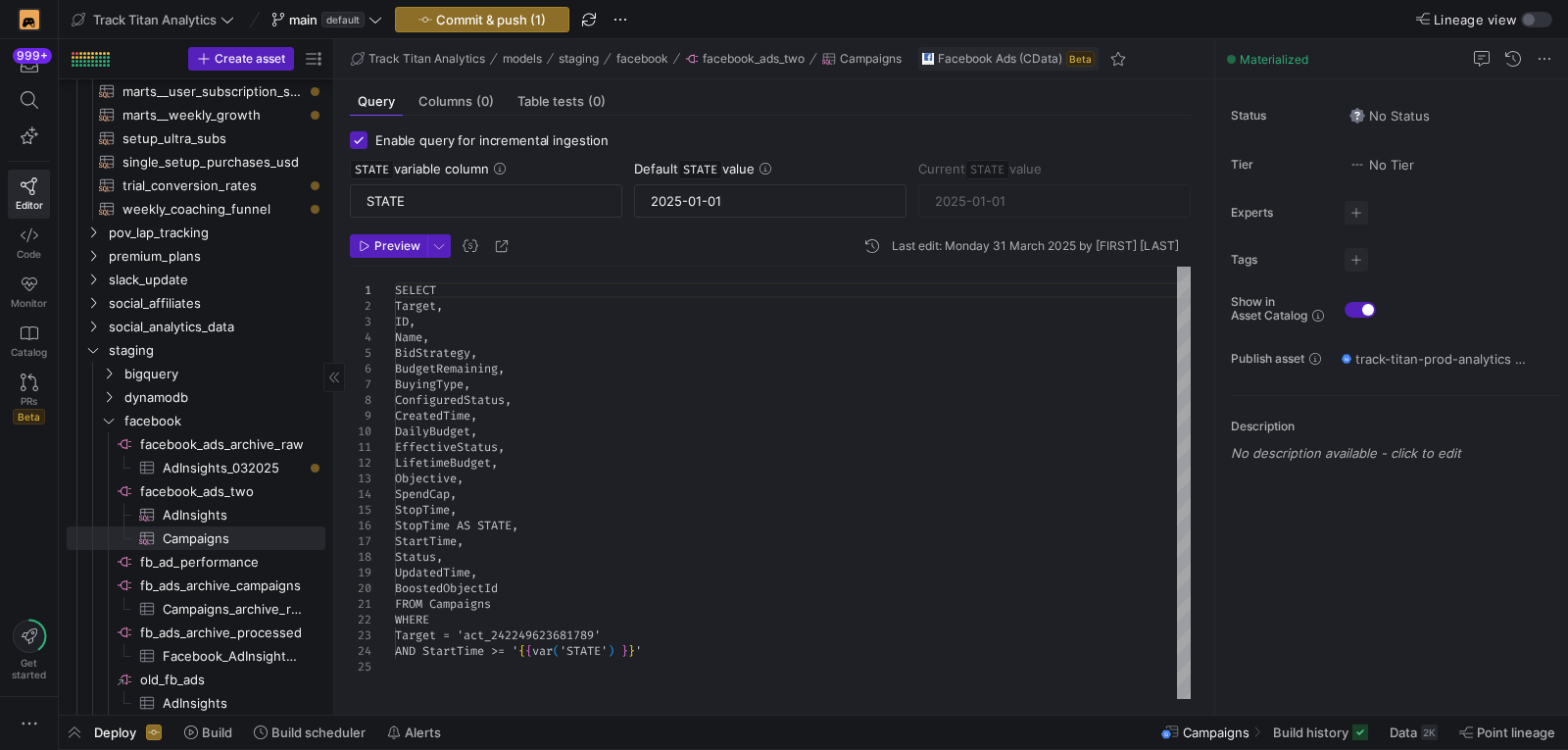 click on "AdInsights​​​​​​​​​" at bounding box center (232, 515) 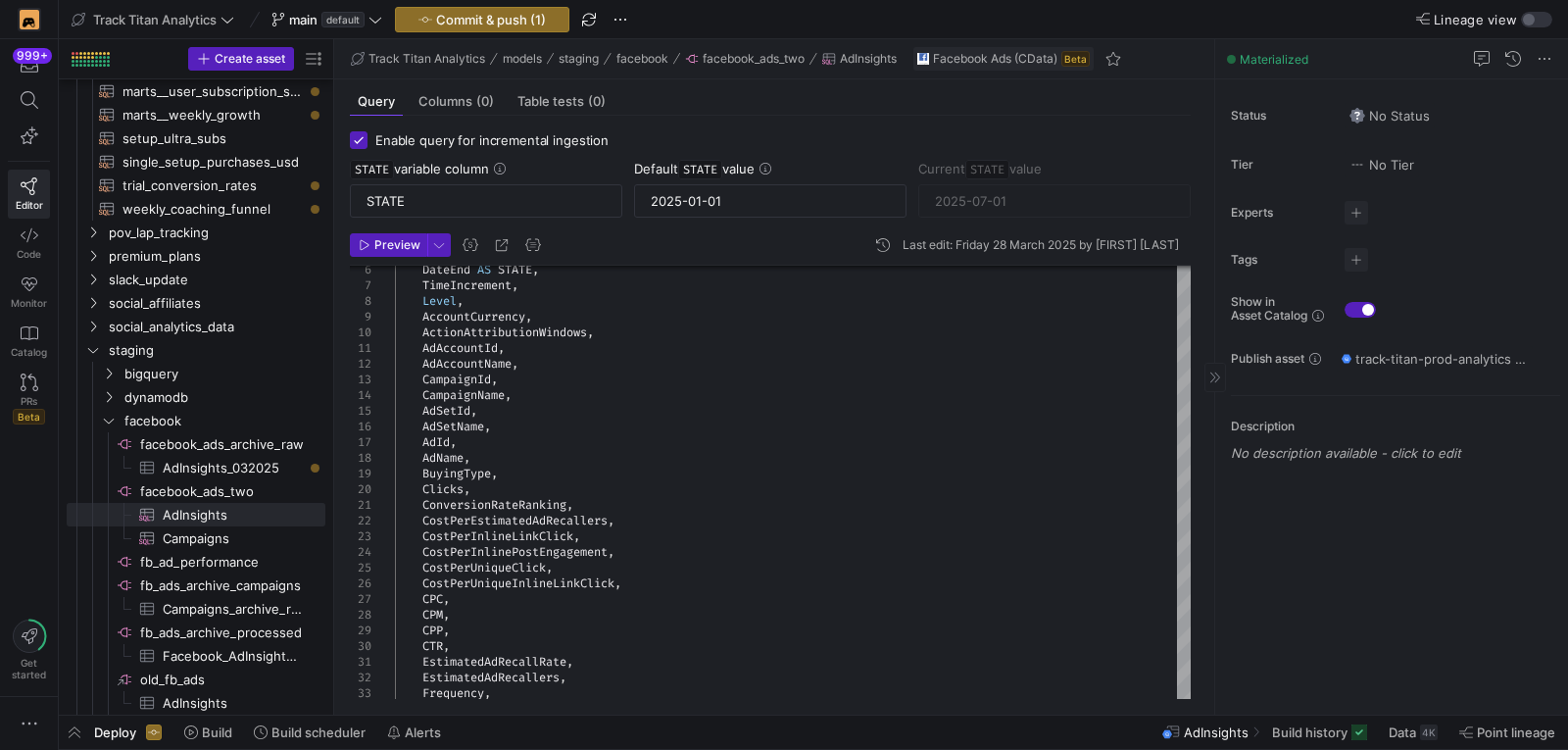 click on "2025-01-01" at bounding box center [770, 201] 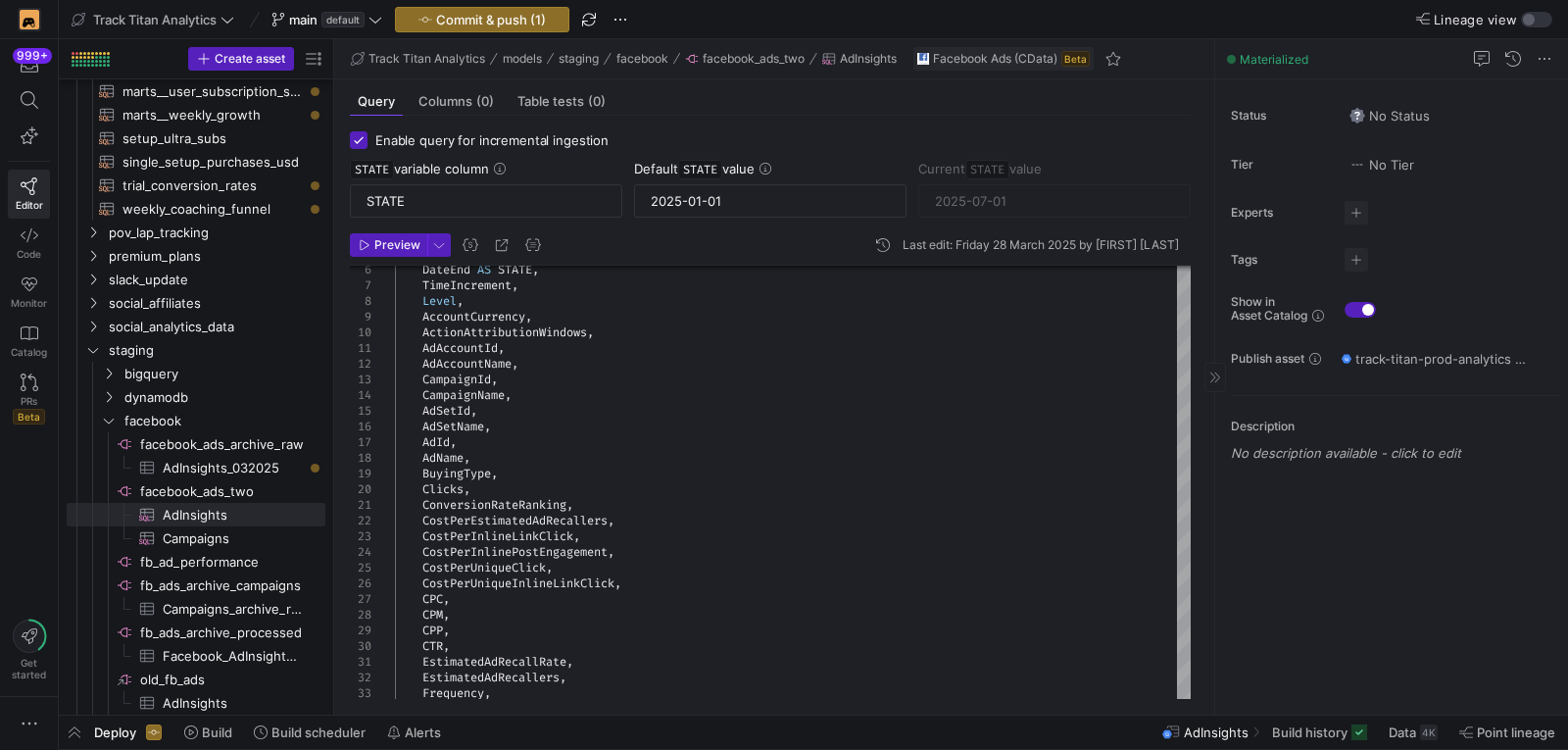 click on "DateEnd   AS   STATE ,      TimeIncrement ,      Level ,      AccountCurrency ,      ActionAttributionWindows ,      AdAccountId ,      AdAccountName ,      CampaignId ,      CampaignName ,      AdSetId ,      AdSetName ,      AdId ,      AdName ,      BuyingType ,      Clicks ,      ConversionRateRanking ,      CostPerEstimatedAdRecallers ,      CostPerInlineLinkClick ,      CostPerInlinePostEngagement ,      CostPerUniqueClick ,      CostPerUniqueInlineLinkClick ,      CPC ,      CPM ,      CPP ,      CTR ,      EstimatedAdRecallRate ,      EstimatedAdRecallers ,      Frequency ,      Impressions ,      InlineLinkClicks ,      InlineLinkClicksCounter ,      InlinePostEngagement ,      InstantExperienceClicksToOpen ,      InstantExperienceClicksToStart ,      InstantExperienceOutboundClicks ," at bounding box center (793, 740) 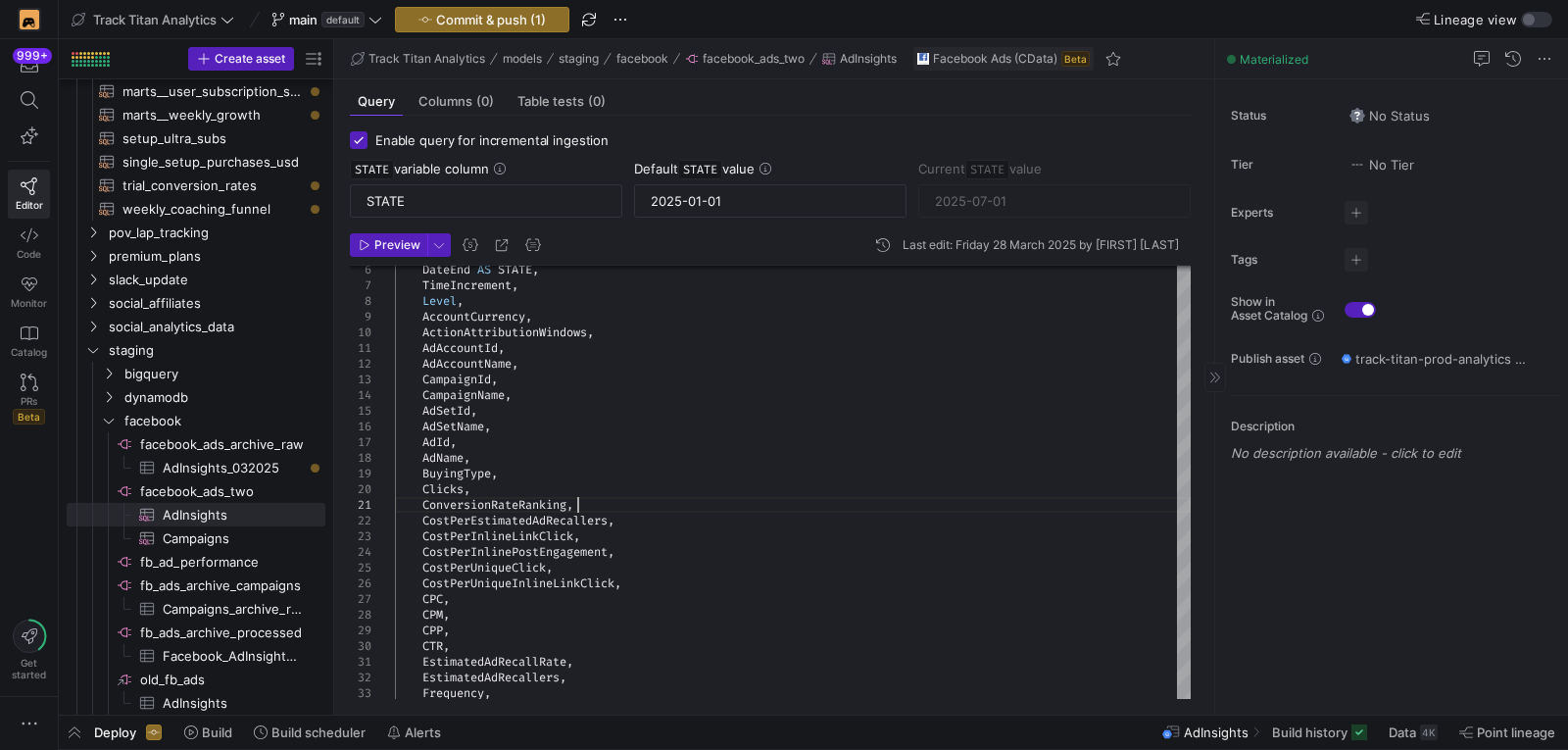 scroll, scrollTop: 0, scrollLeft: 112, axis: horizontal 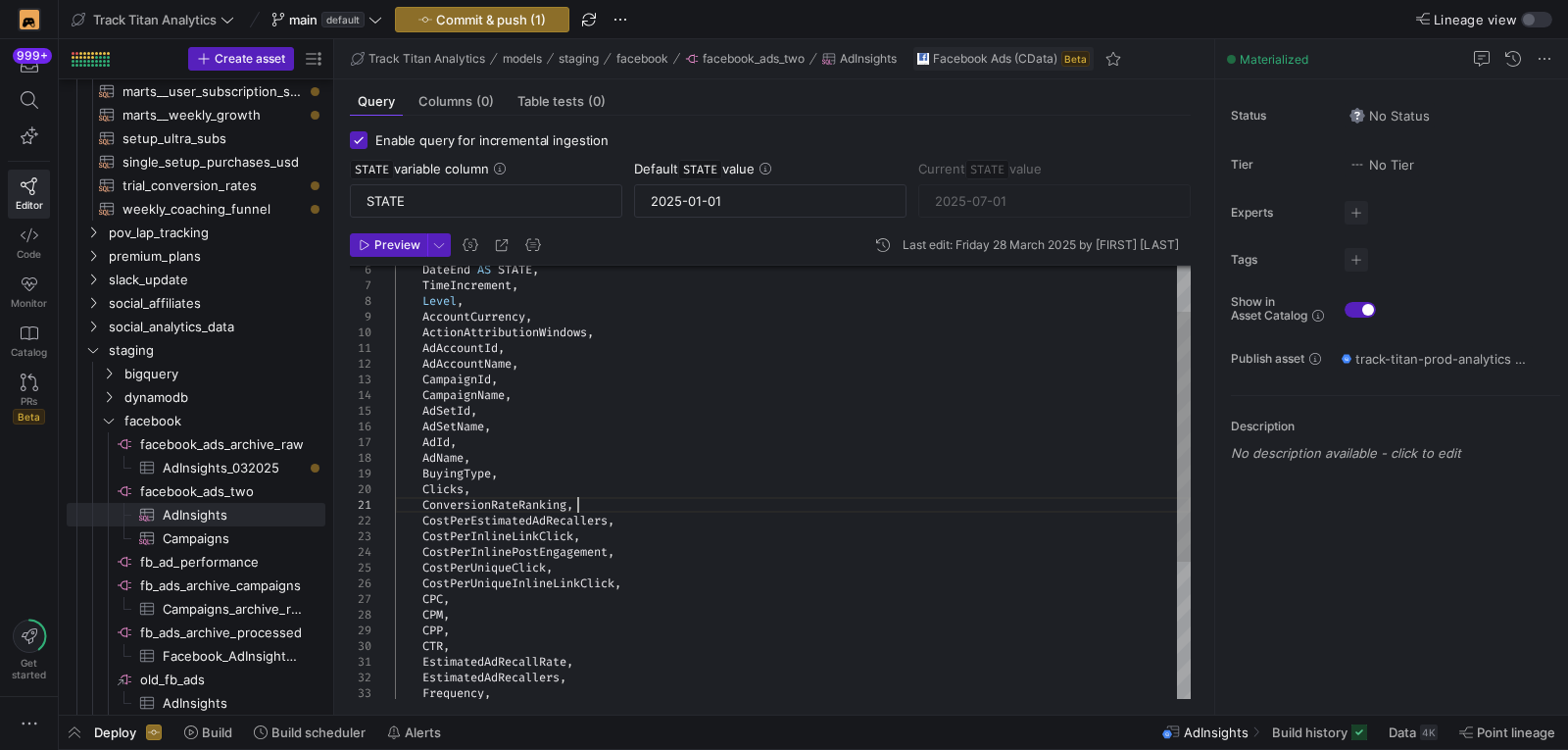 drag, startPoint x: 631, startPoint y: 513, endPoint x: 720, endPoint y: 546, distance: 94.92102 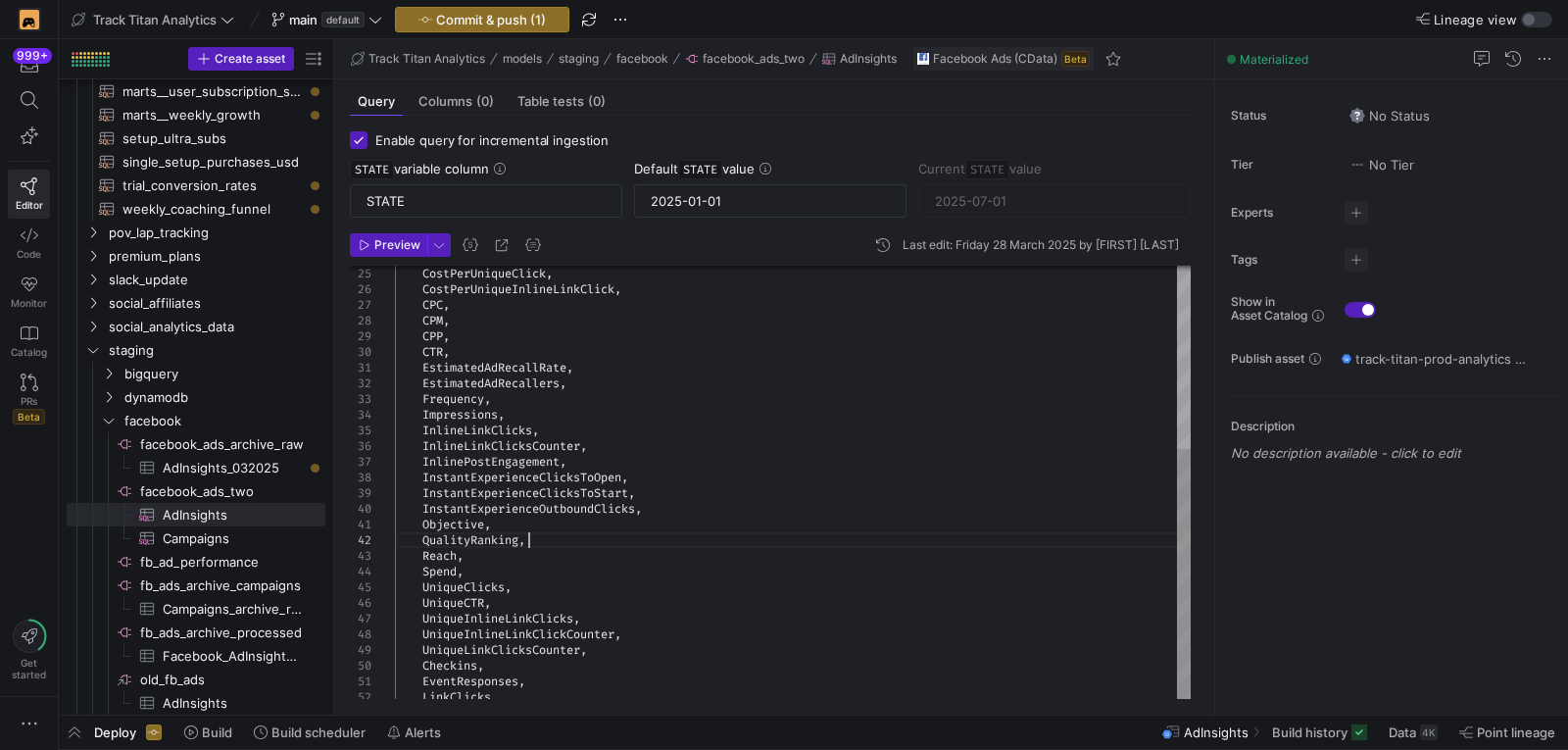 click on "CostPerUniqueClick ,      CostPerUniqueInlineLinkClick ,      CPC ,      CPM ,      CPP ,      CTR ,      EstimatedAdRecallRate ,      EstimatedAdRecallers ,      Frequency ,      Impressions ,      InlineLinkClicks ,      InlineLinkClicksCounter ,      InlinePostEngagement ,      InstantExperienceClicksToOpen ,      InstantExperienceClicksToStart ,      InstantExperienceOutboundClicks ,      Objective ,      QualityRanking ,      Reach ,      Spend ,      UniqueClicks ,      UniqueCTR ,      UniqueInlineLinkClicks ,      UniqueInlineLinkClickCounter ,      UniqueLinkClicksCounter ,      Checkins ,      EventResponses ,      LinkClicks ,      OfferSaves ,      OutboundClicks ,      PageEngagements ,      PageLikes ,      PageMentions ,      PagePhotoViews ,      PostComments ," at bounding box center (793, 446) 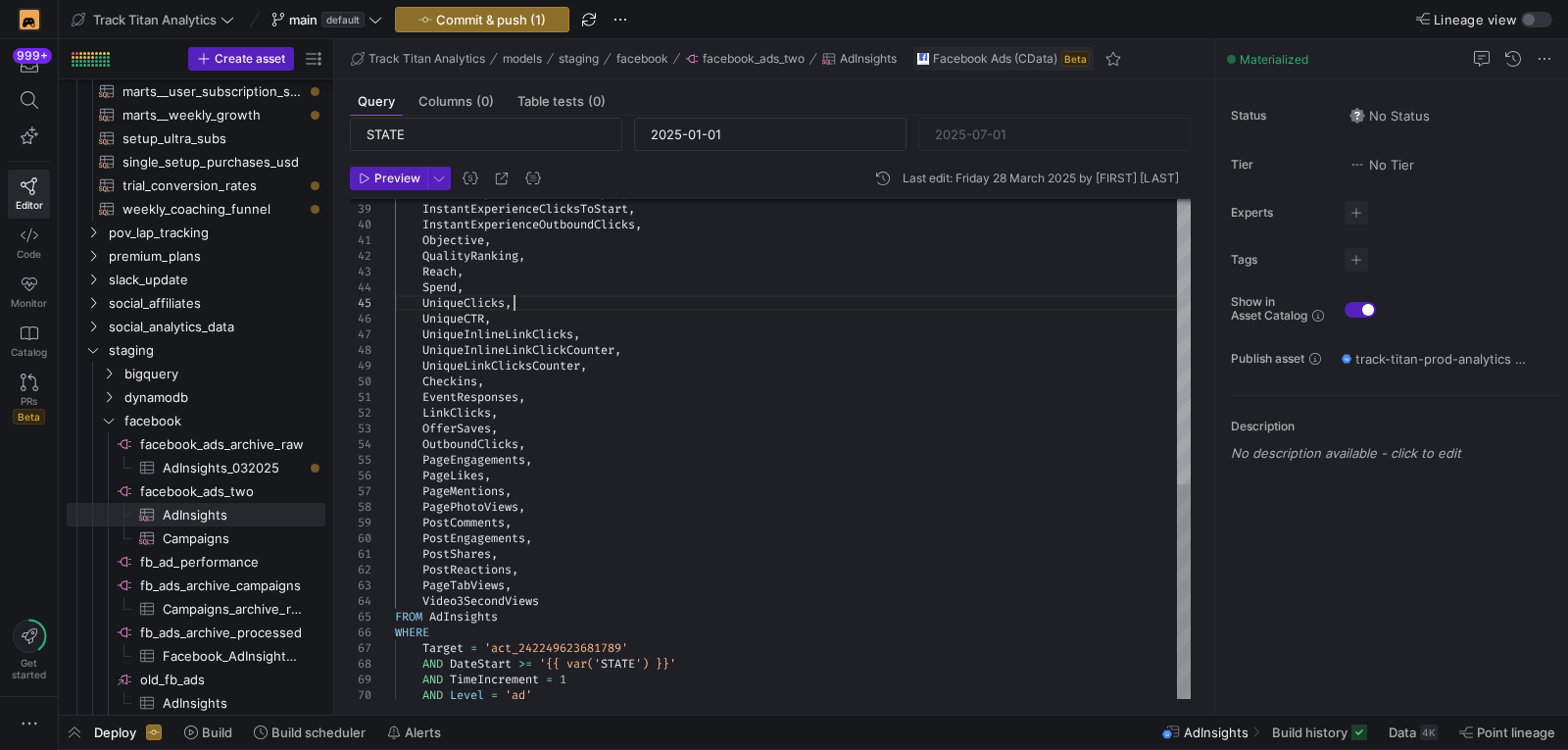 scroll, scrollTop: 102, scrollLeft: 0, axis: vertical 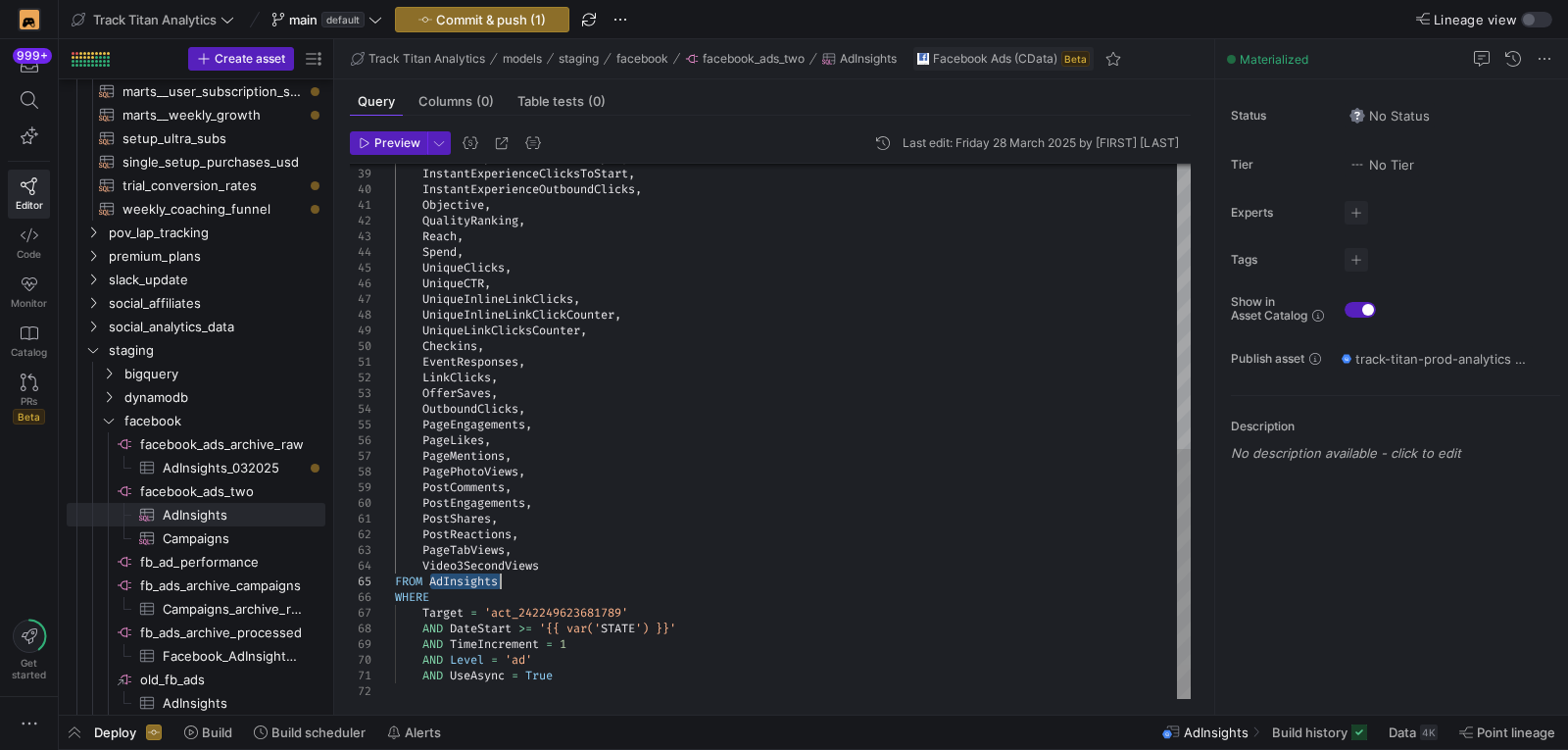 drag, startPoint x: 427, startPoint y: 585, endPoint x: 499, endPoint y: 581, distance: 72.111026 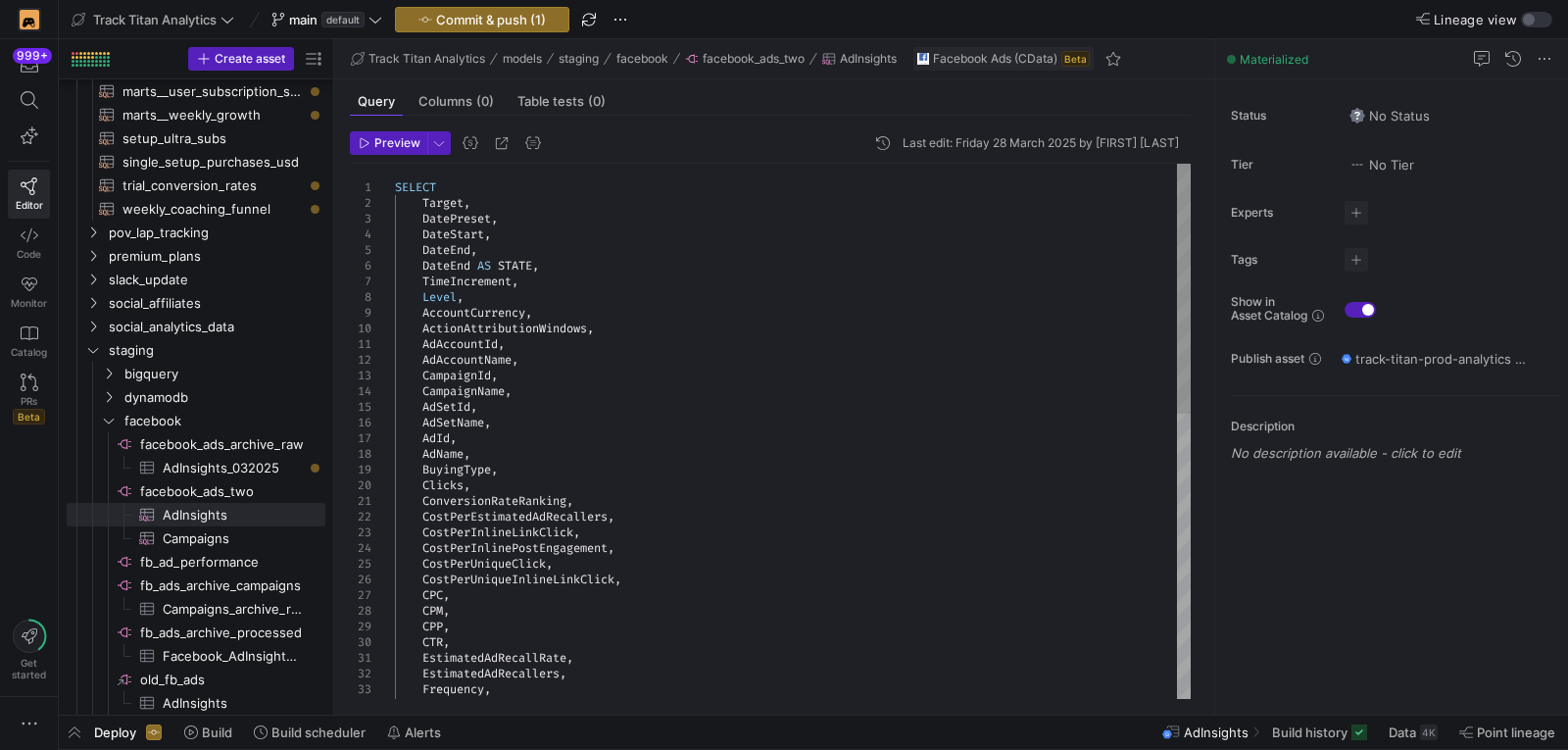 scroll, scrollTop: 0, scrollLeft: 0, axis: both 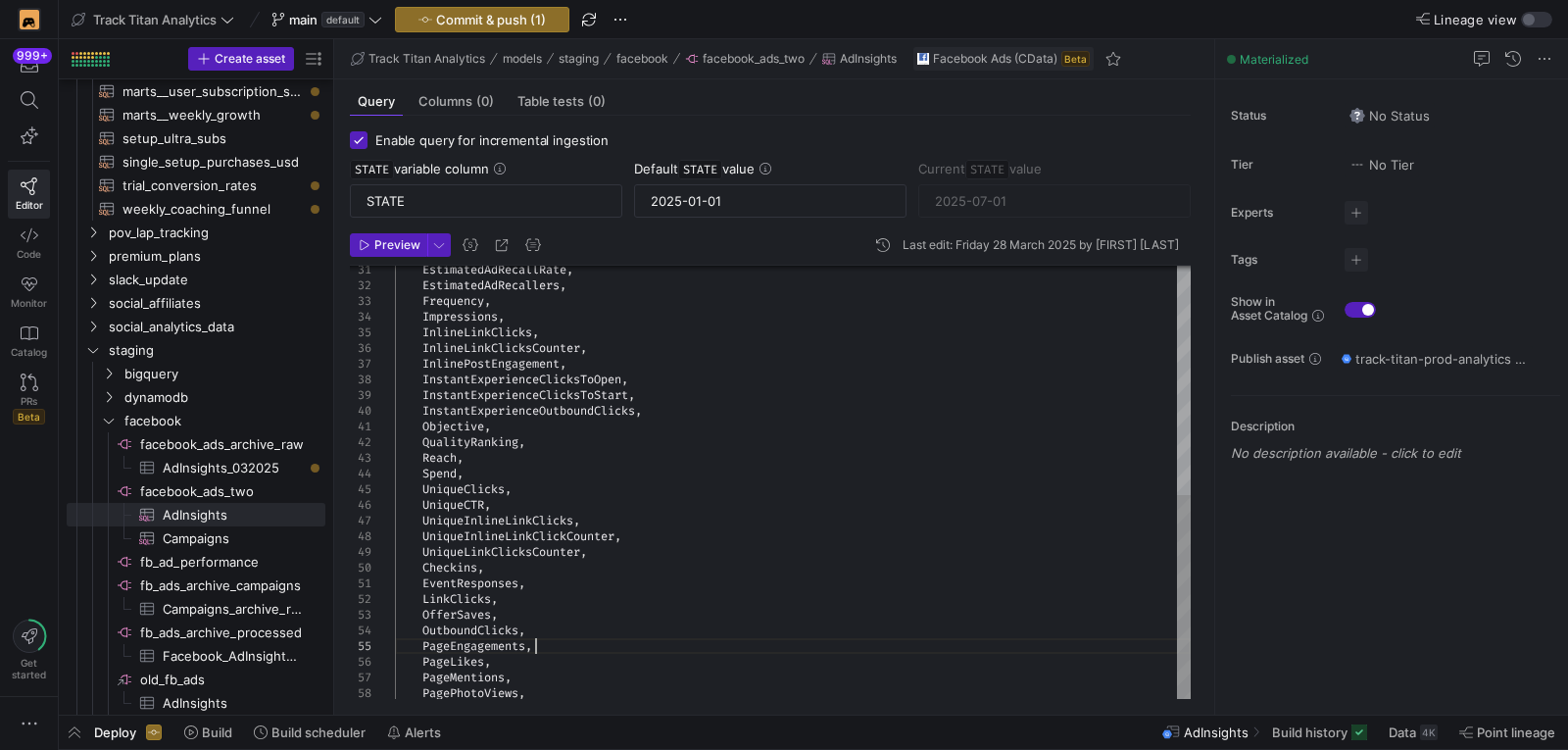 click on "EstimatedAdRecallers ,      Frequency ,      Impressions ,      EstimatedAdRecallRate ,      InlineLinkClicks ,      InlineLinkClicksCounter ,      InlinePostEngagement ,      InstantExperienceClicksToOpen ,      InstantExperienceClicksToStart ,      InstantExperienceOutboundClicks ,      Objective ,      QualityRanking ,      Reach ,      Spend ,      UniqueClicks ,      UniqueCTR ,      UniqueInlineLinkClicks ,      UniqueInlineLinkClickCounter ,      UniqueLinkClicksCounter ,      Checkins ,      EventResponses ,      LinkClicks ,      OfferSaves ,      OutboundClicks ,      PageEngagements ,      PageLikes ,      PageMentions ,      PagePhotoViews ,      PostComments ,      PostEngagements ,      PostShares ,      PostReactions ,      PageTabViews ,      Video3SecondViews FROM   AdInsights" at bounding box center (793, 348) 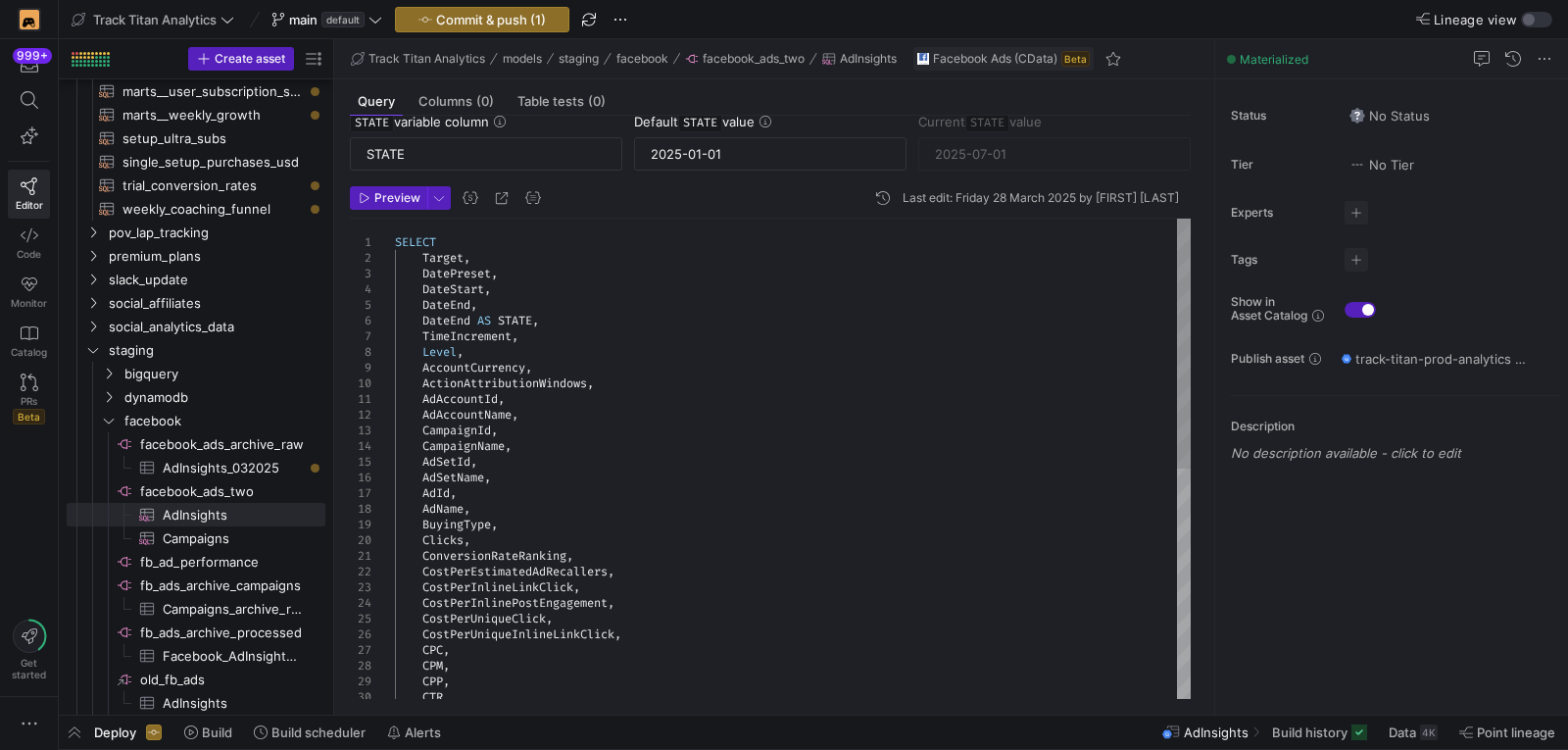scroll, scrollTop: 0, scrollLeft: 0, axis: both 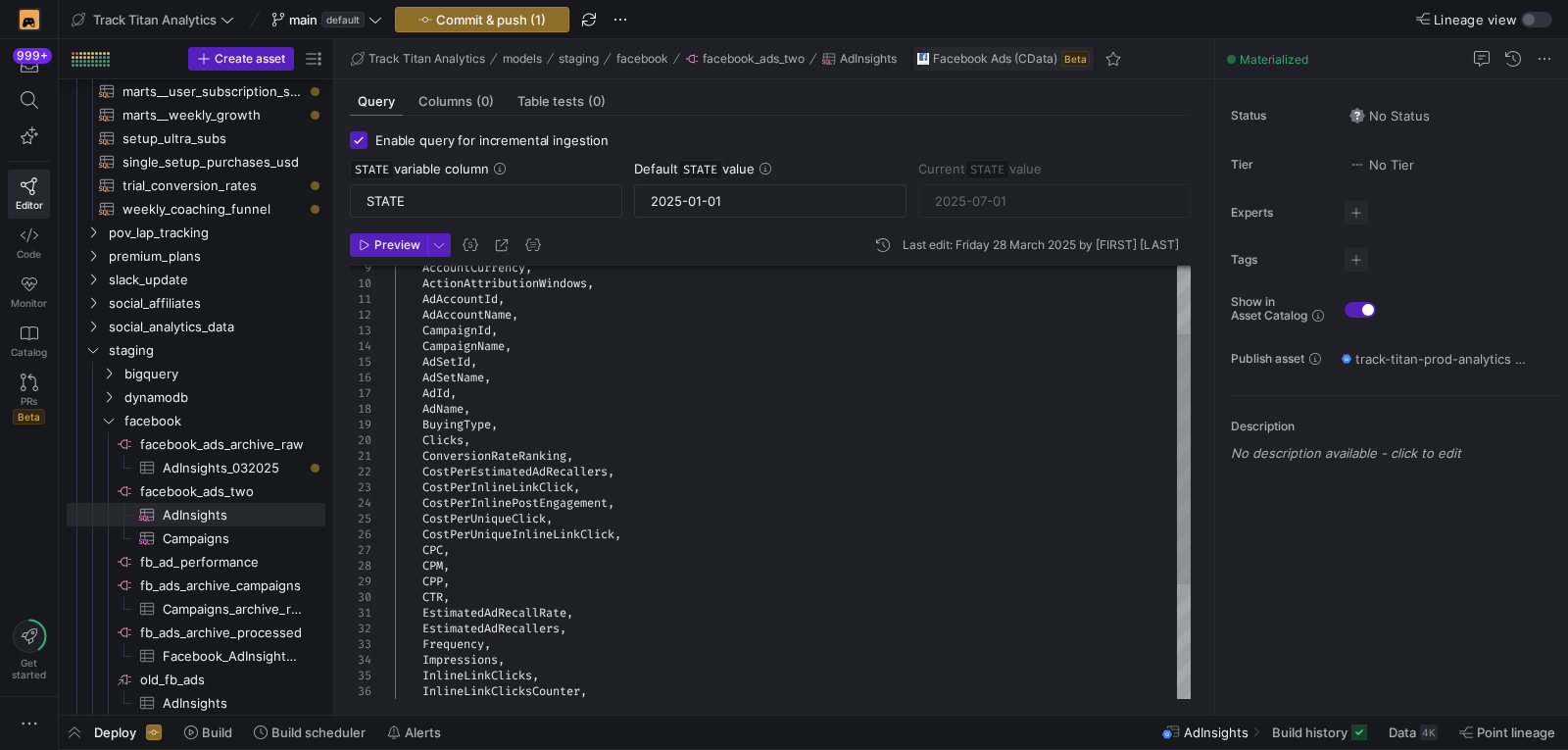 click on "EstimatedAdRecallers ,      Frequency ,      Impressions ,      CPP ,      CTR ,      EstimatedAdRecallRate ,      CostPerUniqueInlineLinkClick ,      CPC ,      CPM ,      CostPerInlineLinkClick ,      CostPerInlinePostEngagement ,      CostPerUniqueClick ,      Clicks ,      ConversionRateRanking ,      CostPerEstimatedAdRecallers ,      AdId ,      AdName ,      BuyingType ,      CampaignId ,      CampaignName ,      AdSetId ,      AdSetName ,      ActionAttributionWindows ,      AdAccountId ,      AdAccountName ,      AccountCurrency ,      InlineLinkClicks ,      InlineLinkClicksCounter ,      InlinePostEngagement ,      InstantExperienceClicksToOpen ,      InstantExperienceClicksToStart ,      InstantExperienceOutboundClicks ,      Objective ,      QualityRanking ,      Reach ," at bounding box center [793, 691] 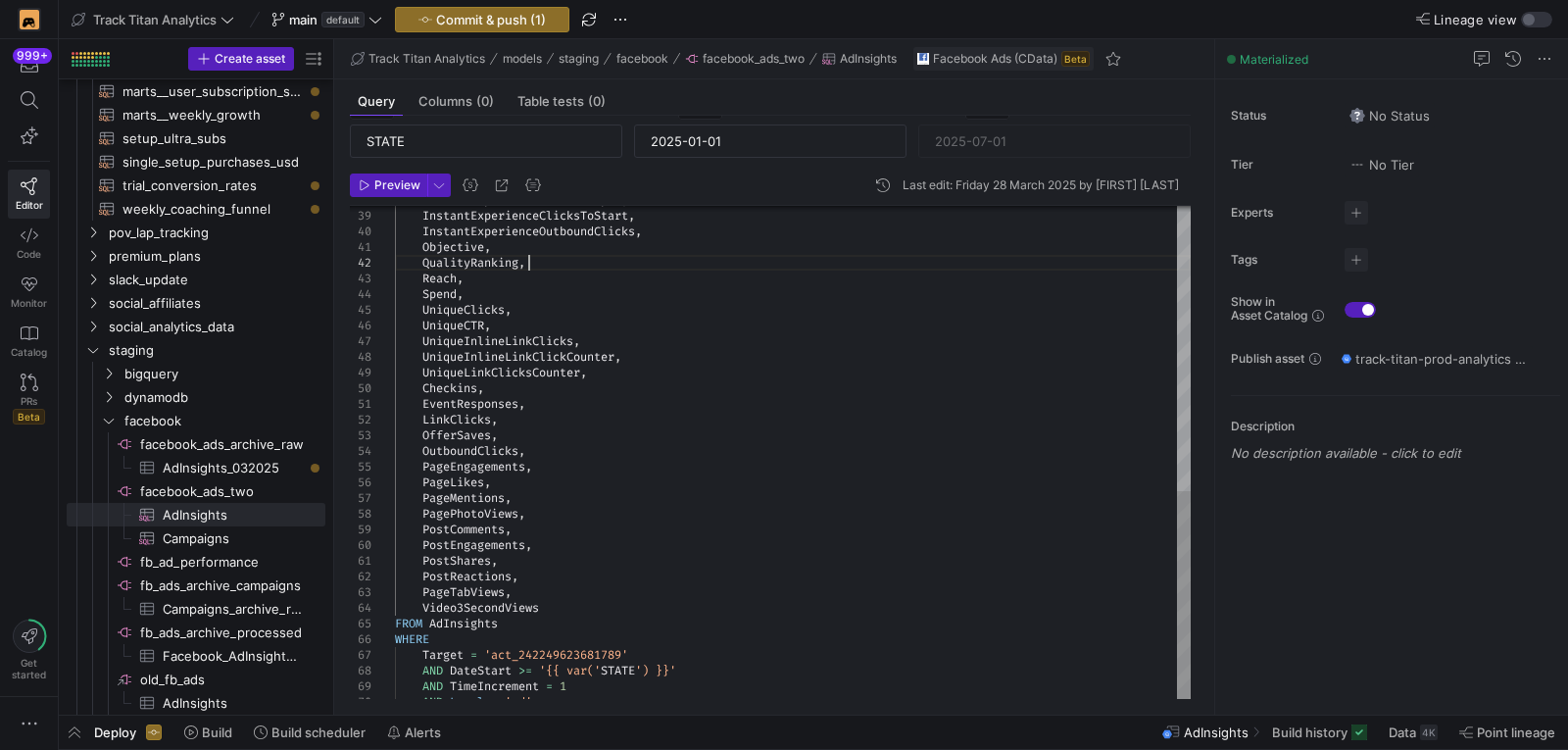 scroll, scrollTop: 102, scrollLeft: 0, axis: vertical 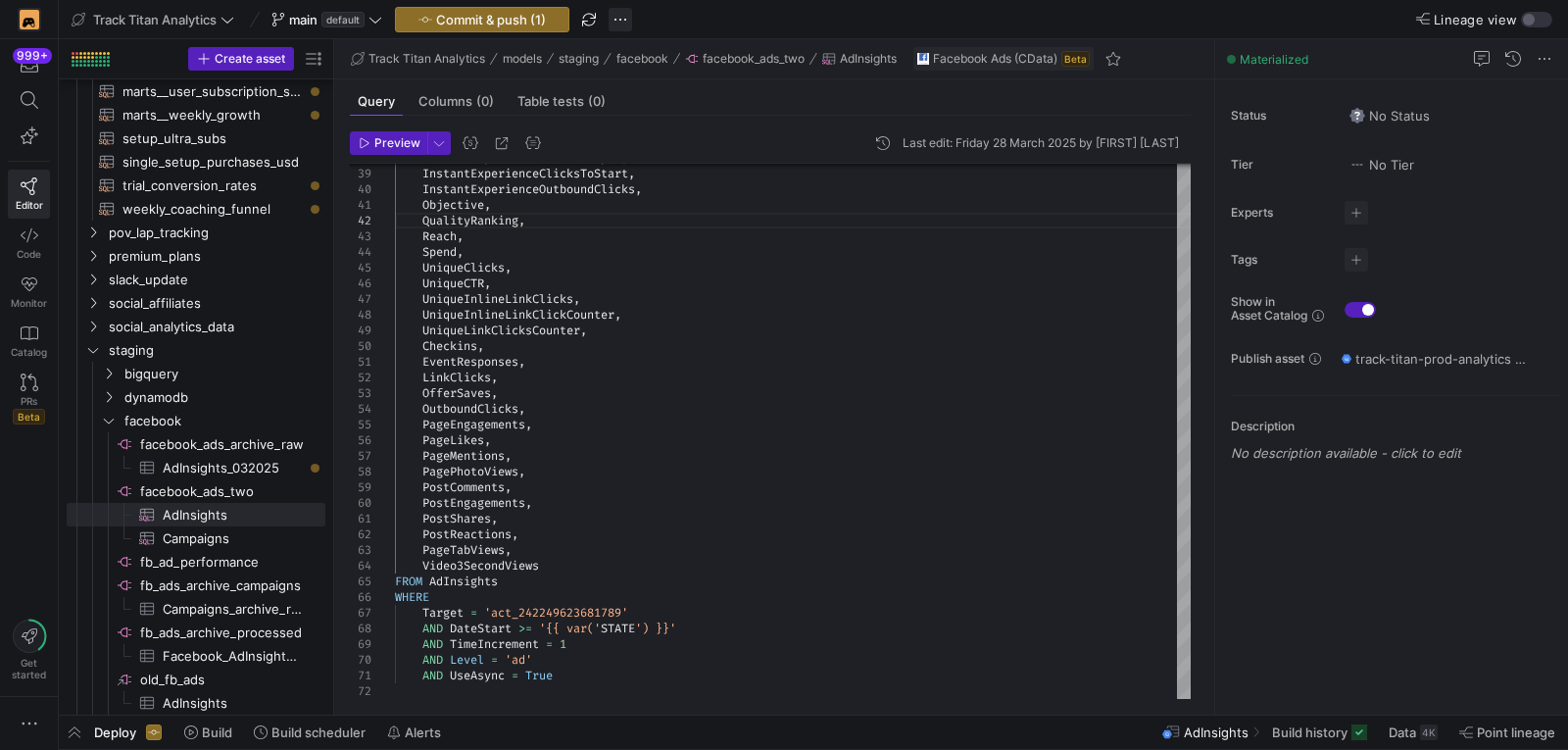 click at bounding box center (620, 20) 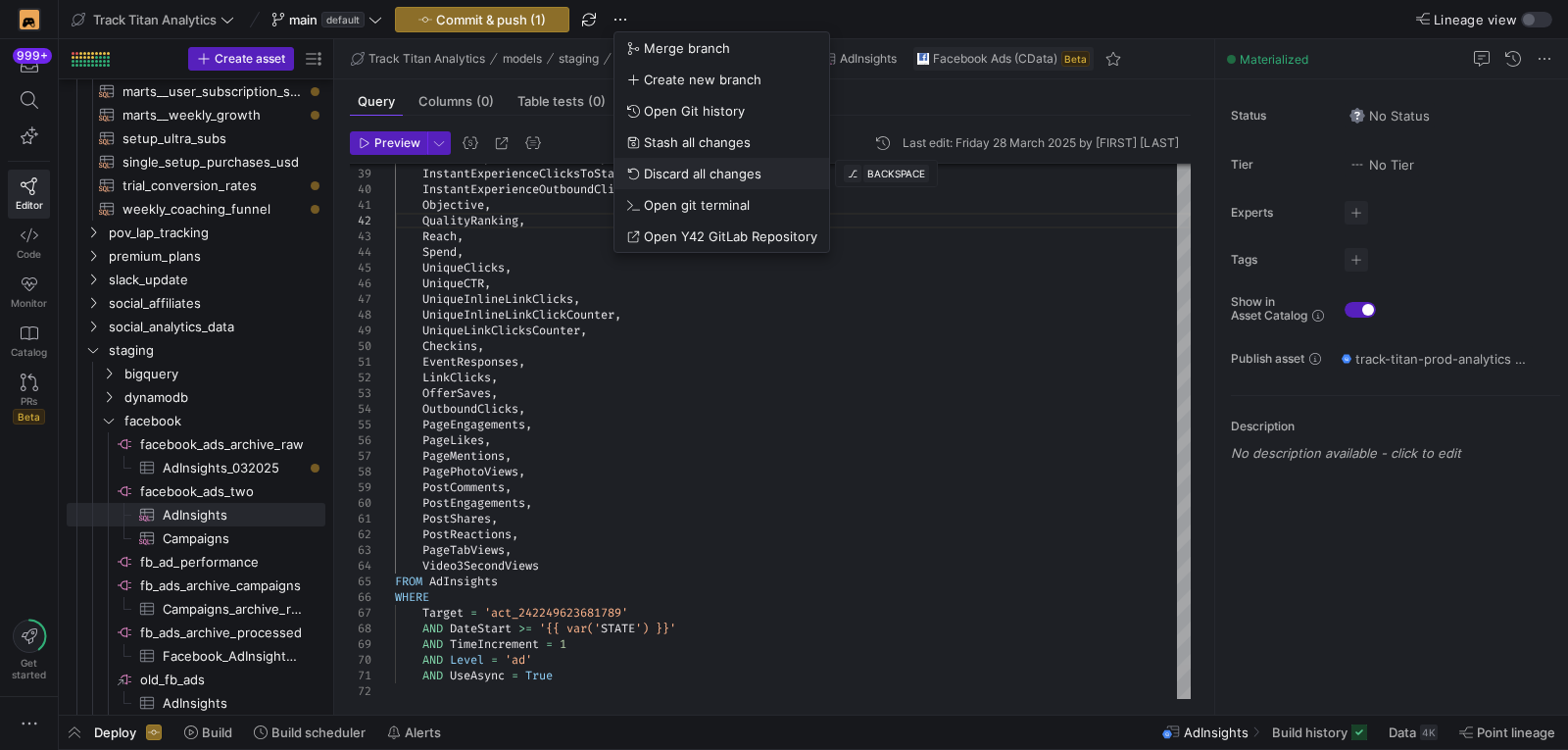 click on "Discard all changes" at bounding box center (721, 174) 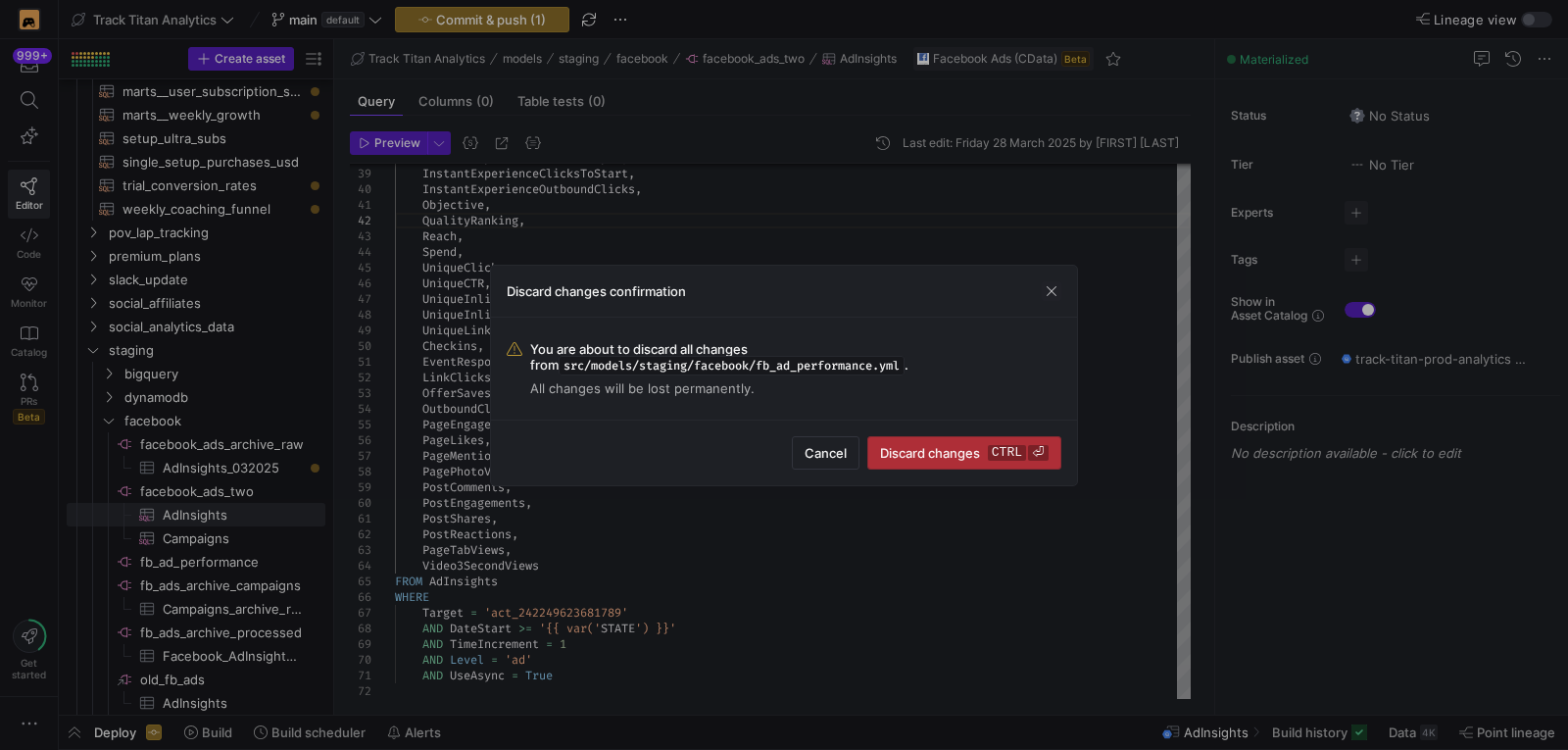 click at bounding box center (964, 453) 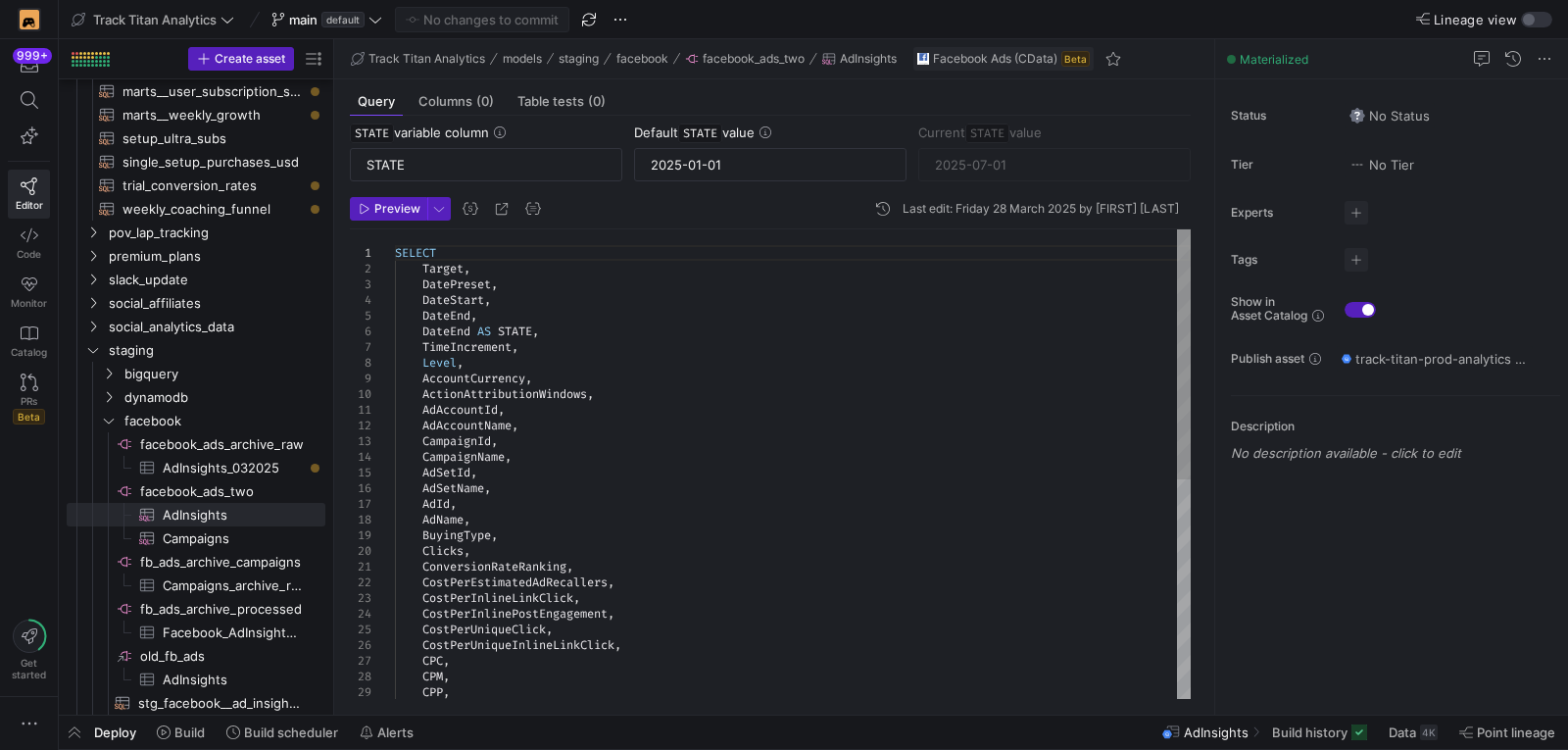 scroll, scrollTop: 0, scrollLeft: 0, axis: both 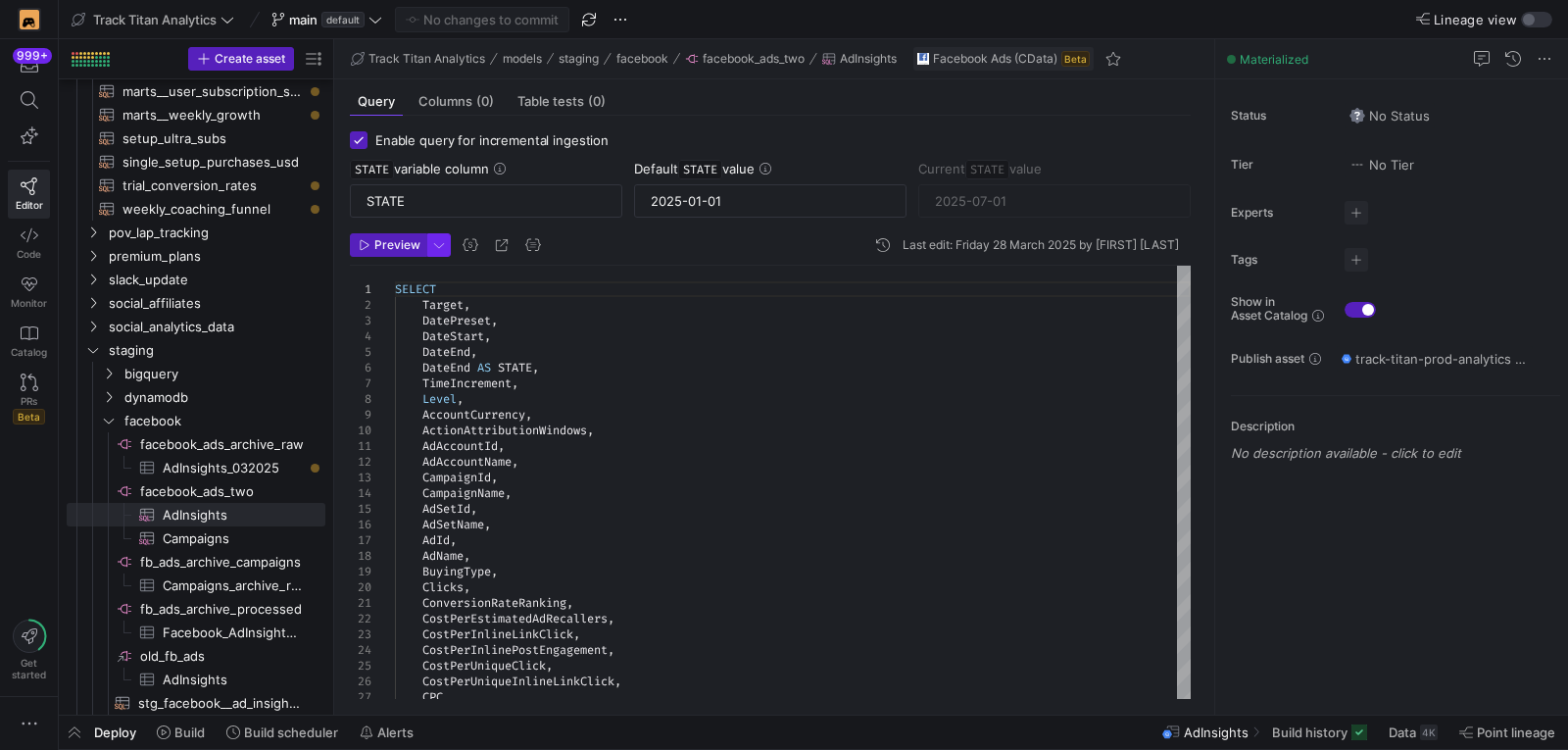 click at bounding box center [439, 245] 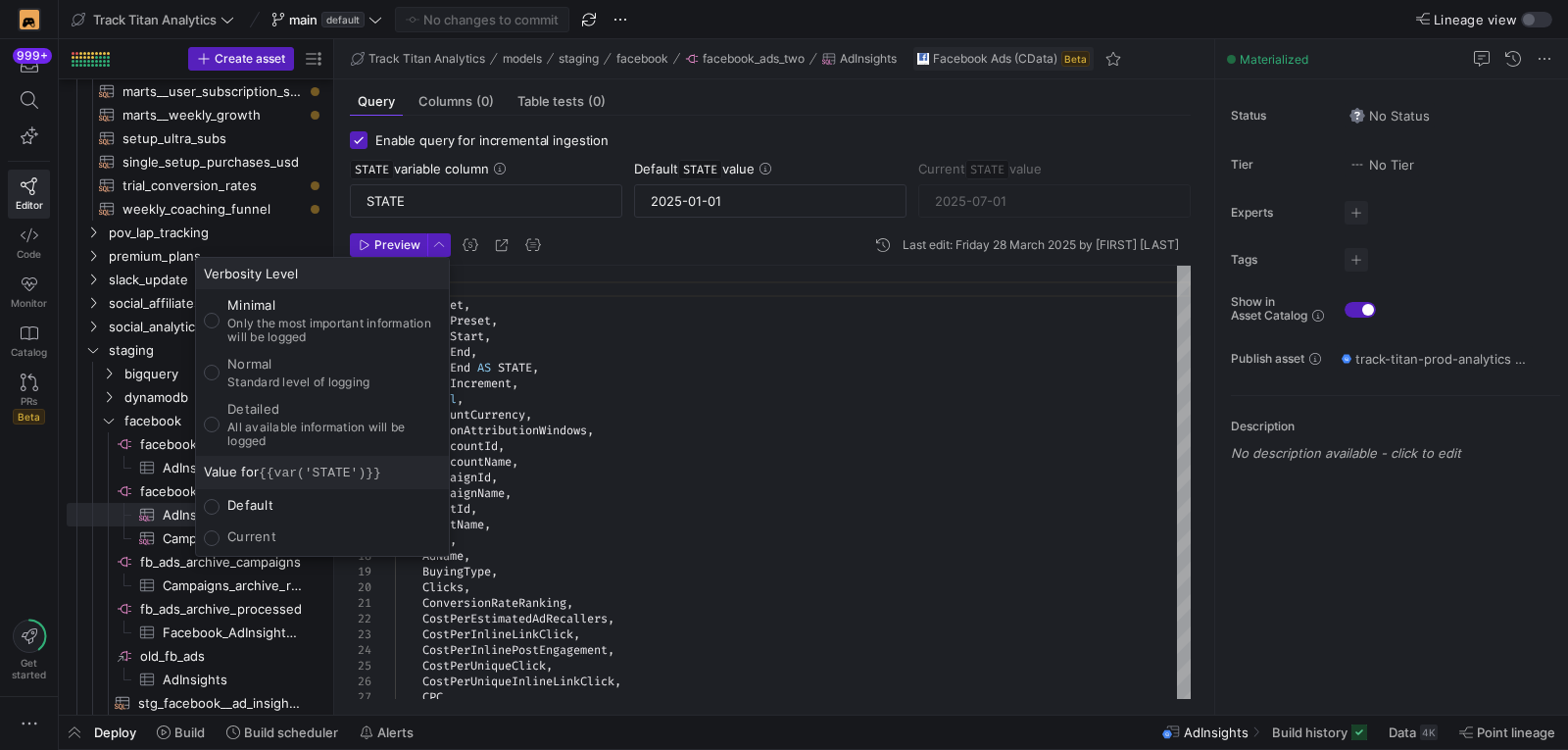 click at bounding box center (784, 375) 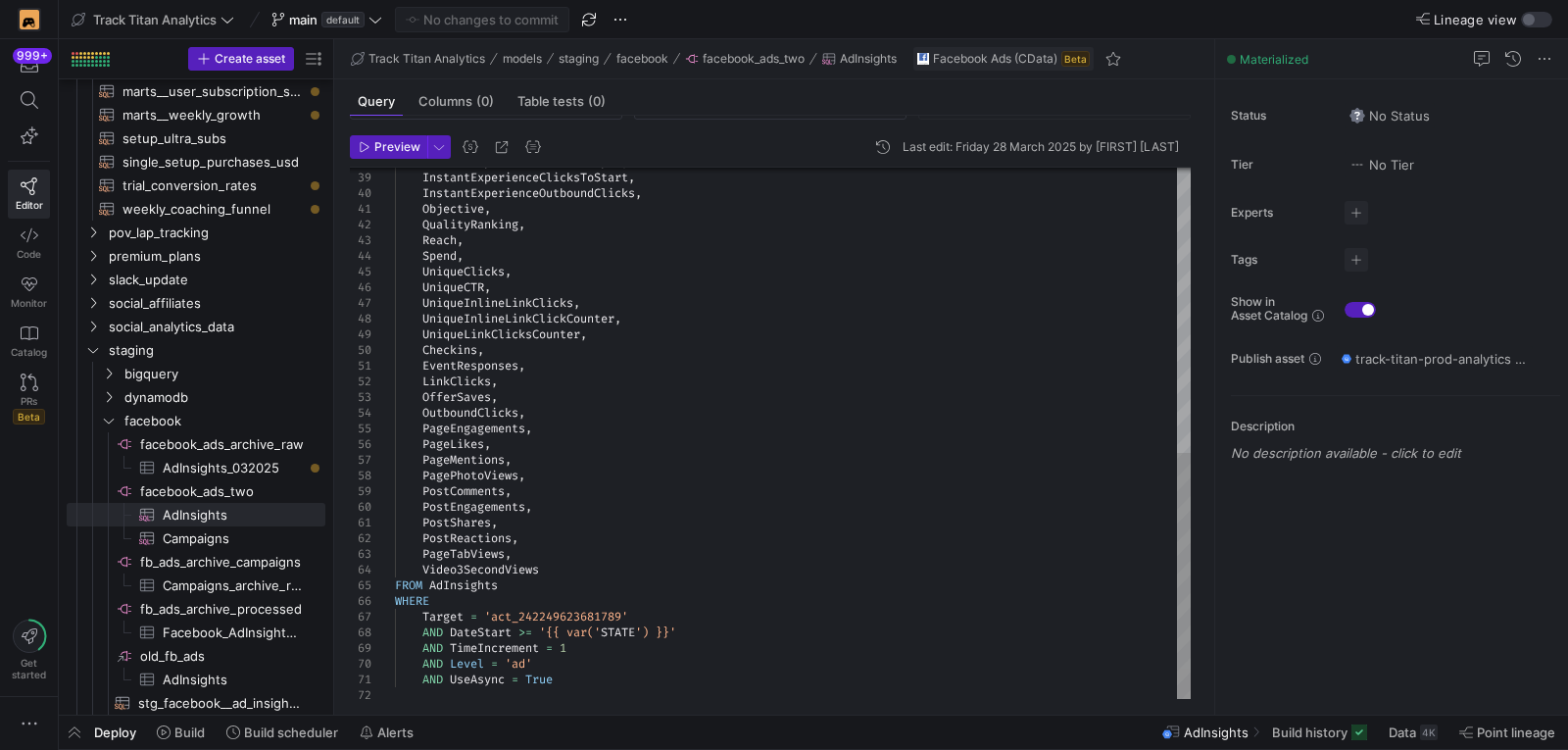 scroll, scrollTop: 102, scrollLeft: 0, axis: vertical 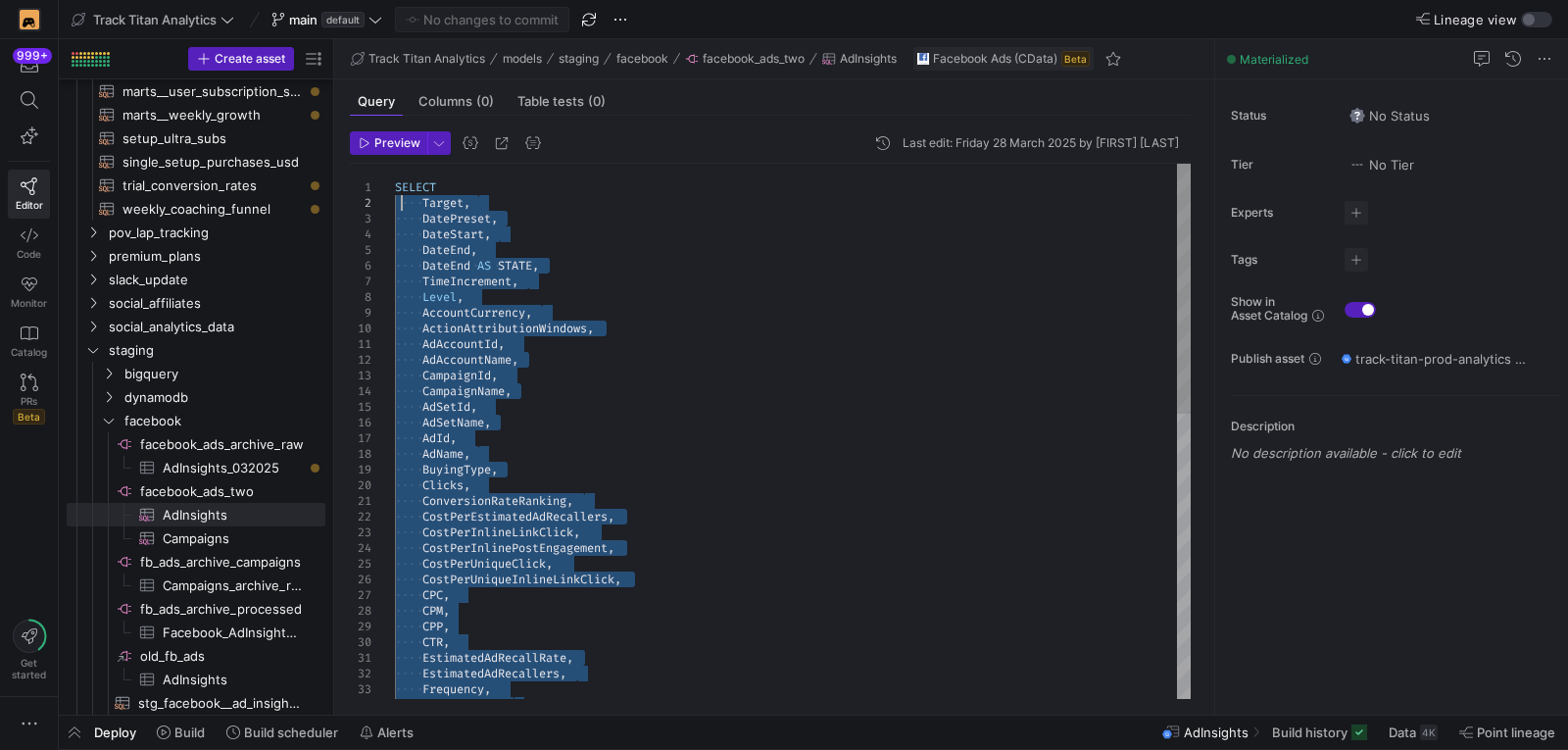 drag, startPoint x: 546, startPoint y: 565, endPoint x: 400, endPoint y: 205, distance: 388.4791 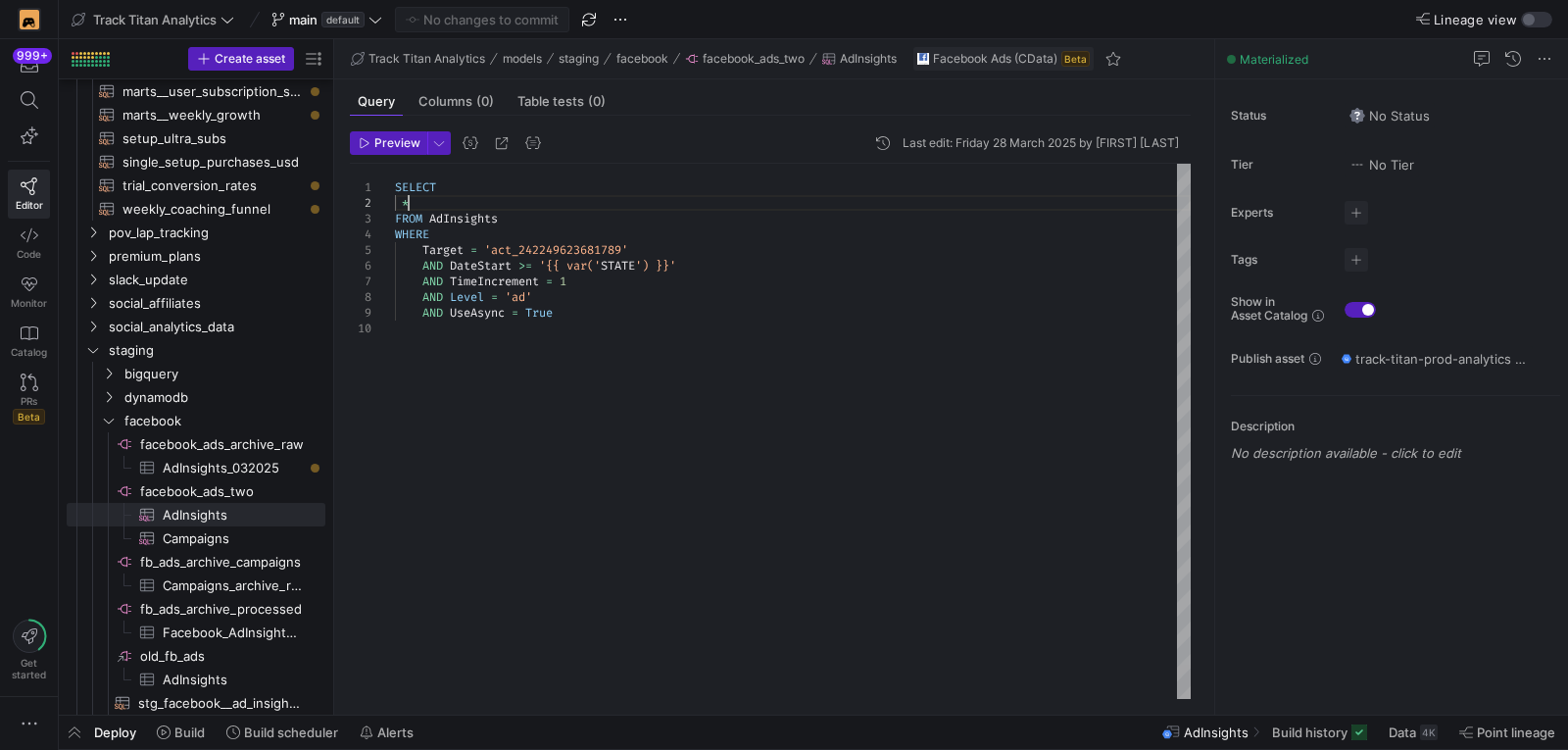 scroll, scrollTop: 16, scrollLeft: 13, axis: both 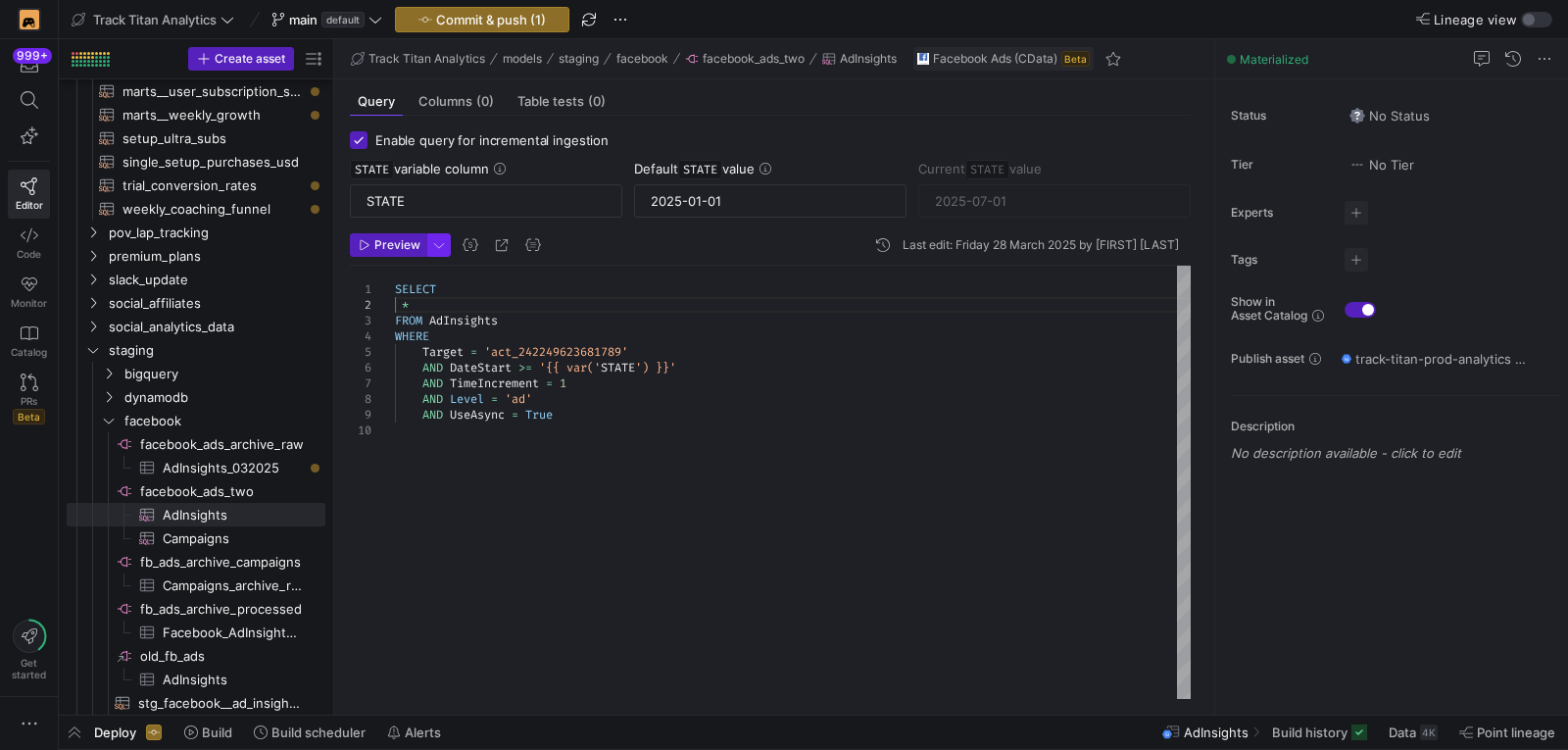 type on "SELECT
*
FROM AdInsights
WHERE
Target = 'act_242249623681789'
AND DateStart >= '{{ var('[STATE]') }}'
AND TimeIncrement = 1
AND Level = 'ad'
AND UseAsync = True" 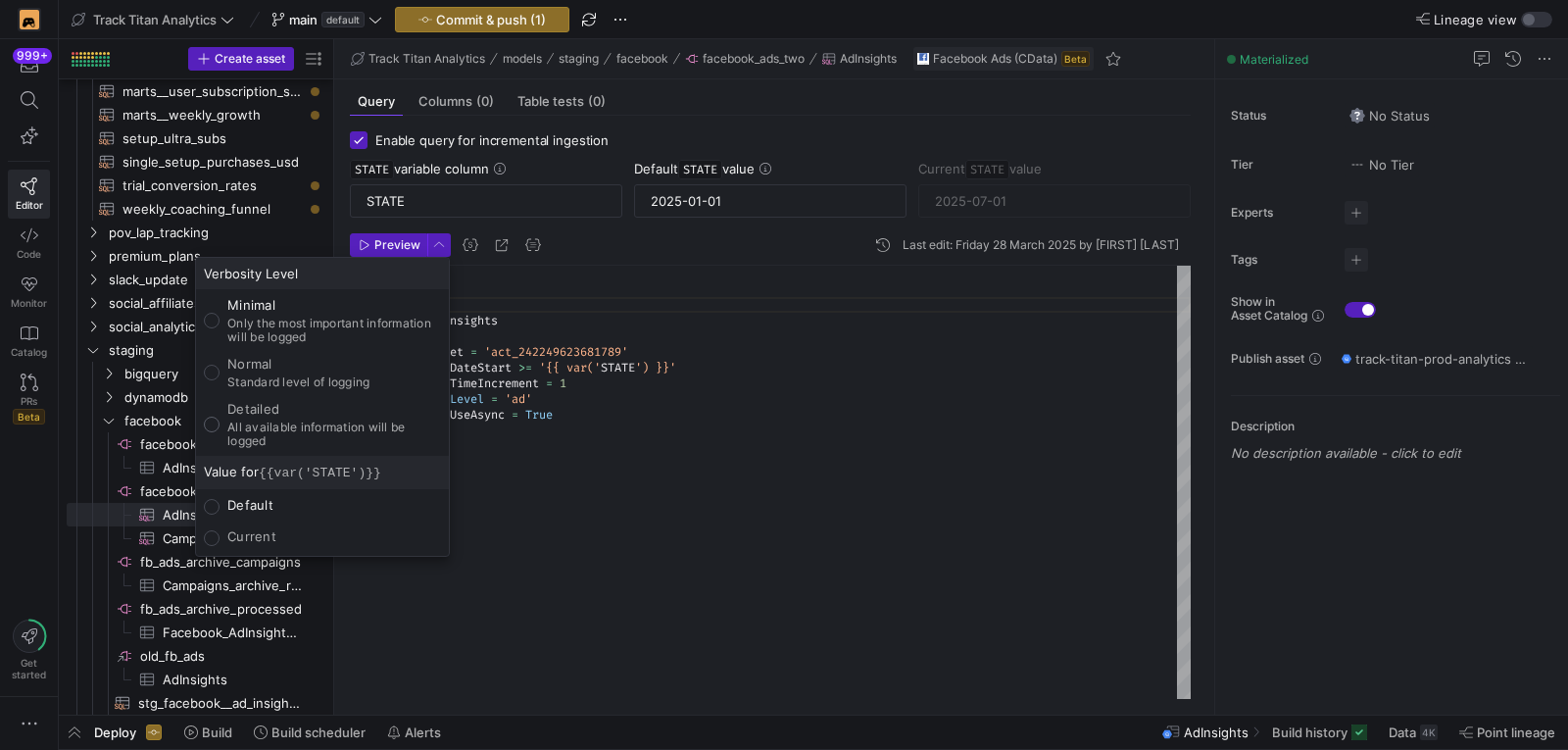 click on "Detailed All available information will be logged" at bounding box center [212, 425] 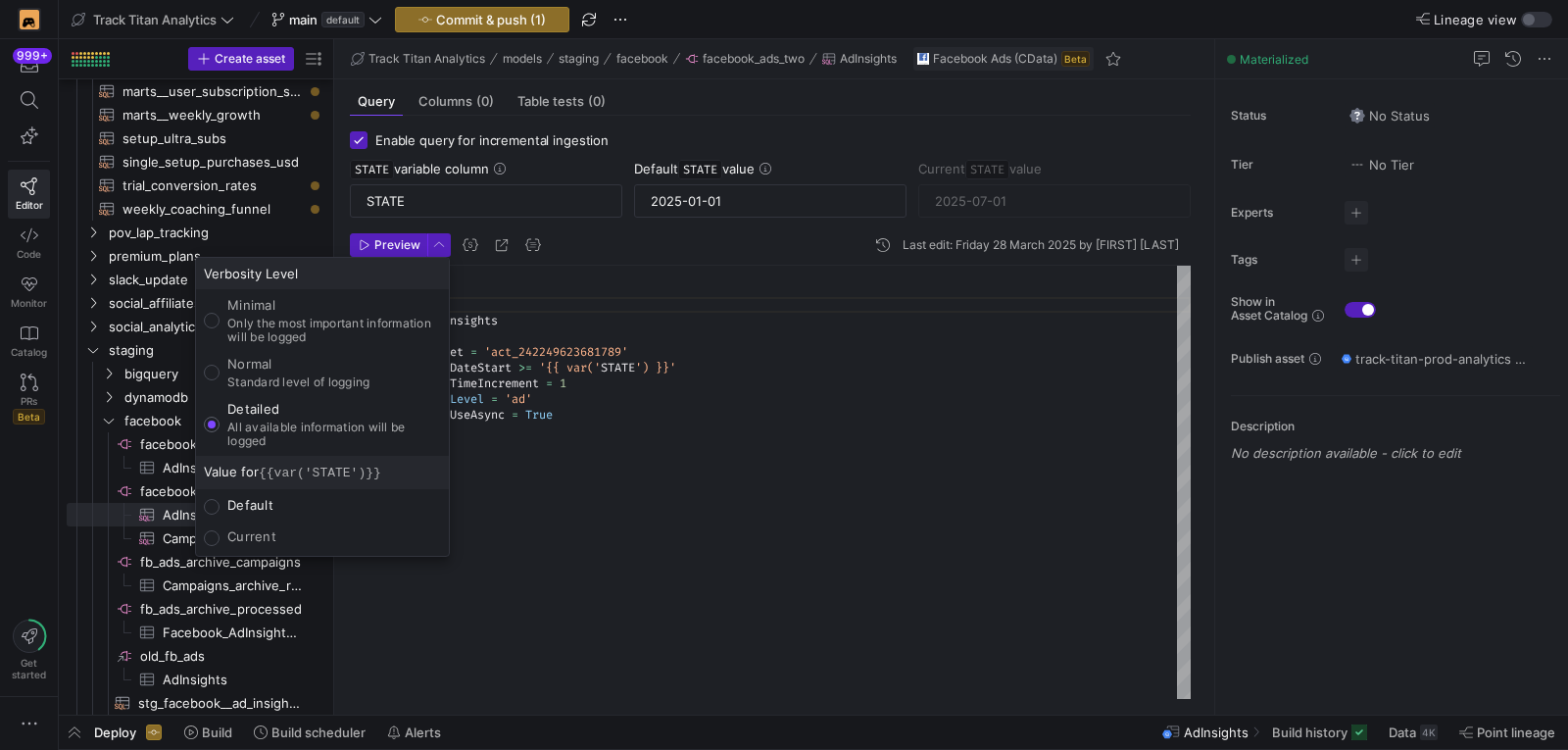 click at bounding box center (784, 375) 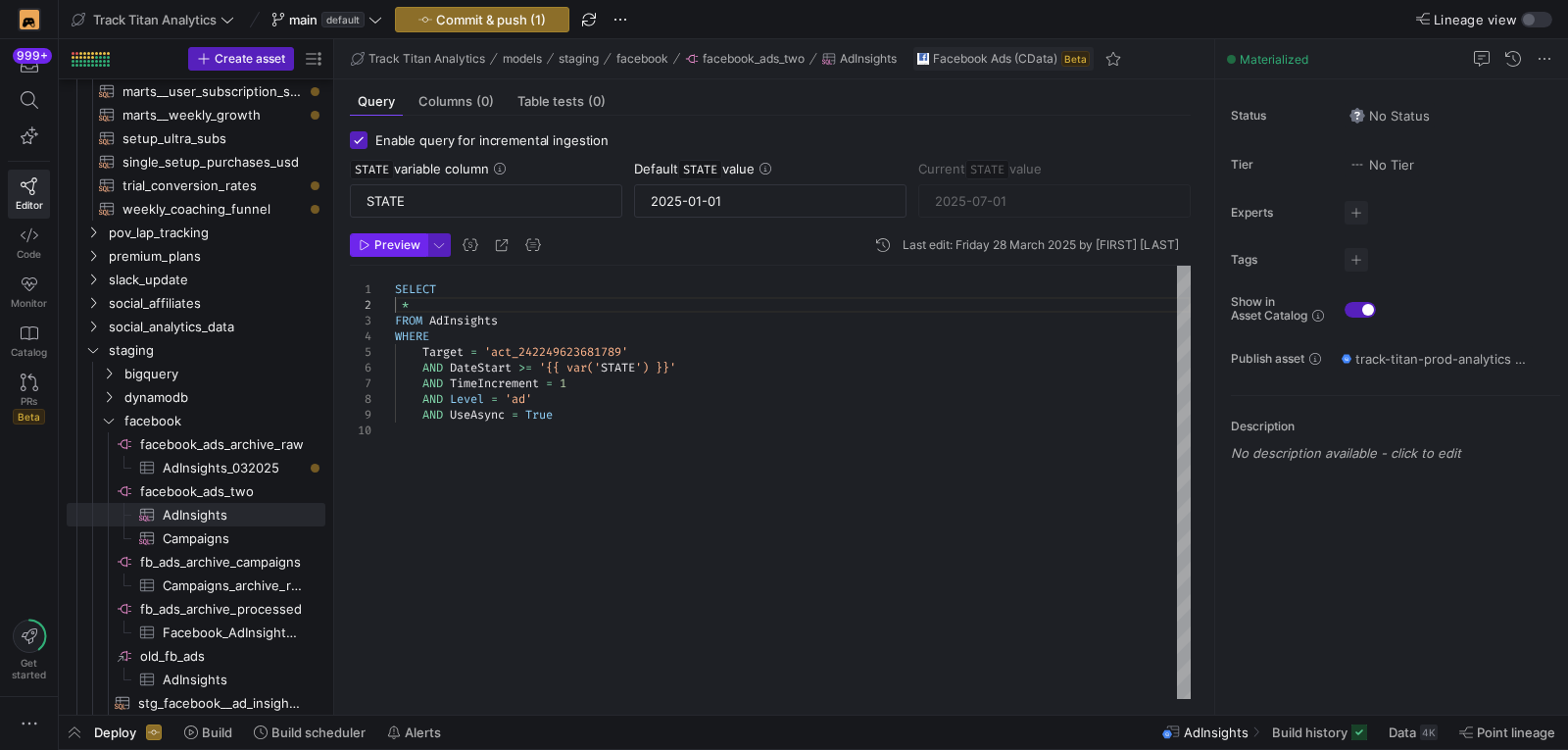 click on "Preview" at bounding box center [397, 245] 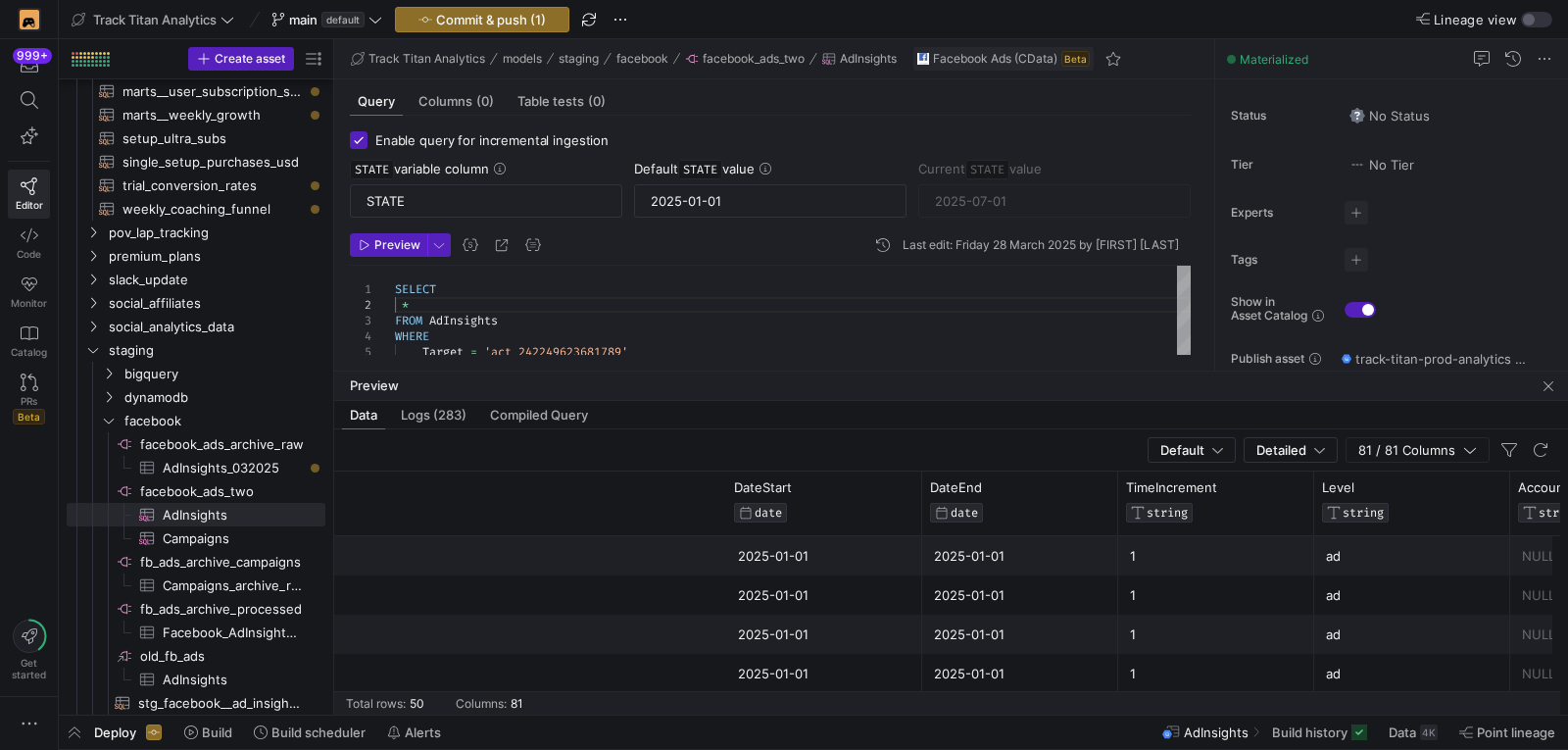 scroll, scrollTop: 0, scrollLeft: 923, axis: horizontal 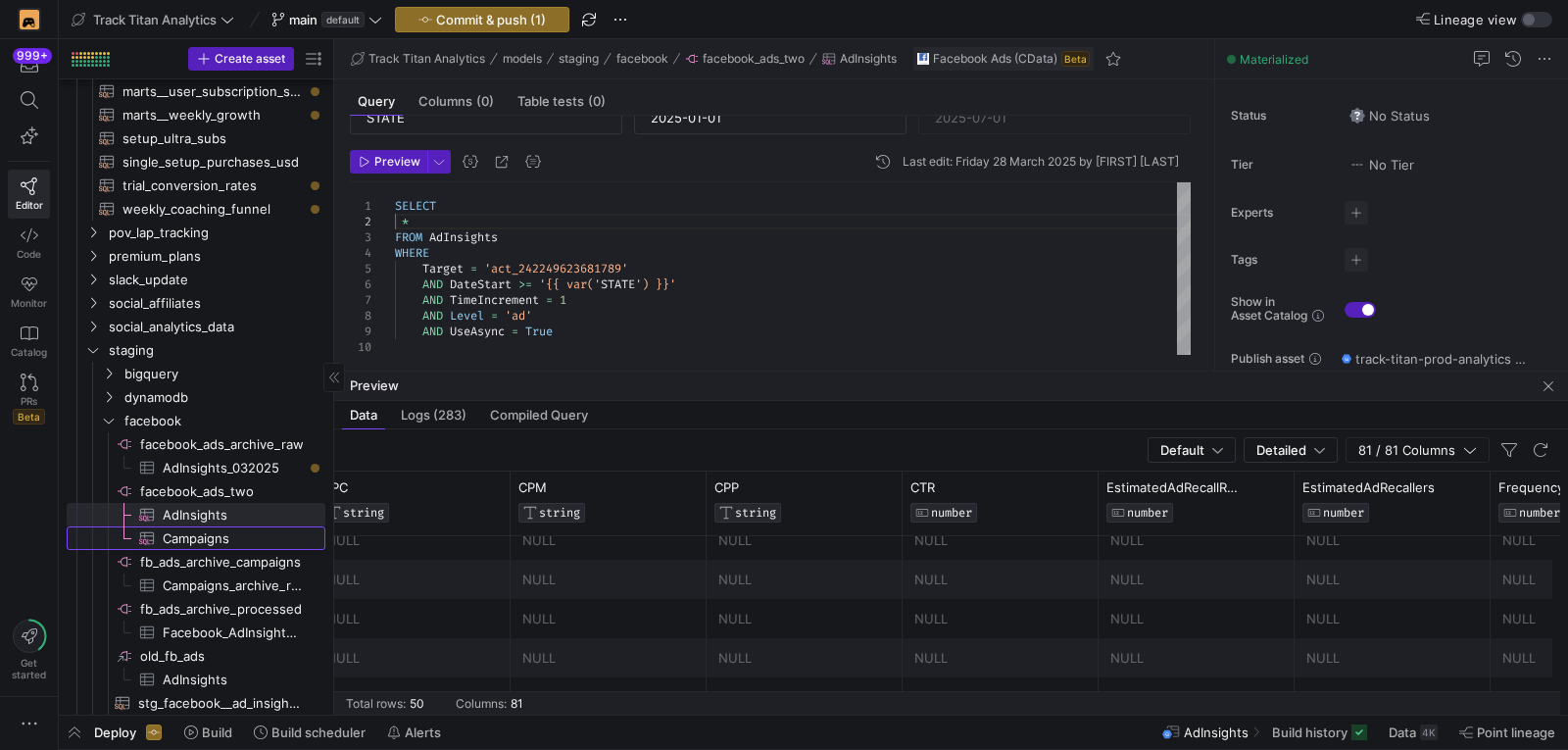 click on "Campaigns​​​​​​​​​" at bounding box center (232, 538) 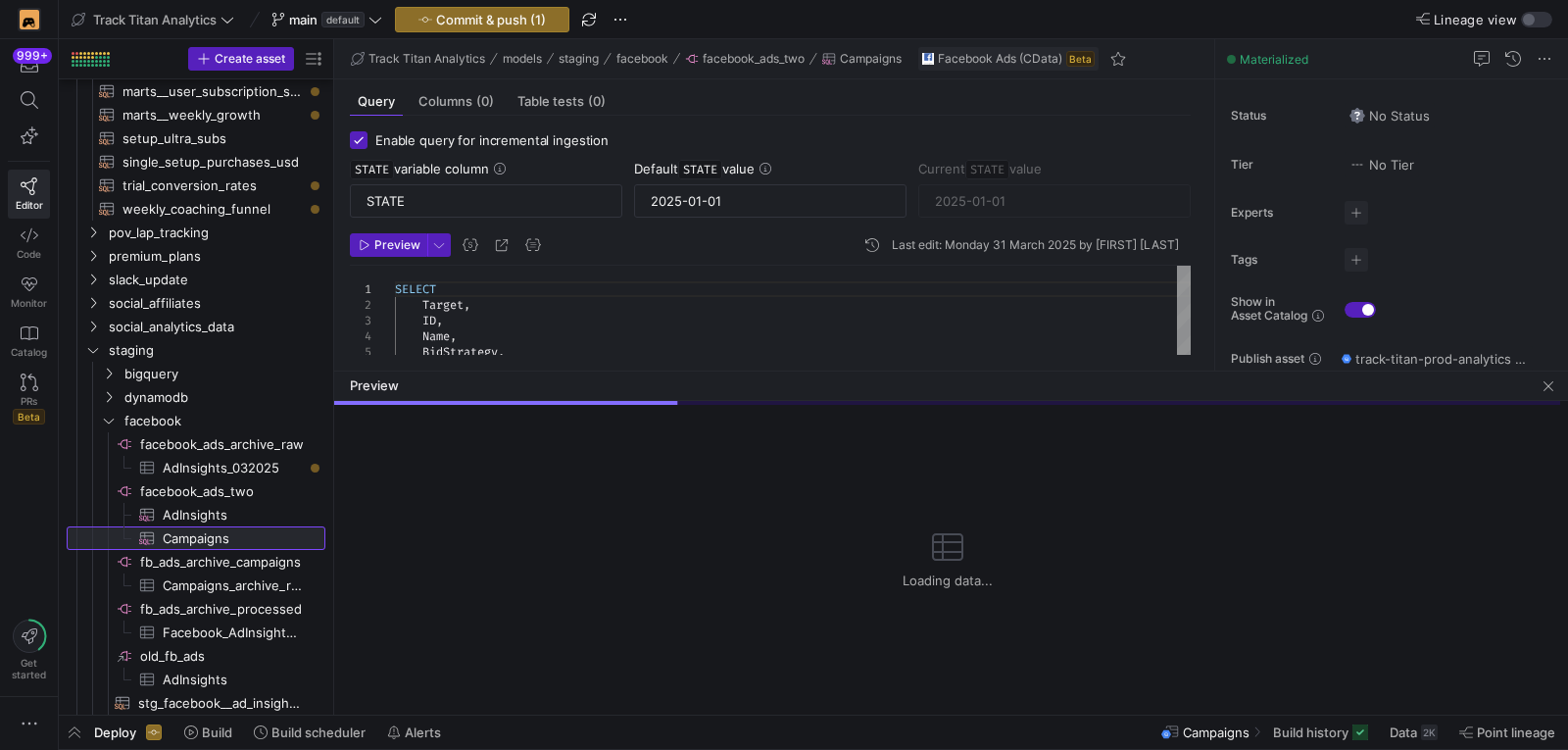 scroll, scrollTop: 102, scrollLeft: 0, axis: vertical 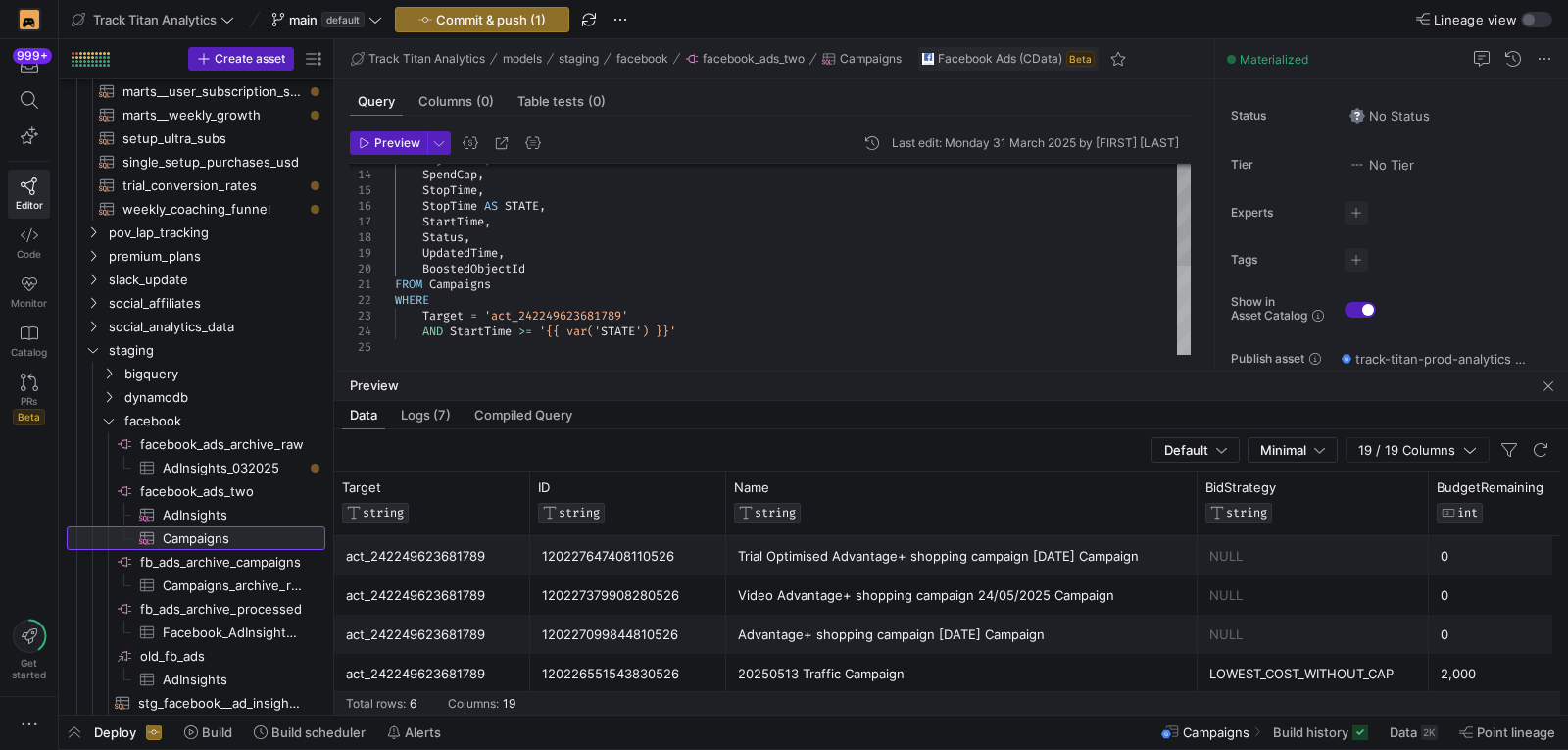 click at bounding box center (1184, 310) 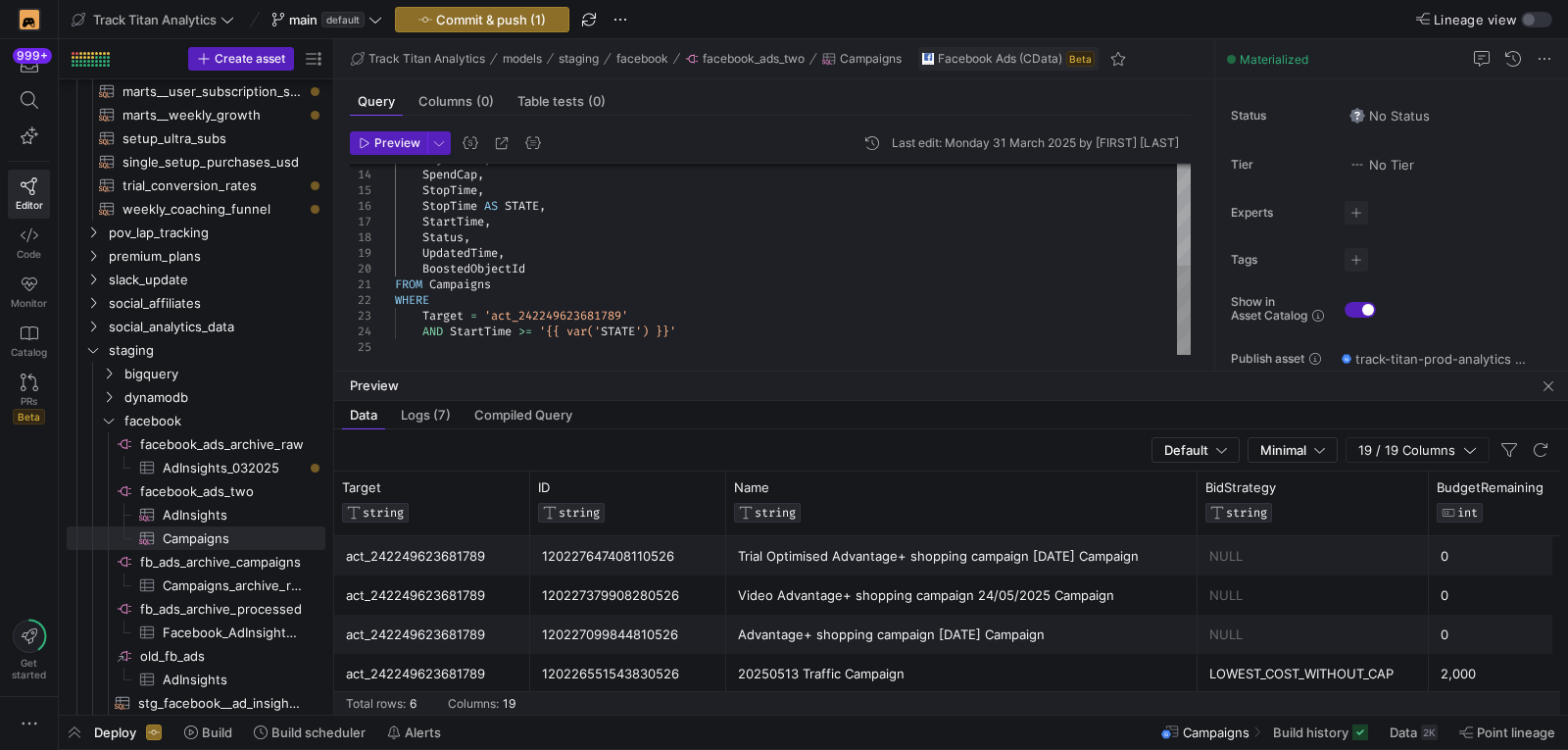 click on "Objective ,      SpendCap ,      StopTime ,      StopTime  AS   STATE ,      StartTime ,      Status ,      UpdatedTime ,      BoostedObjectId FROM   Campaigns WHERE      Target   =   'act_242249623681789'      AND   StartTime   >=   '{{ var(' STATE ') }}'" at bounding box center [793, 151] 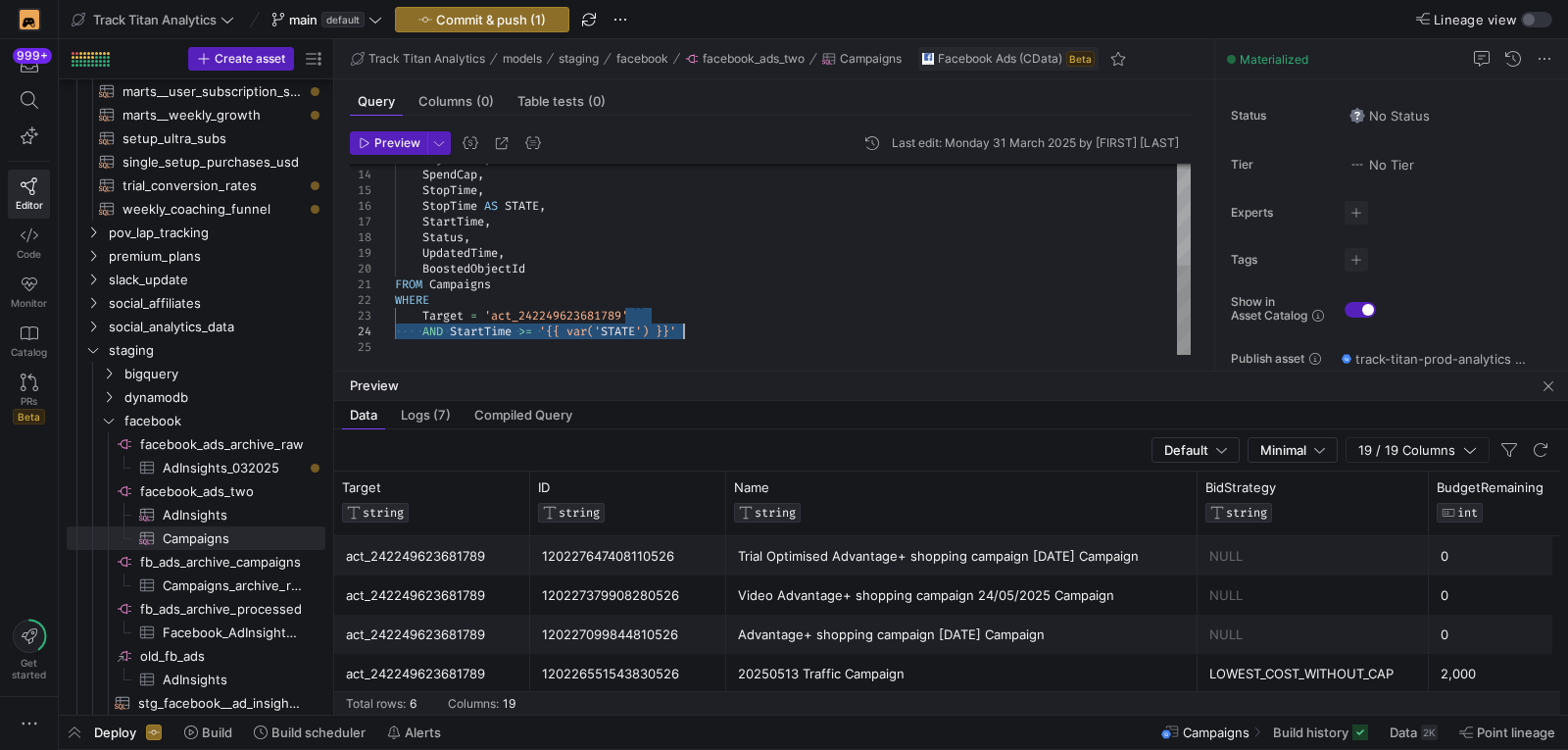 scroll, scrollTop: 16, scrollLeft: 0, axis: vertical 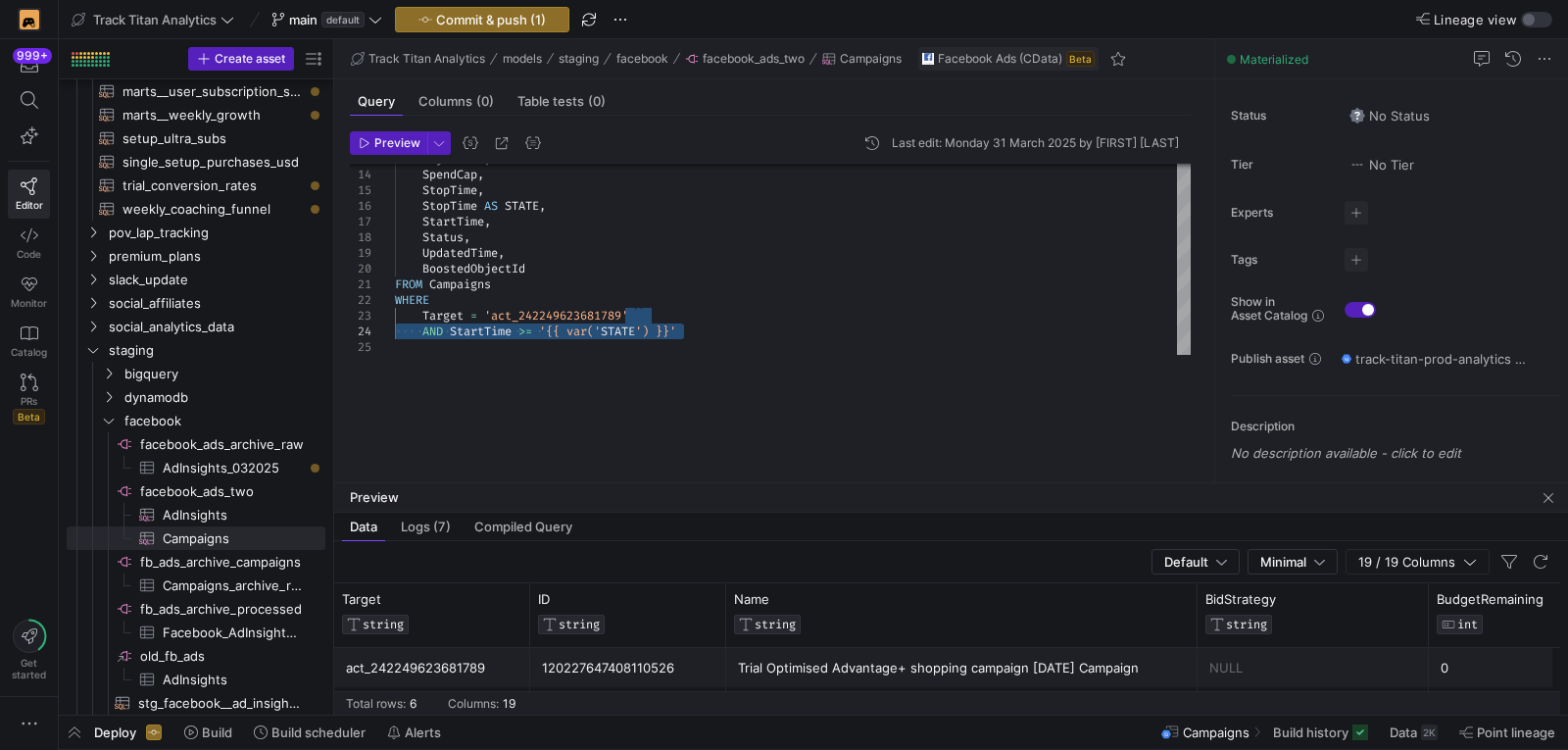 drag, startPoint x: 770, startPoint y: 374, endPoint x: 733, endPoint y: 434, distance: 70.491134 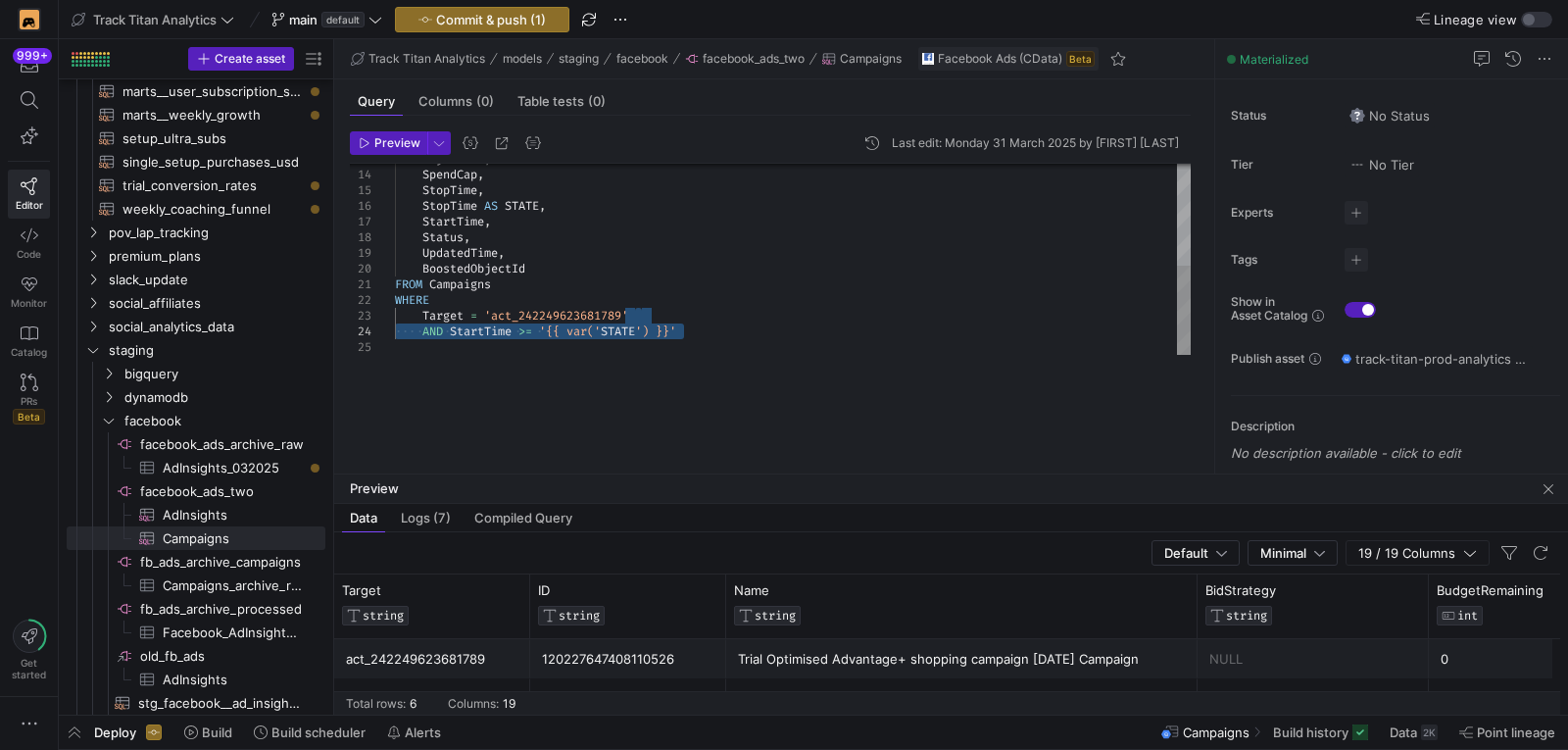 click on "Objective ,      SpendCap ,      StopTime ,      StopTime  AS   STATE ,      StartTime ,      Status ,      UpdatedTime ,      BoostedObjectId FROM   Campaigns WHERE      Target   =   'act_242249623681789'      AND   StartTime   >=   '{{ var(' STATE ') }}'" at bounding box center [793, 151] 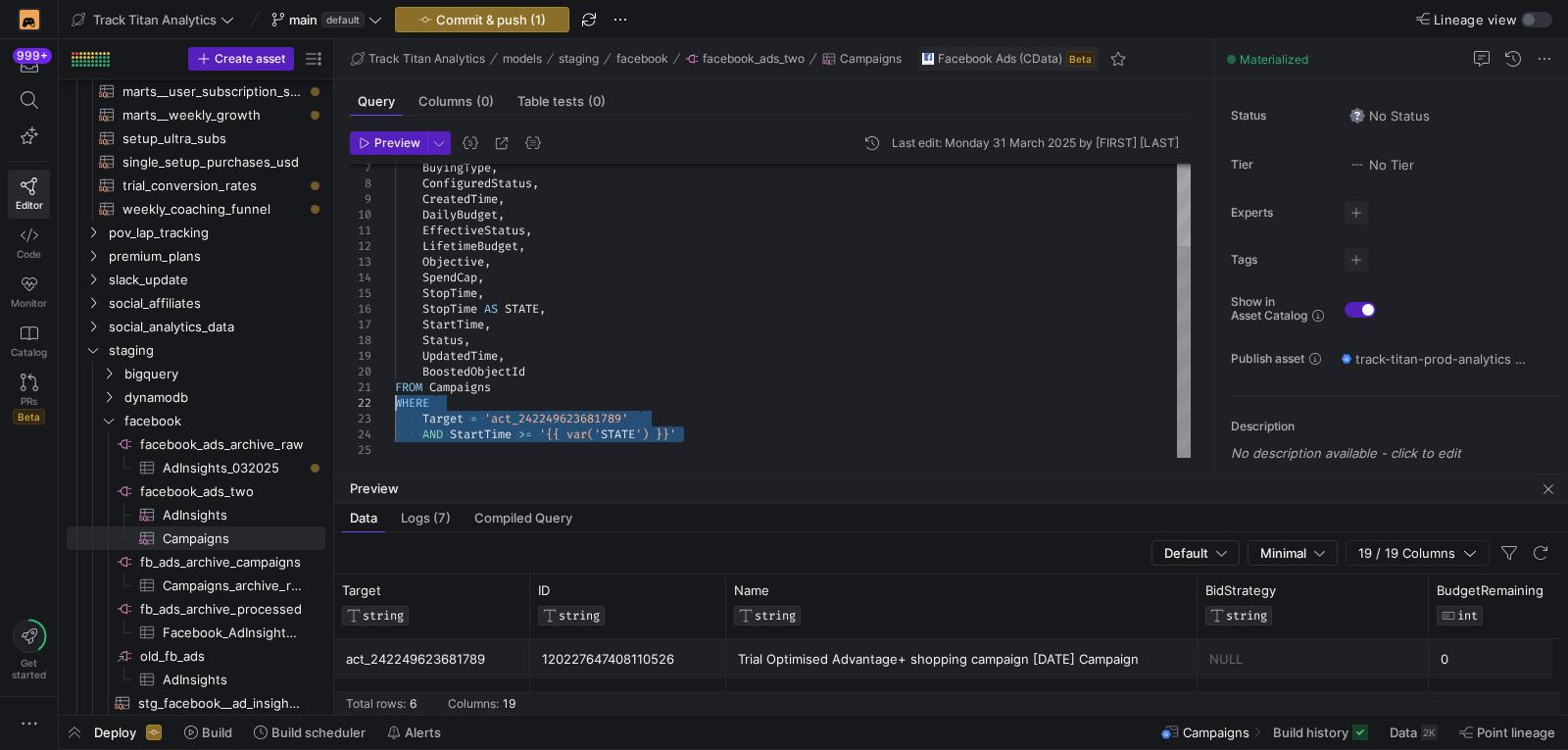 drag, startPoint x: 677, startPoint y: 432, endPoint x: 391, endPoint y: 398, distance: 288.01389 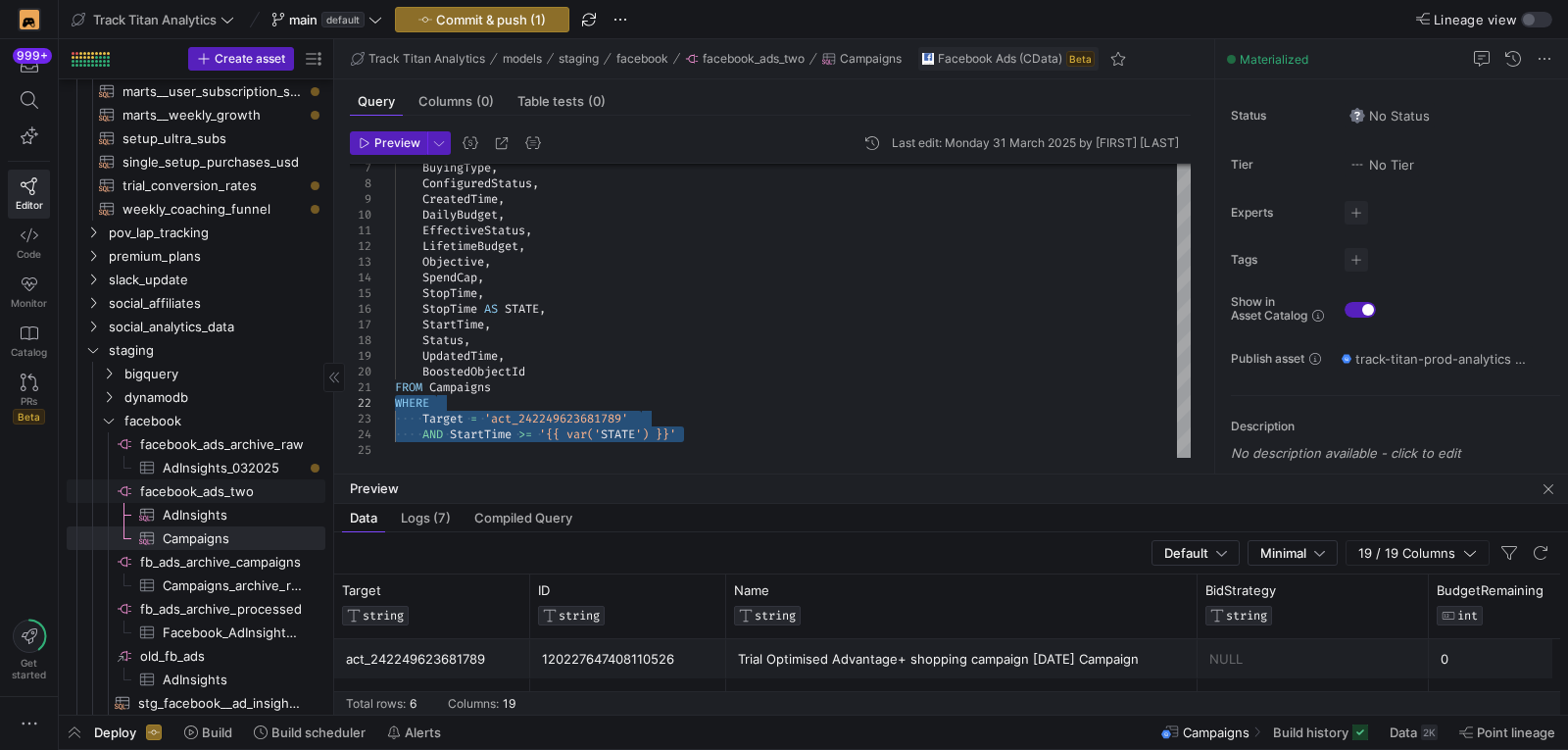 click on "facebook_ads_two​​​​​​​​" at bounding box center (231, 491) 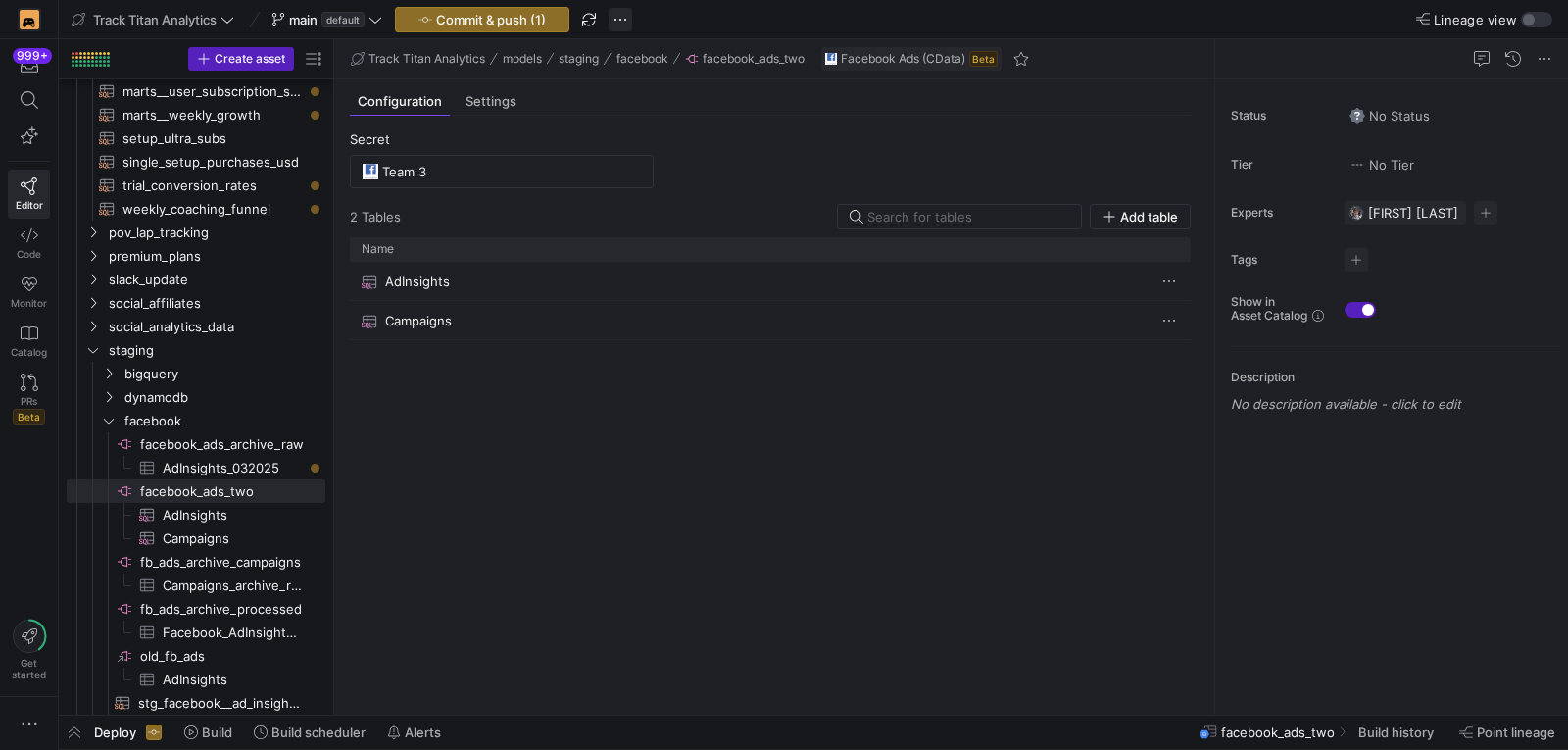 click at bounding box center (620, 20) 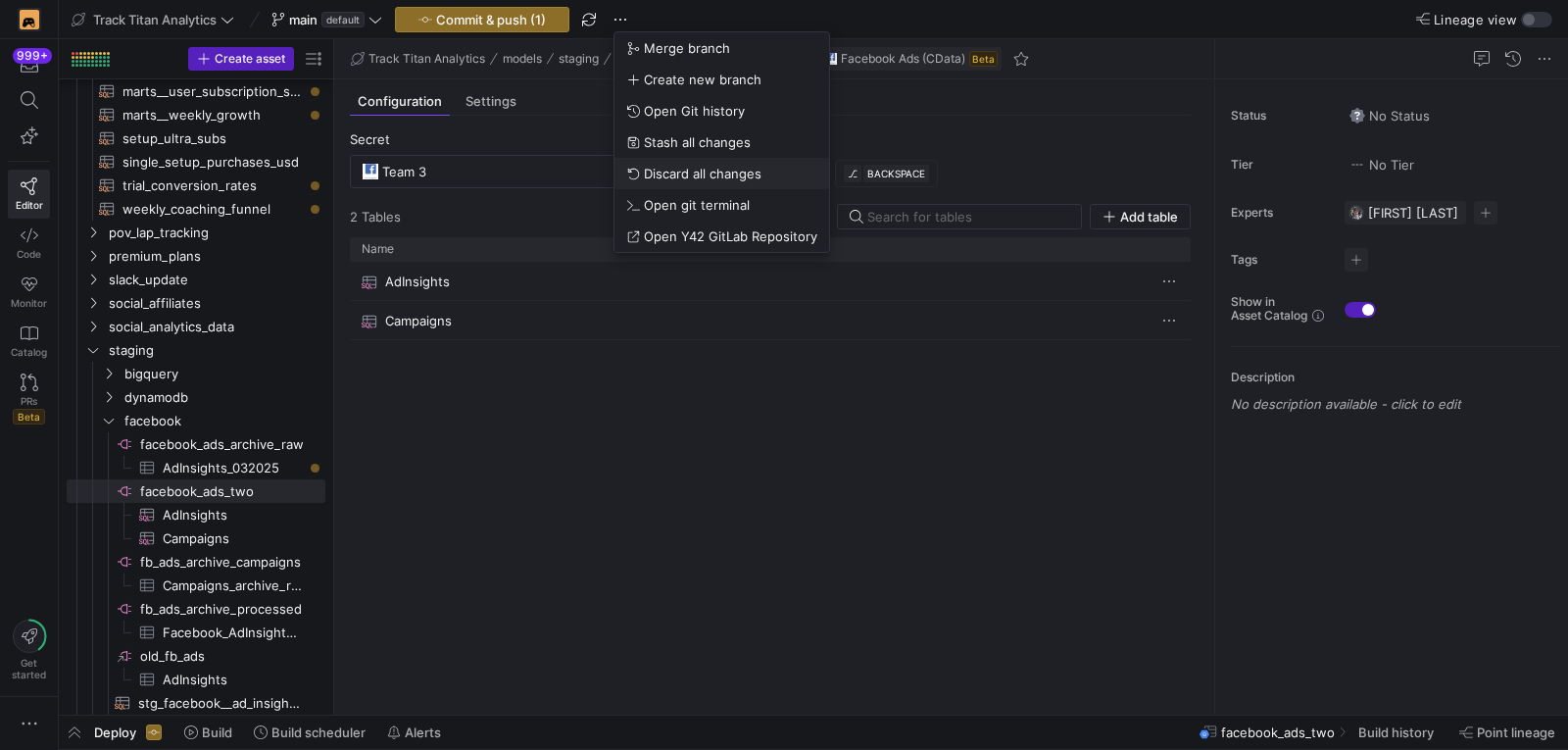 click on "Discard all changes" at bounding box center [703, 174] 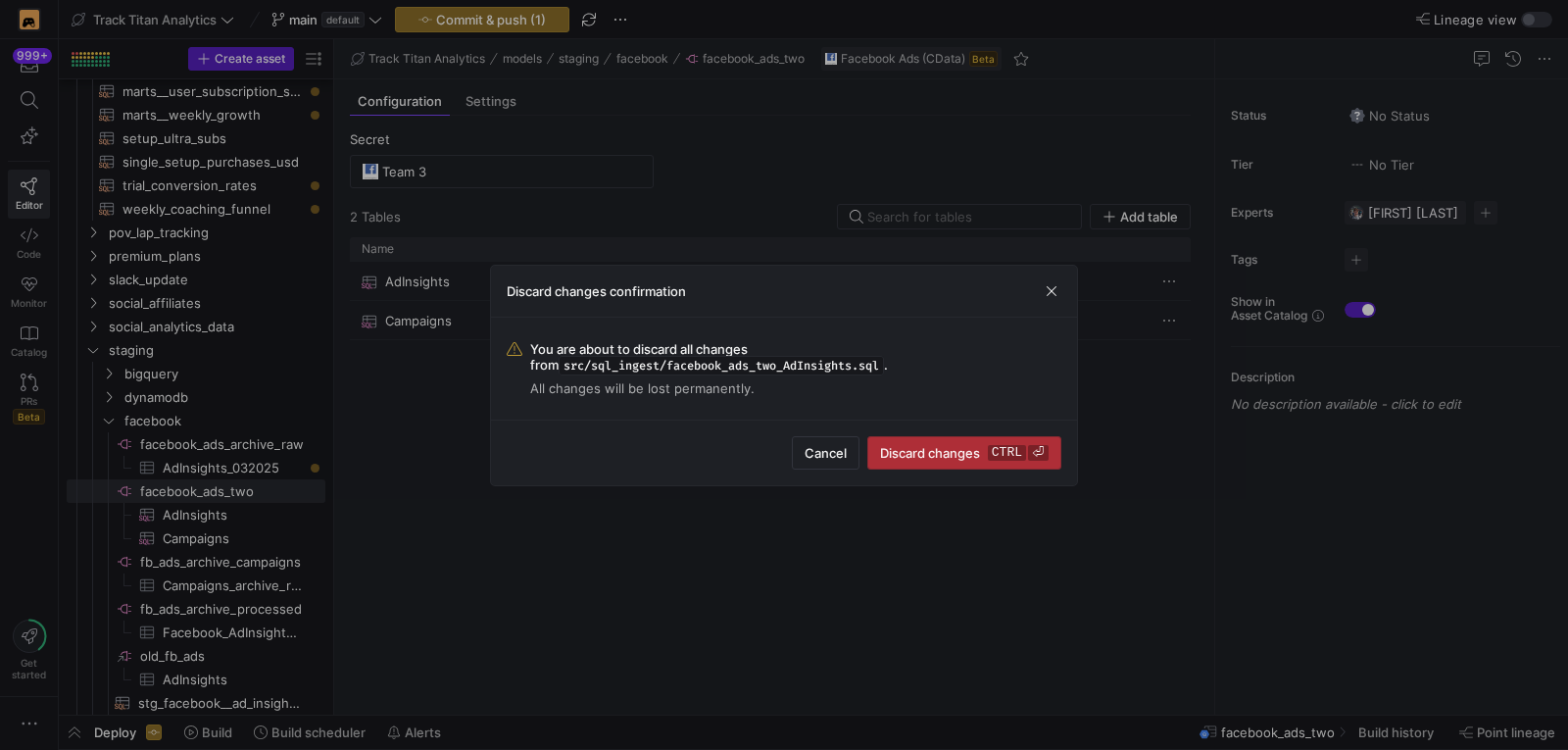 click on "Discard changes  ctrl ⏎" at bounding box center (964, 453) 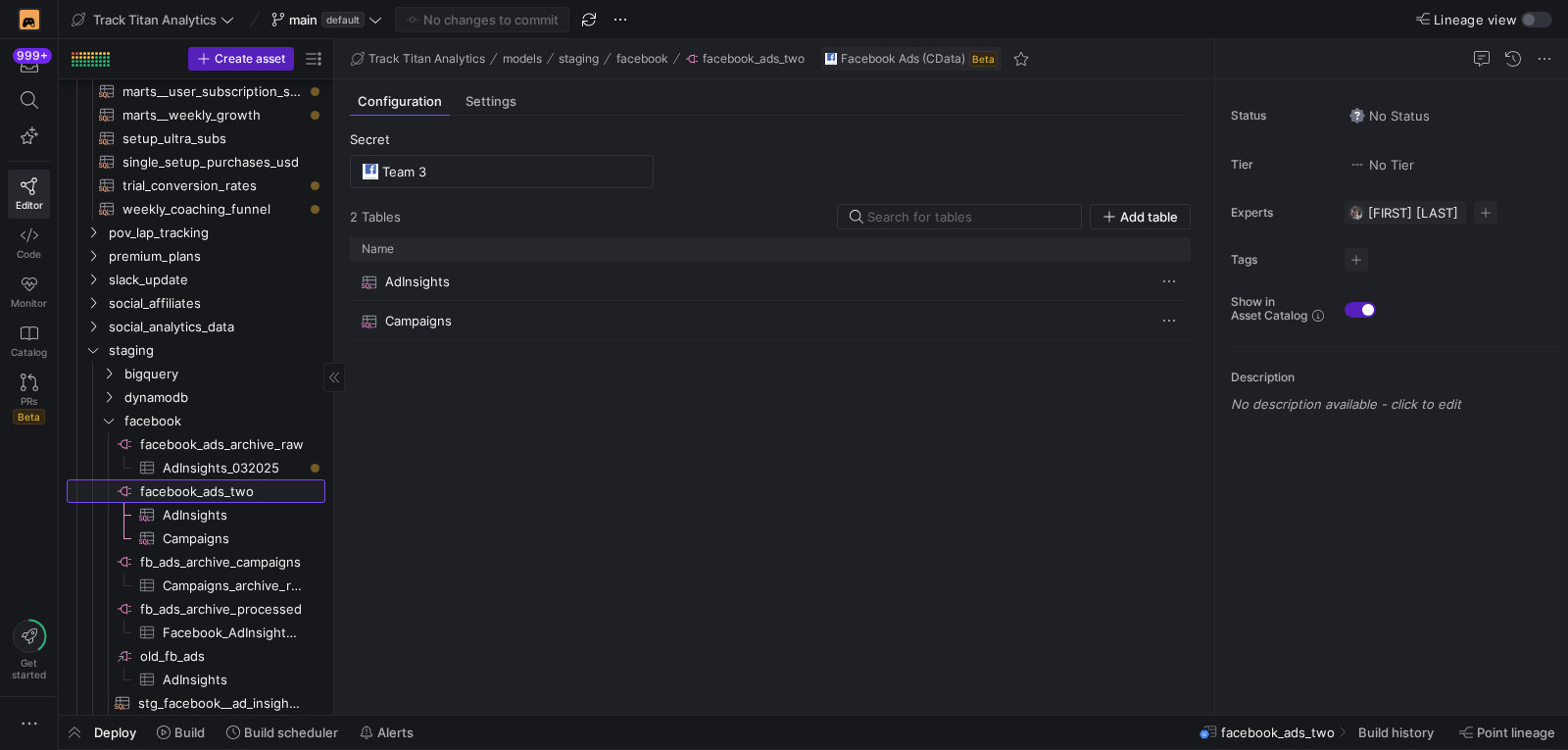 click on "facebook_ads_two​​​​​​​​" at bounding box center [231, 491] 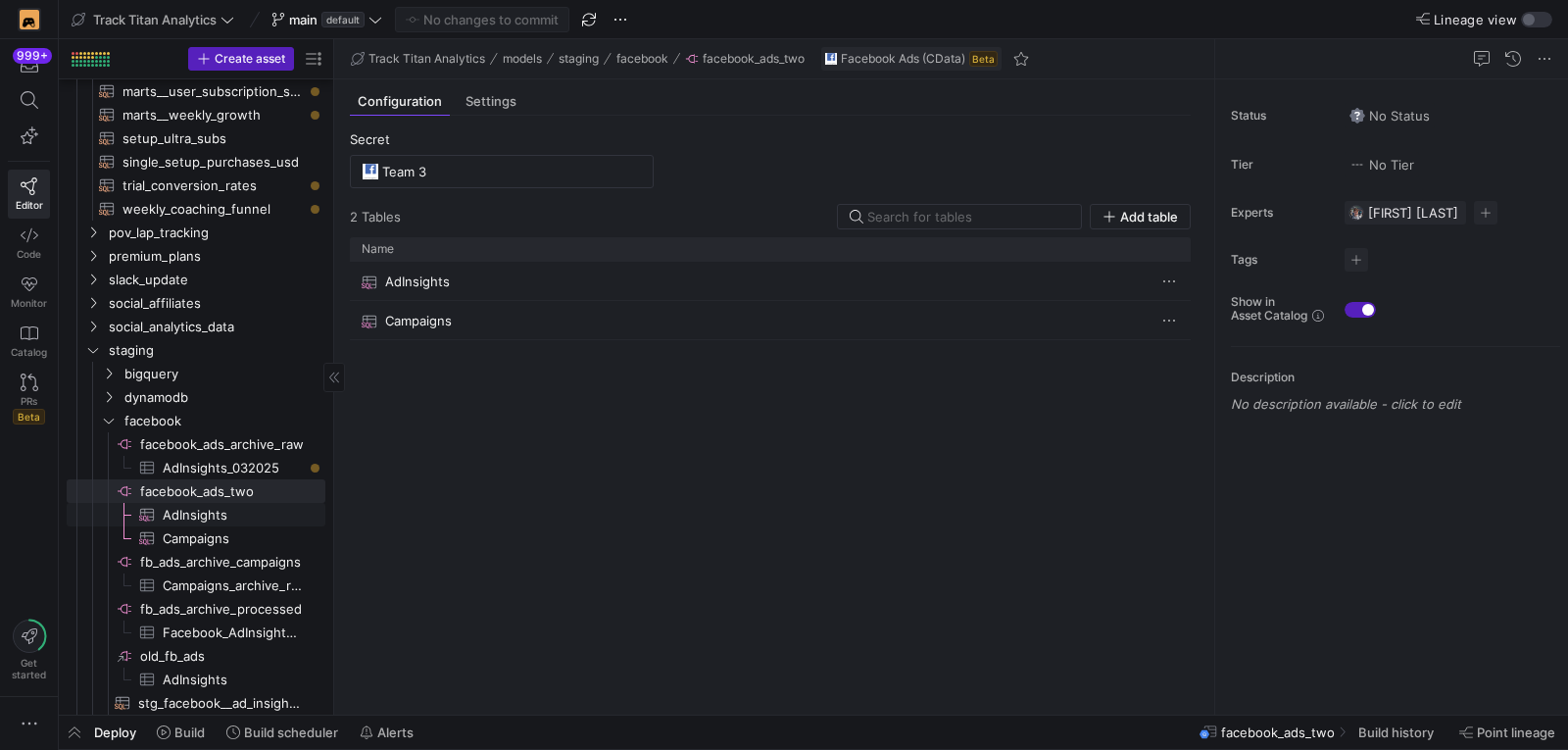 click on "AdInsights​​​​​​​​​" at bounding box center [232, 515] 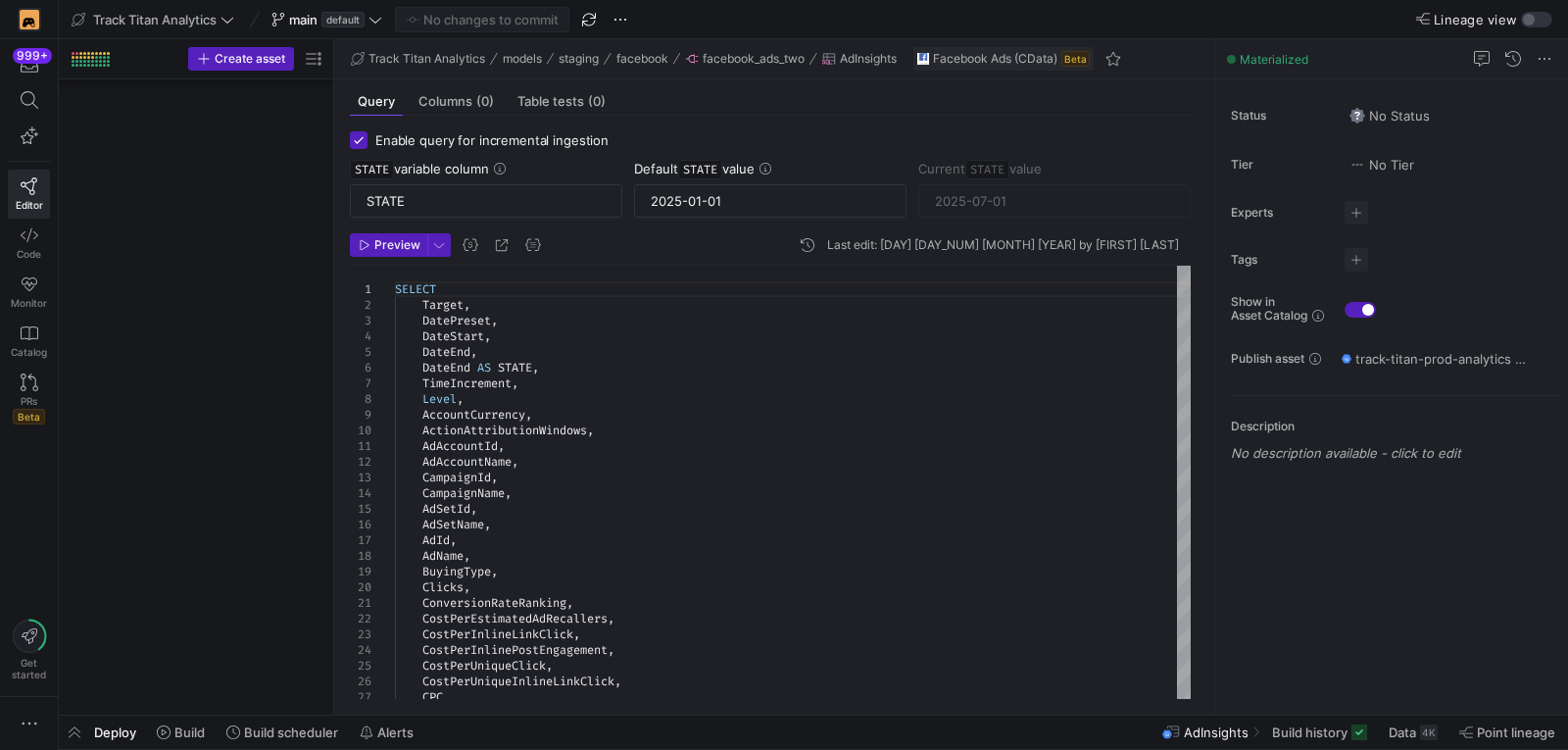 scroll, scrollTop: 0, scrollLeft: 0, axis: both 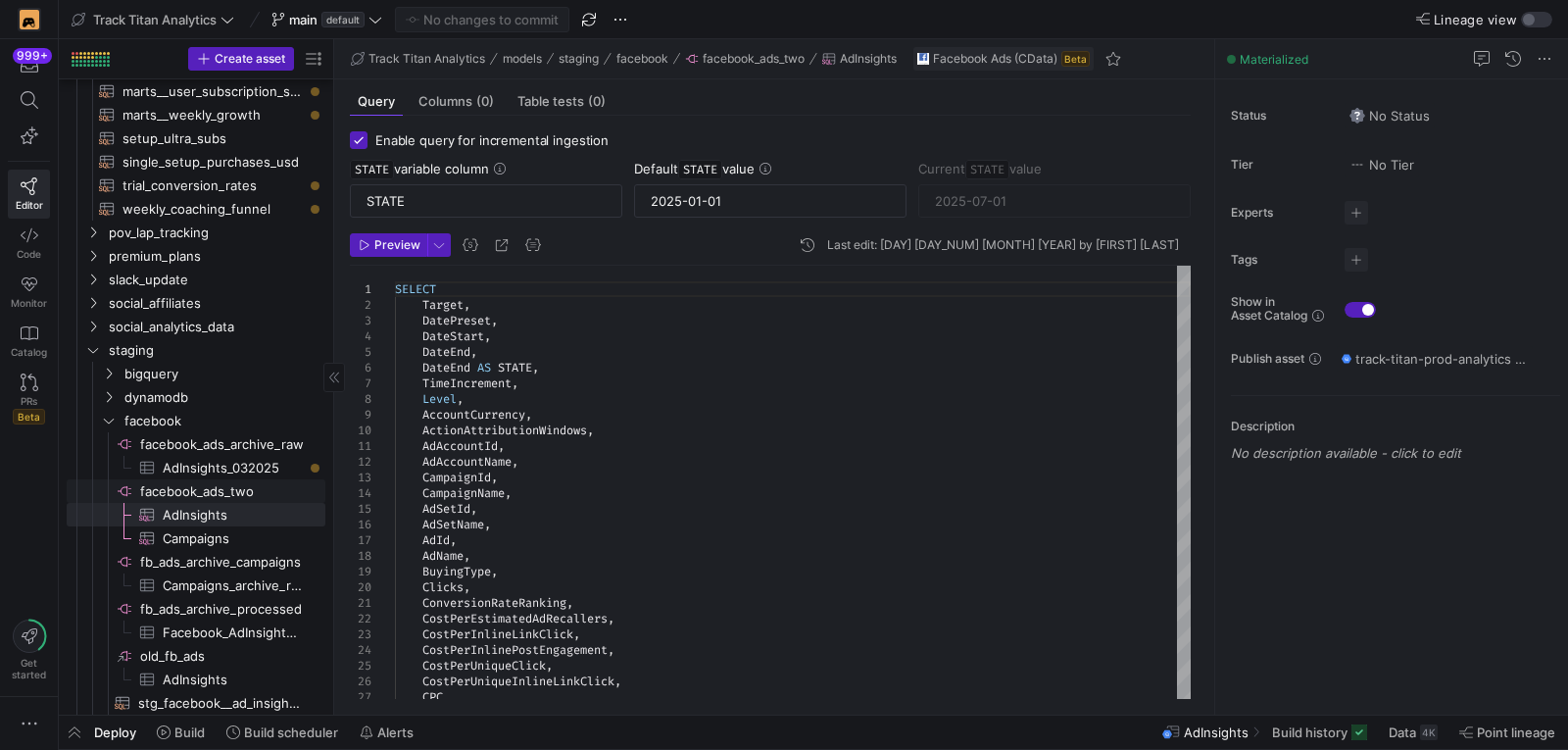 click on "facebook_ads_two​​​​​​​​" at bounding box center (231, 491) 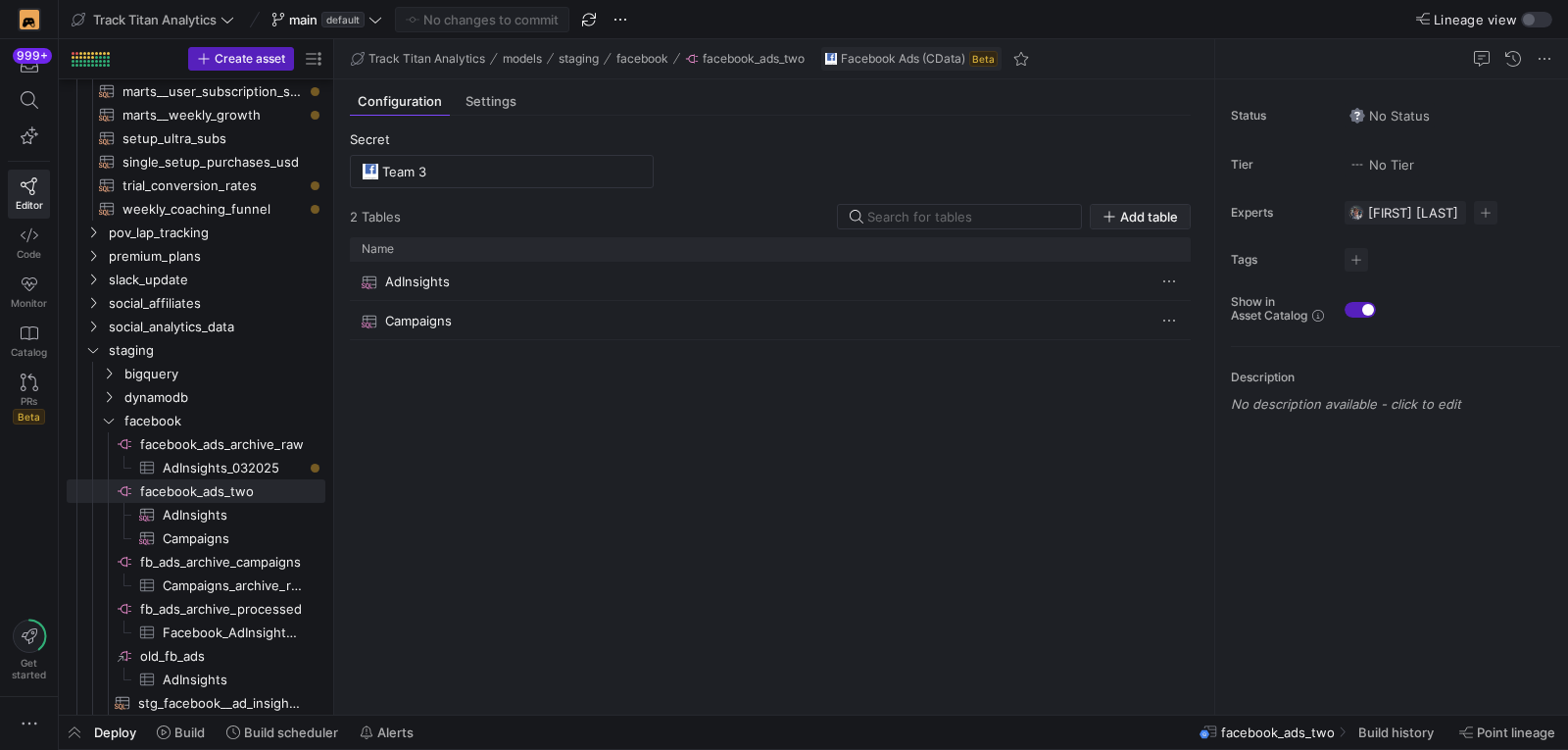 click on "Add table" at bounding box center [1149, 217] 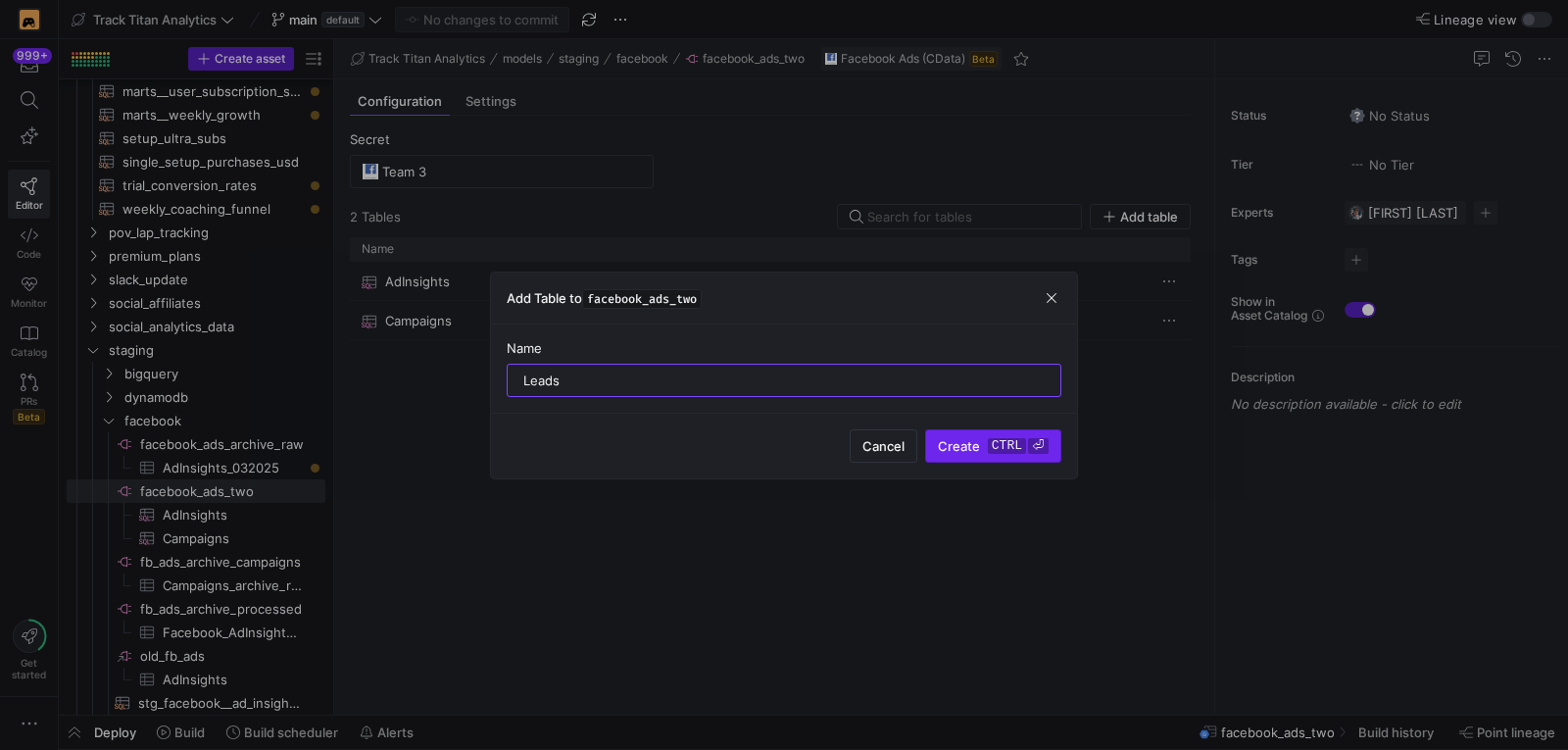 type on "Leads" 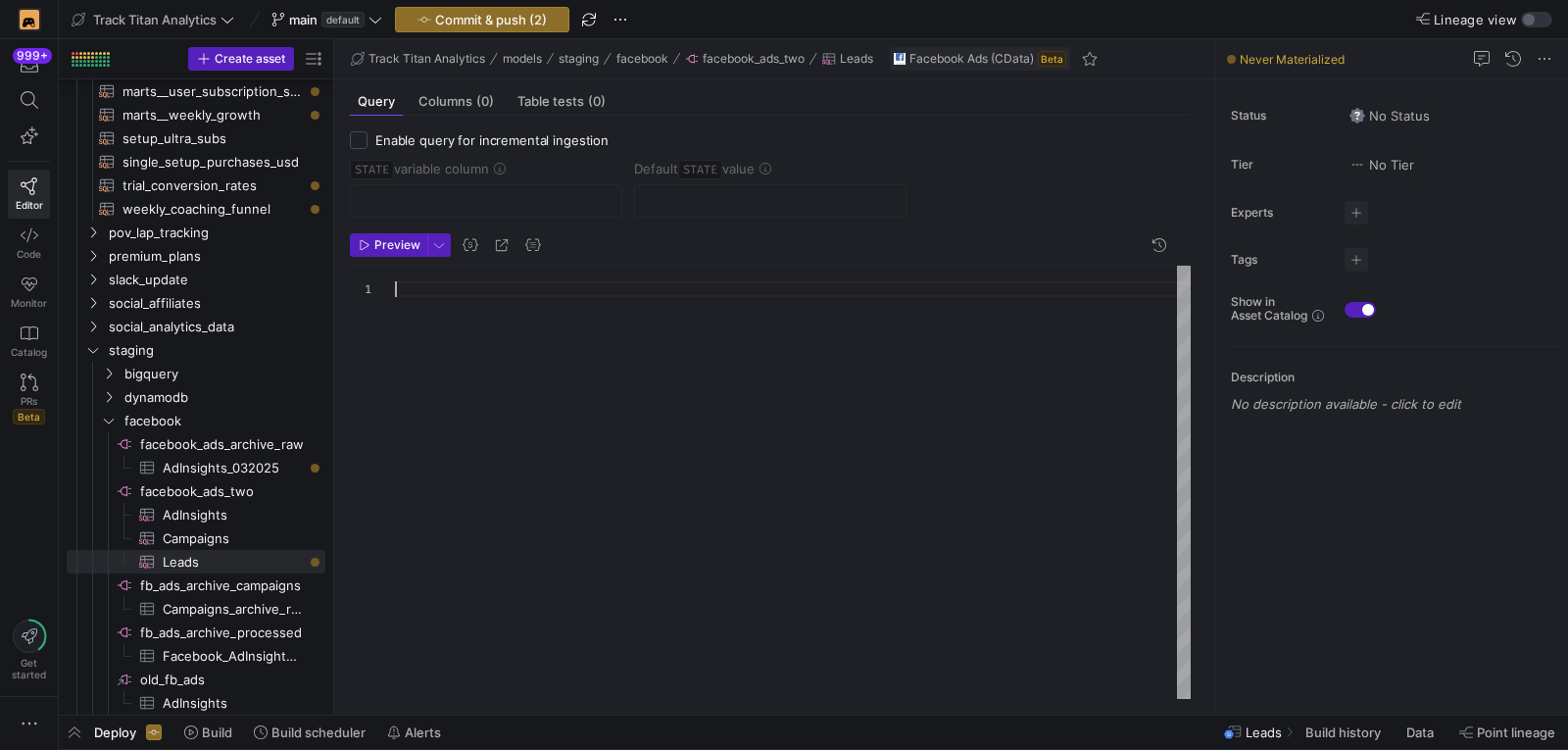 click at bounding box center [793, 482] 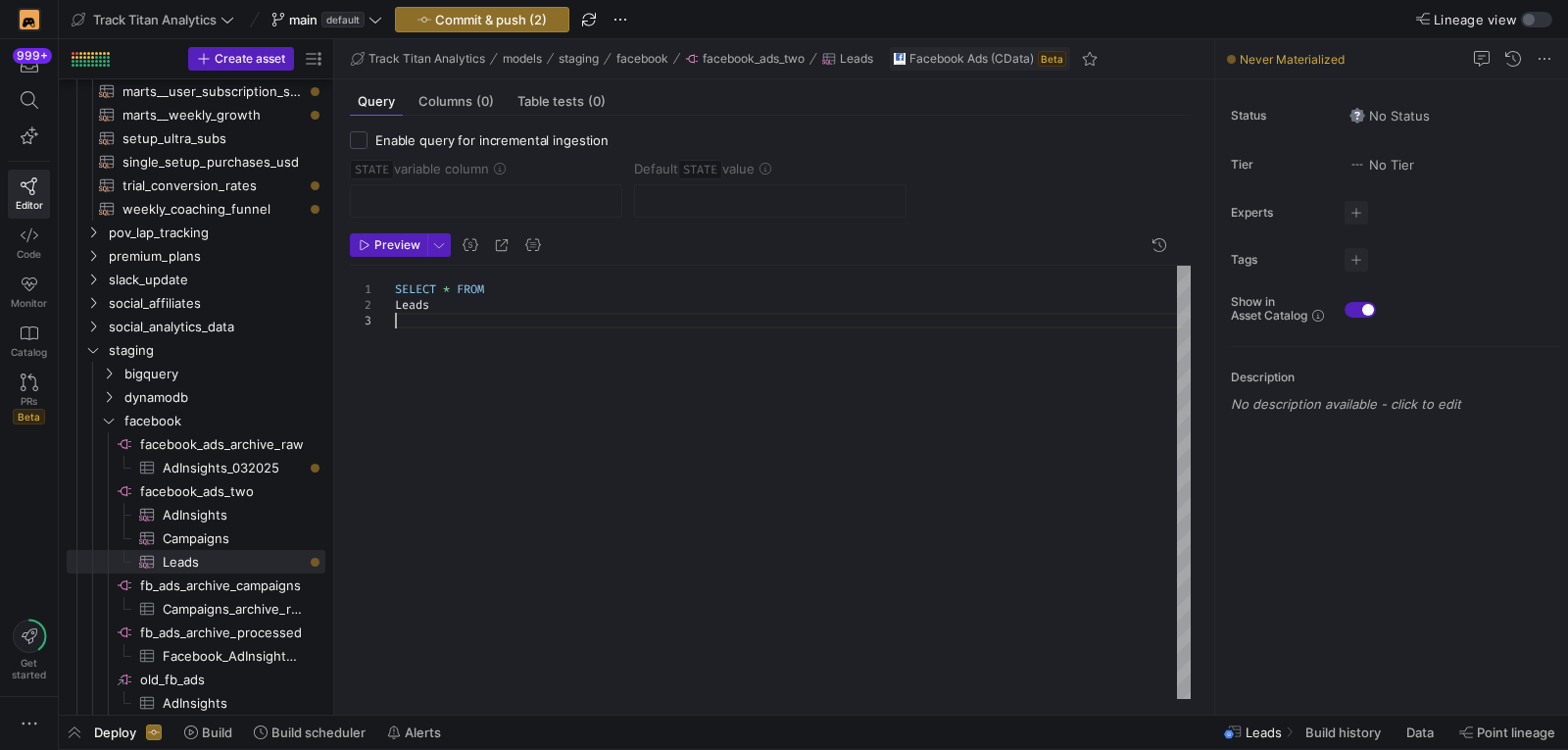 scroll, scrollTop: 31, scrollLeft: 0, axis: vertical 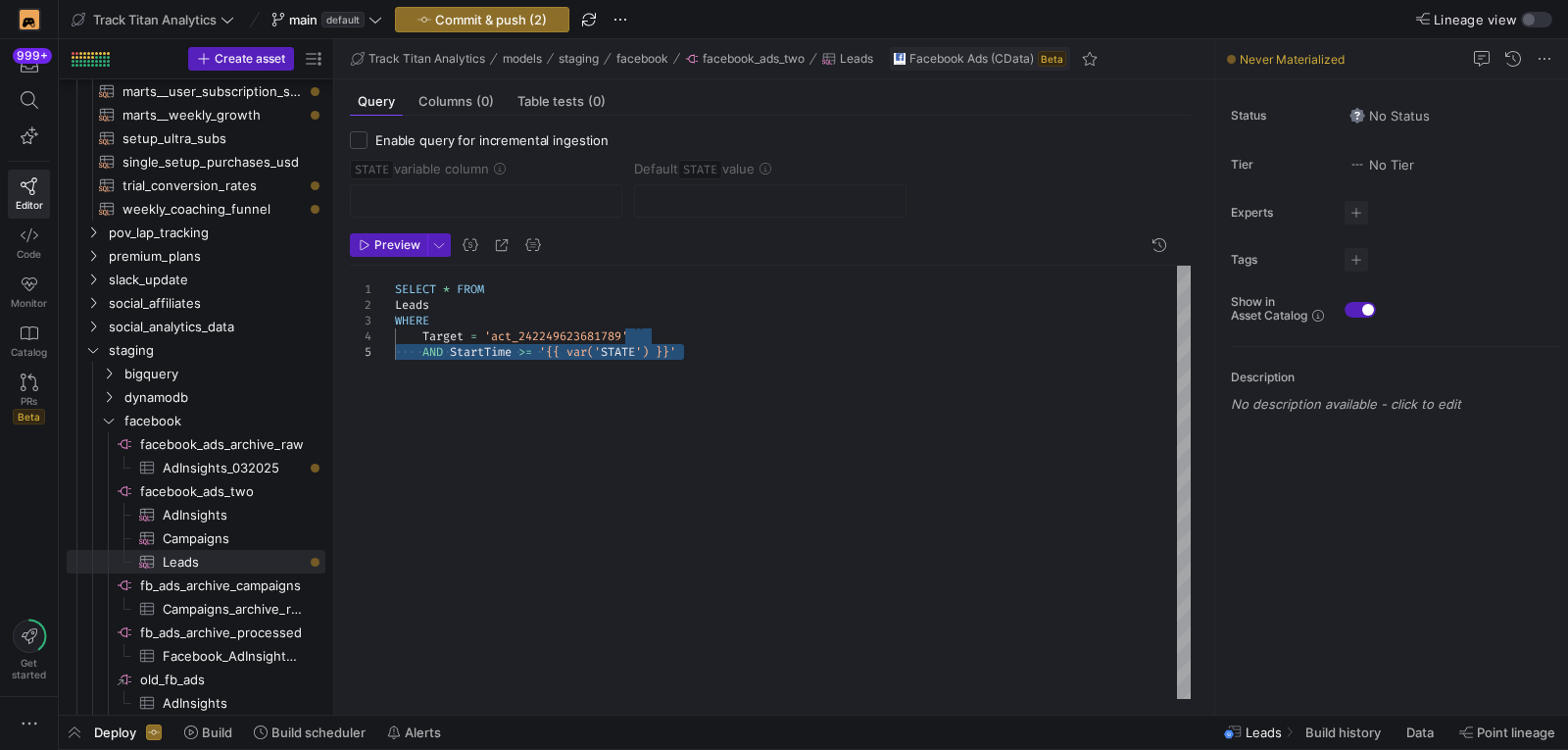 drag, startPoint x: 693, startPoint y: 344, endPoint x: 709, endPoint y: 350, distance: 17.088007 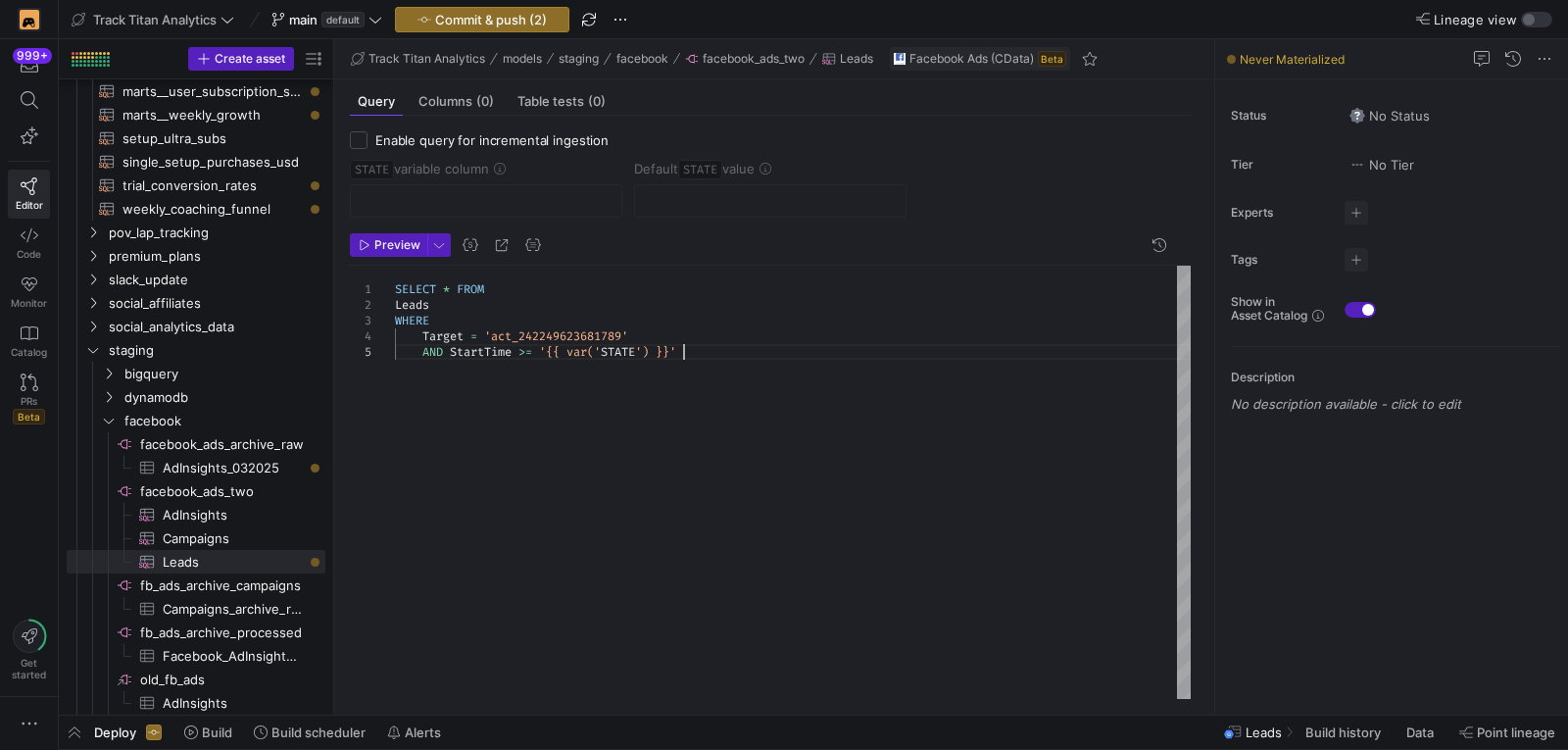 click on "SELECT   *   FROM   Leads WHERE      Target   =   'act_242249623681789'      AND   StartTime   >=   '{{ var(' STATE ') }}'" at bounding box center (793, 482) 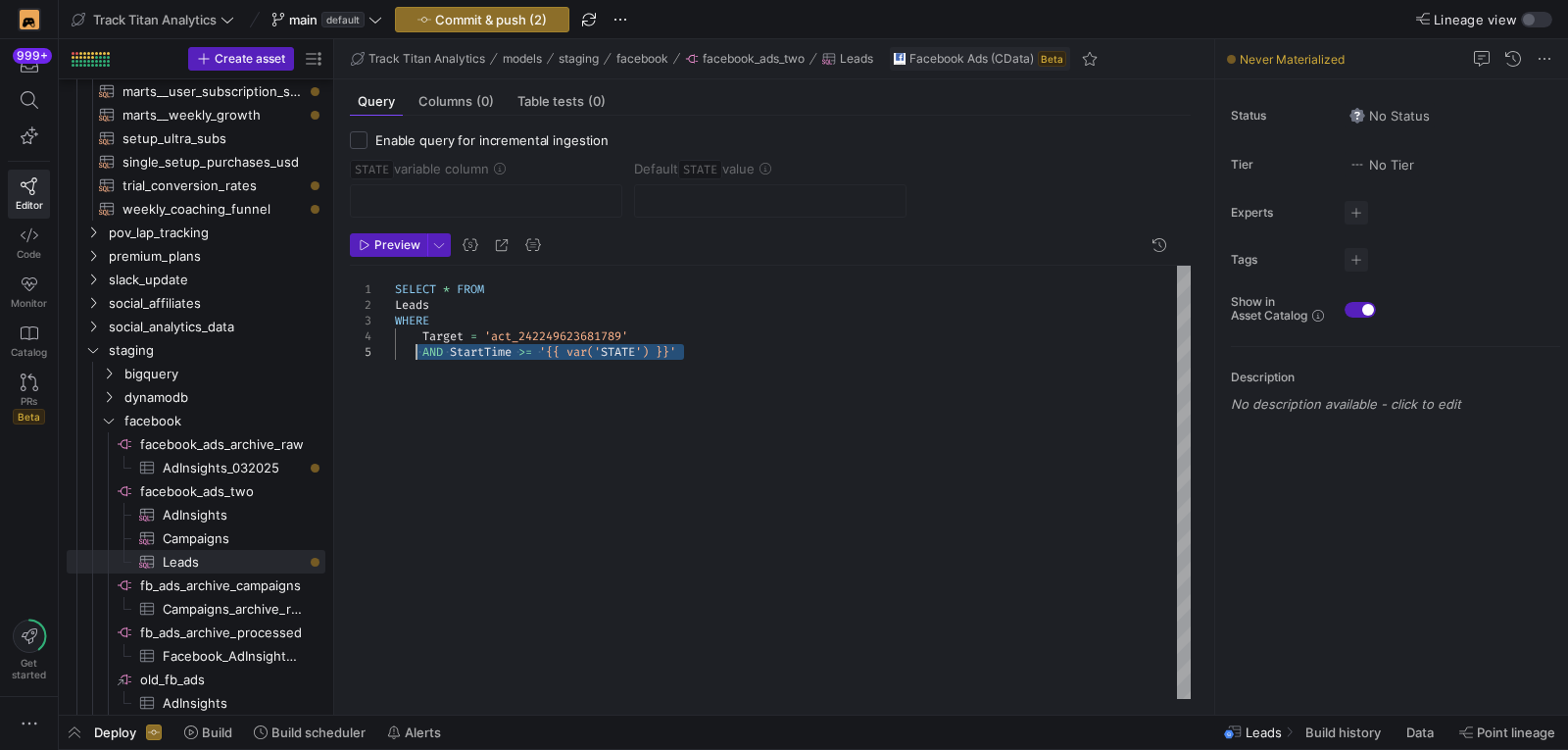 drag, startPoint x: 708, startPoint y: 350, endPoint x: 415, endPoint y: 354, distance: 293.0273 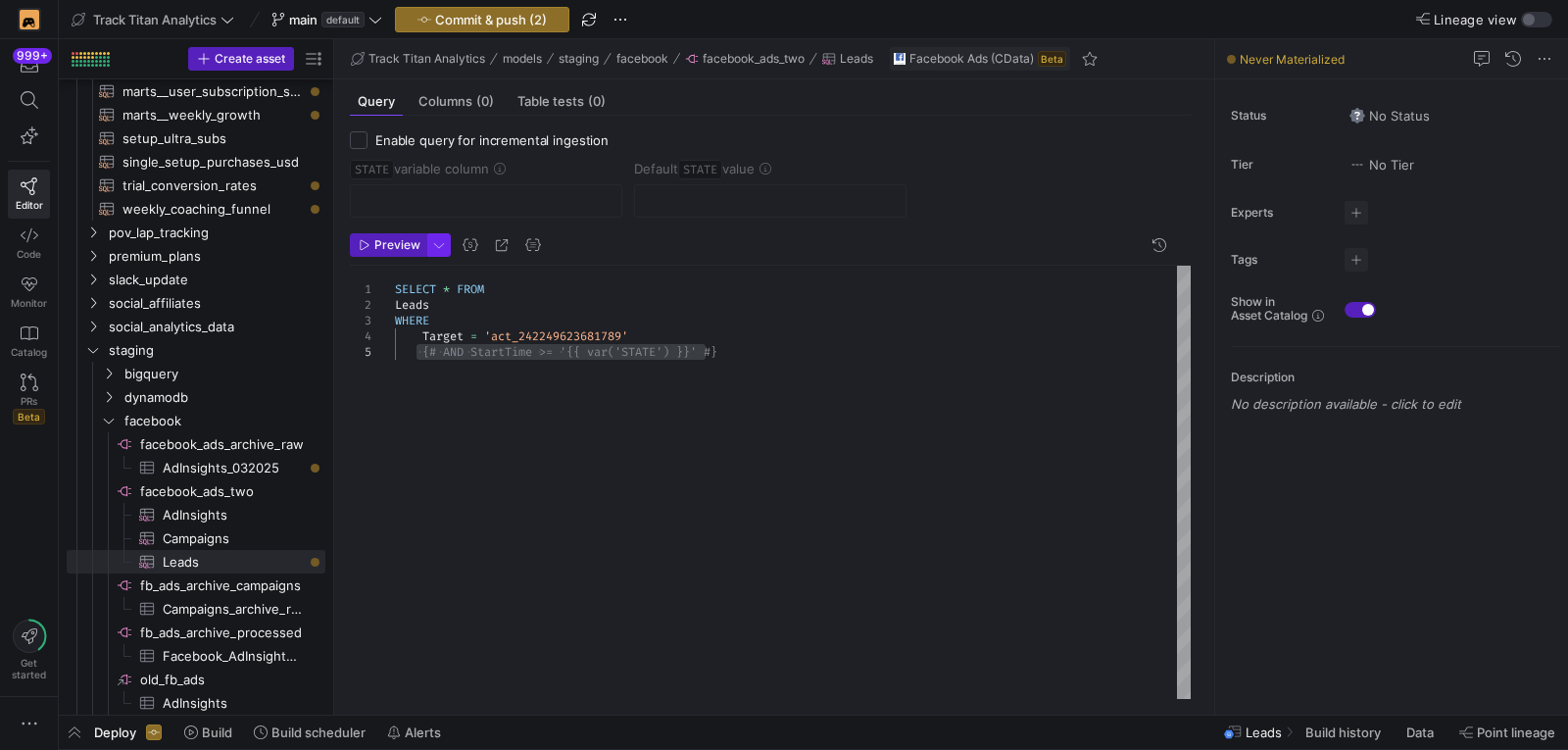 drag, startPoint x: 387, startPoint y: 240, endPoint x: 431, endPoint y: 247, distance: 44.55334 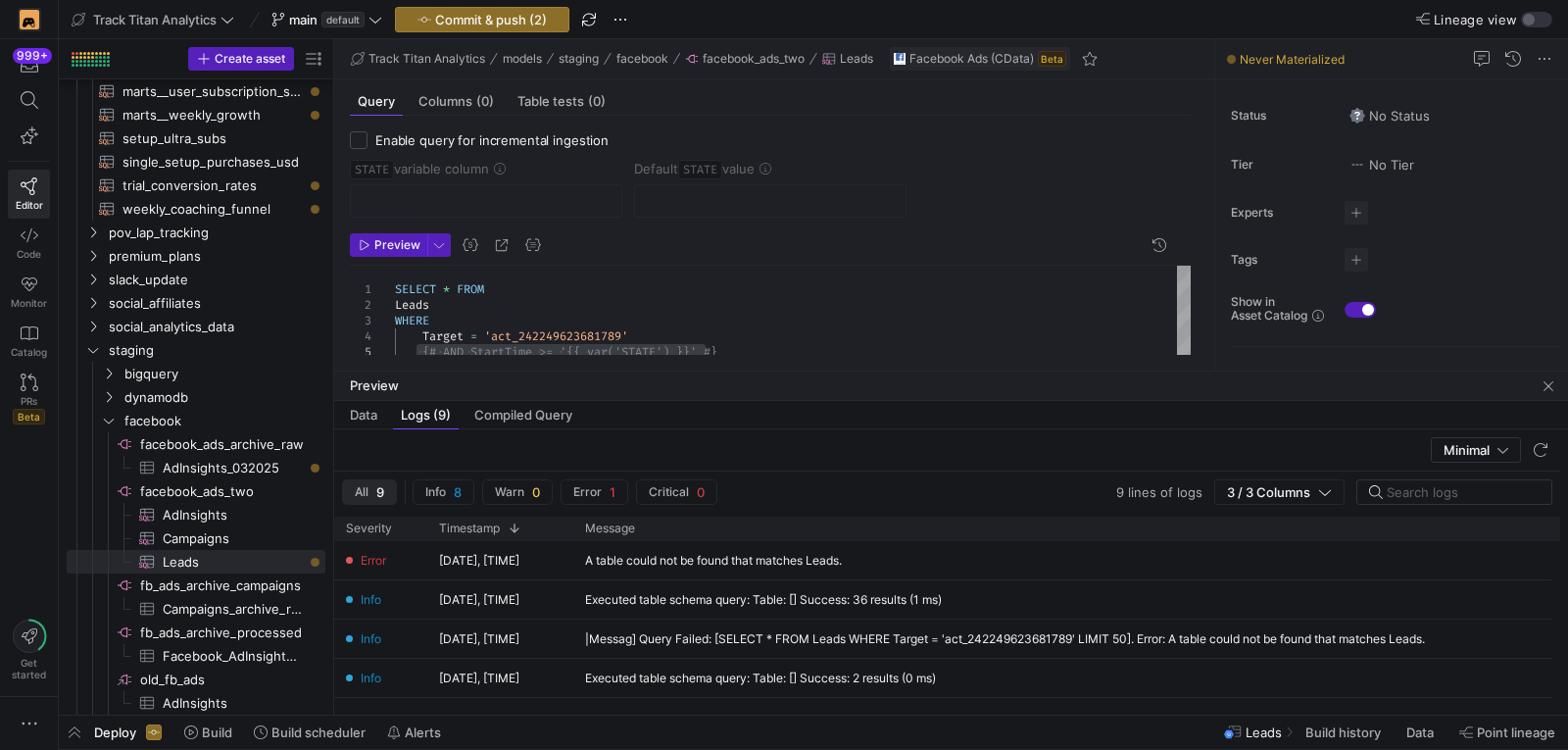 click on "SELECT   *   FROM   Leads WHERE      Target   =   'act_242249623681789'      {# AND StartTime >= '{{ var('STATE') }}' #}" at bounding box center (793, 313) 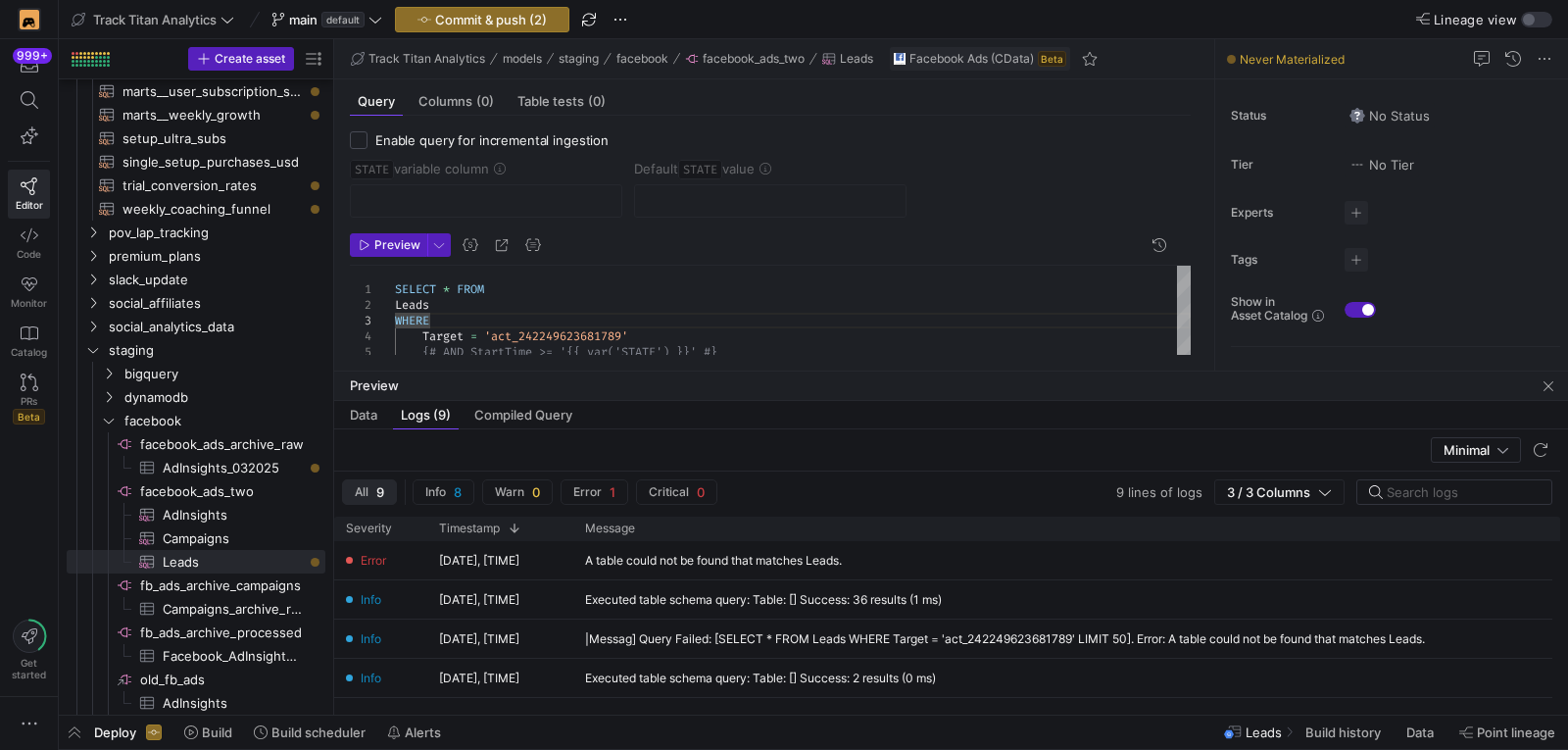 scroll, scrollTop: 5, scrollLeft: 0, axis: vertical 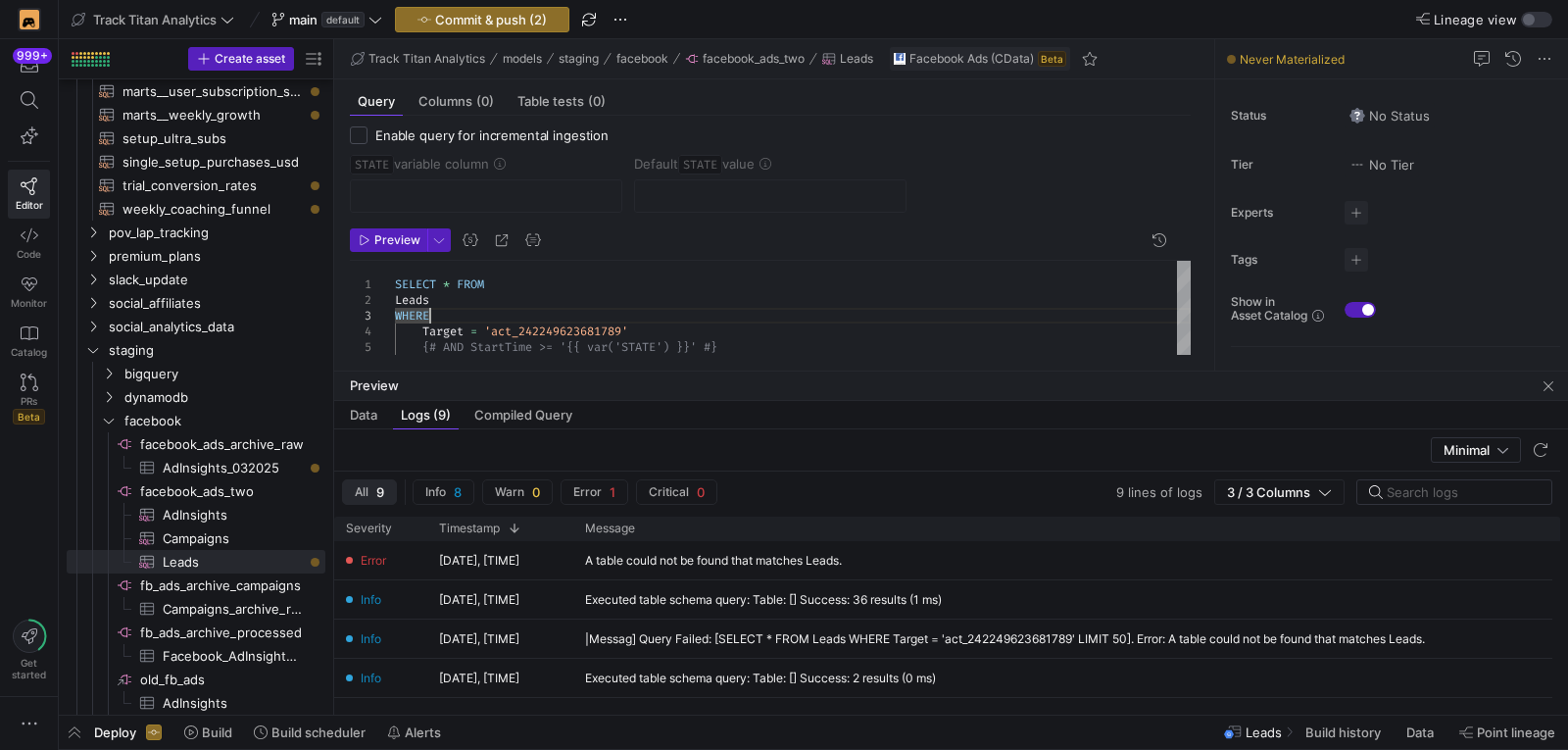 click on "SELECT   *   FROM   Leads WHERE      Target   =   'act_242249623681789'      {# AND StartTime >= '{{ var('STATE') }}' #}" at bounding box center [793, 308] 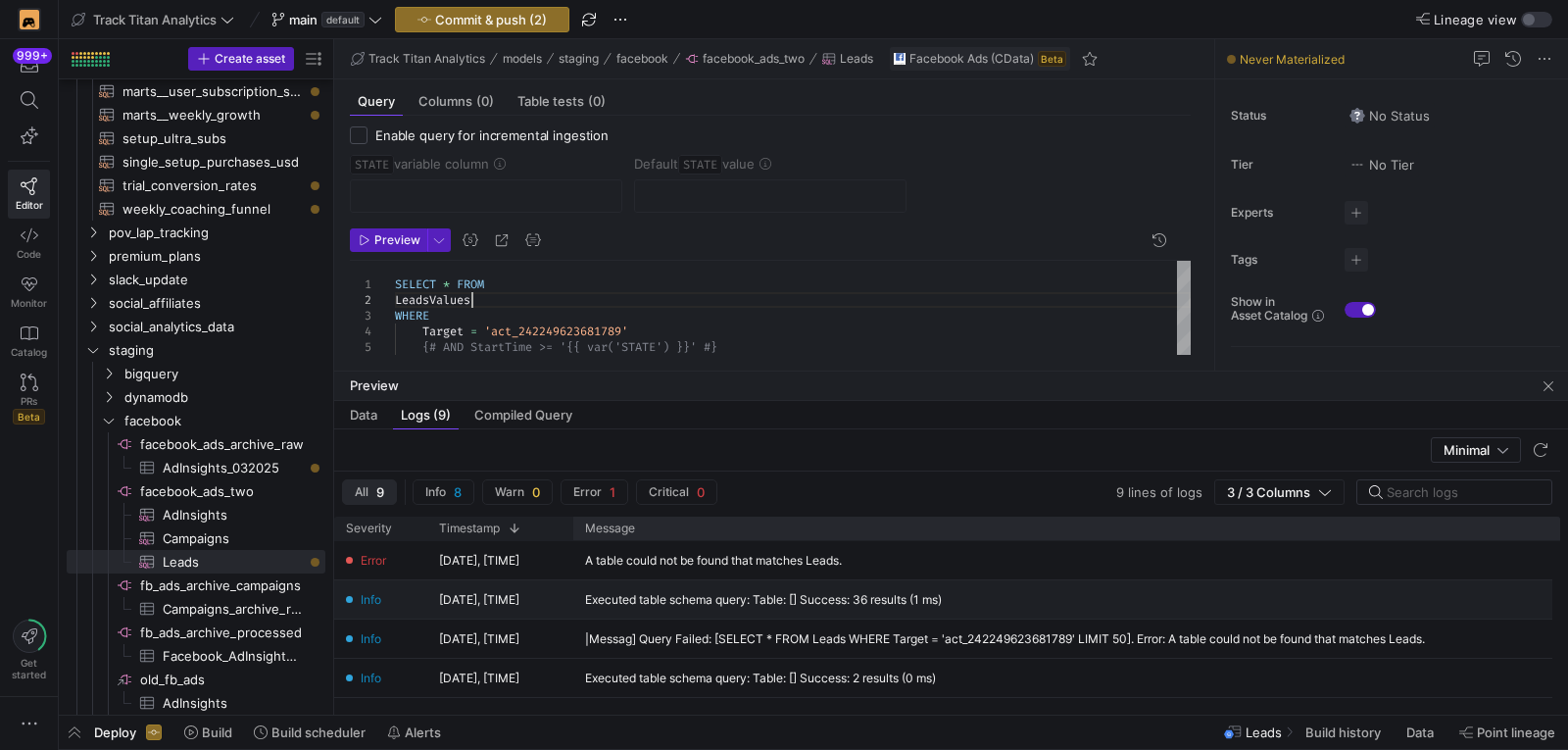scroll, scrollTop: 31, scrollLeft: 76, axis: both 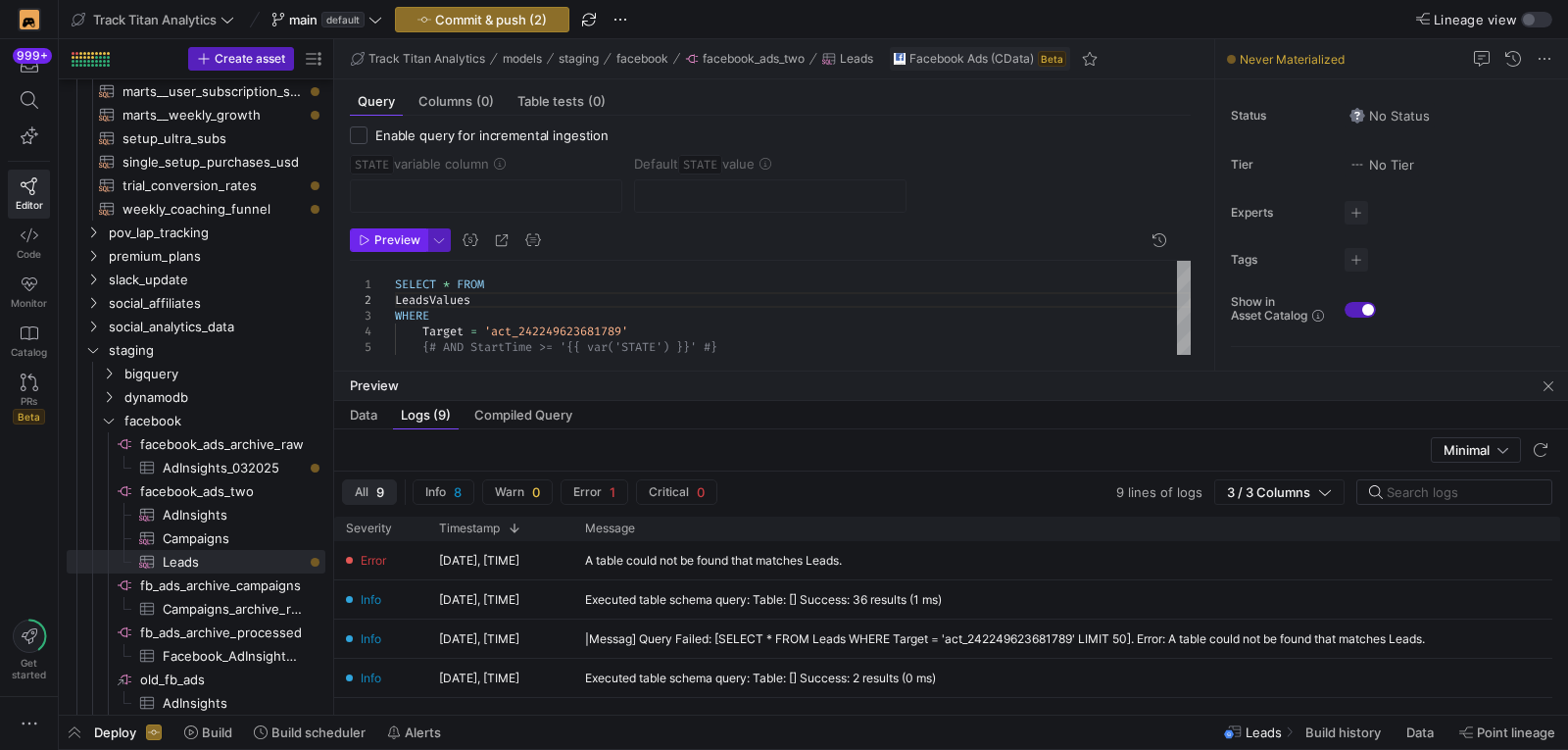 type on "SELECT * FROM
LeadsValues
WHERE
Target = 'act_242249623681789'
{# AND StartTime >= '{{ var('STATE') }}' #}" 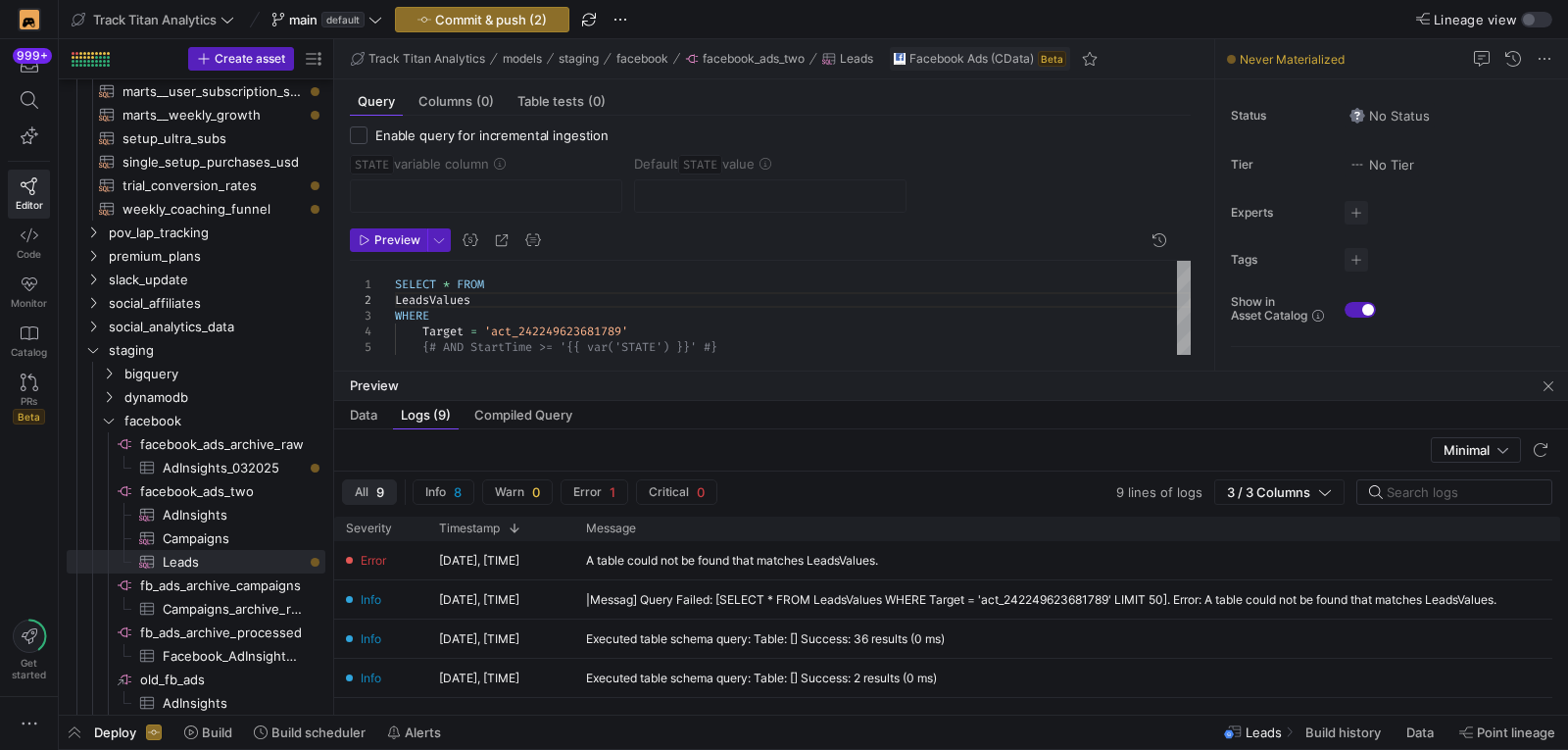 click on "SELECT   *   FROM   LeadsValues WHERE      Target   =   'act_242249623681789'      {# AND StartTime >= '{{ var('STATE') }}' #}" at bounding box center [793, 308] 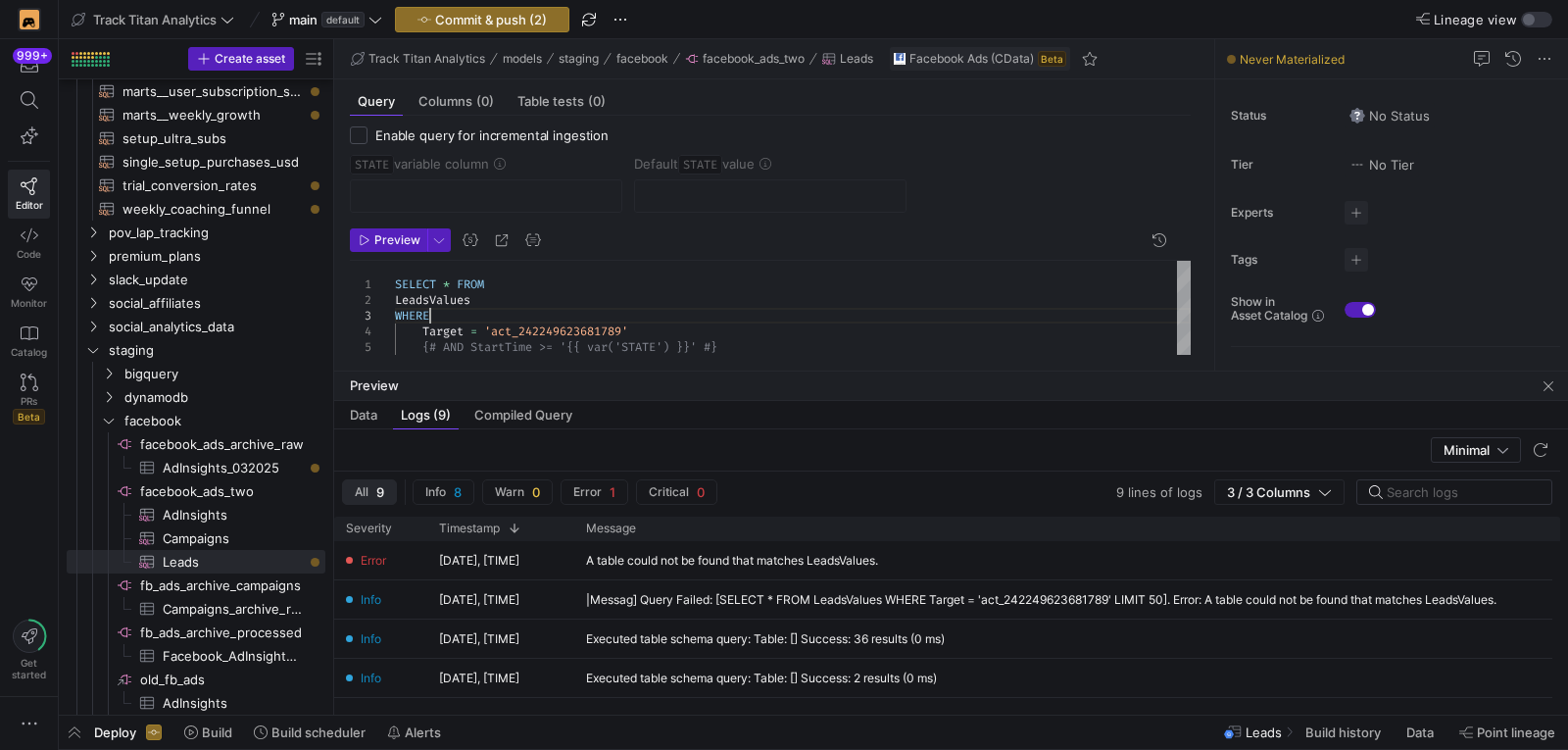 drag, startPoint x: 666, startPoint y: 301, endPoint x: 627, endPoint y: 24, distance: 279.73201 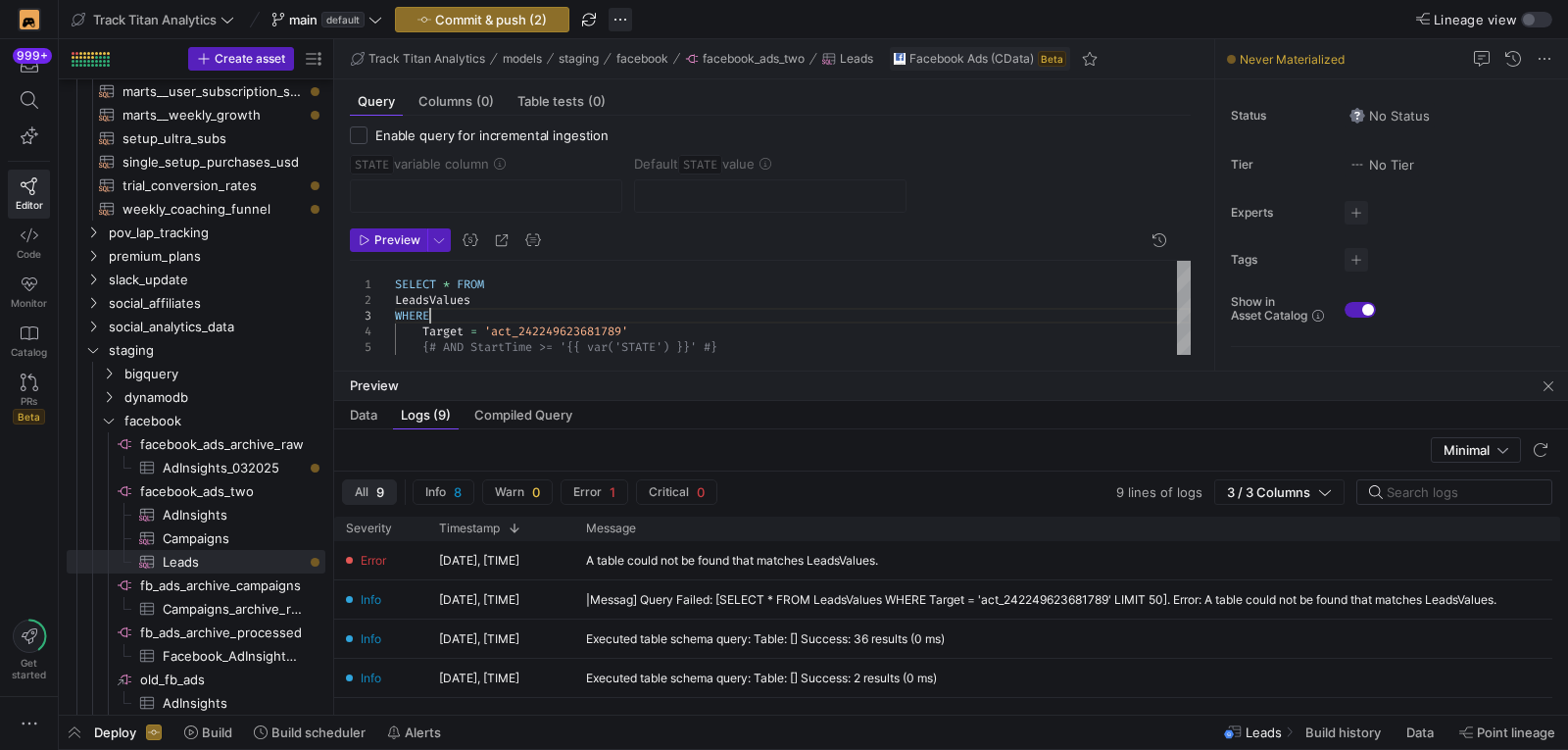 click on "SELECT   *   FROM   LeadsValues WHERE      Target   =   'act_242249623681789'      {# AND StartTime >= '{{ var('STATE') }}' #}" at bounding box center (793, 308) 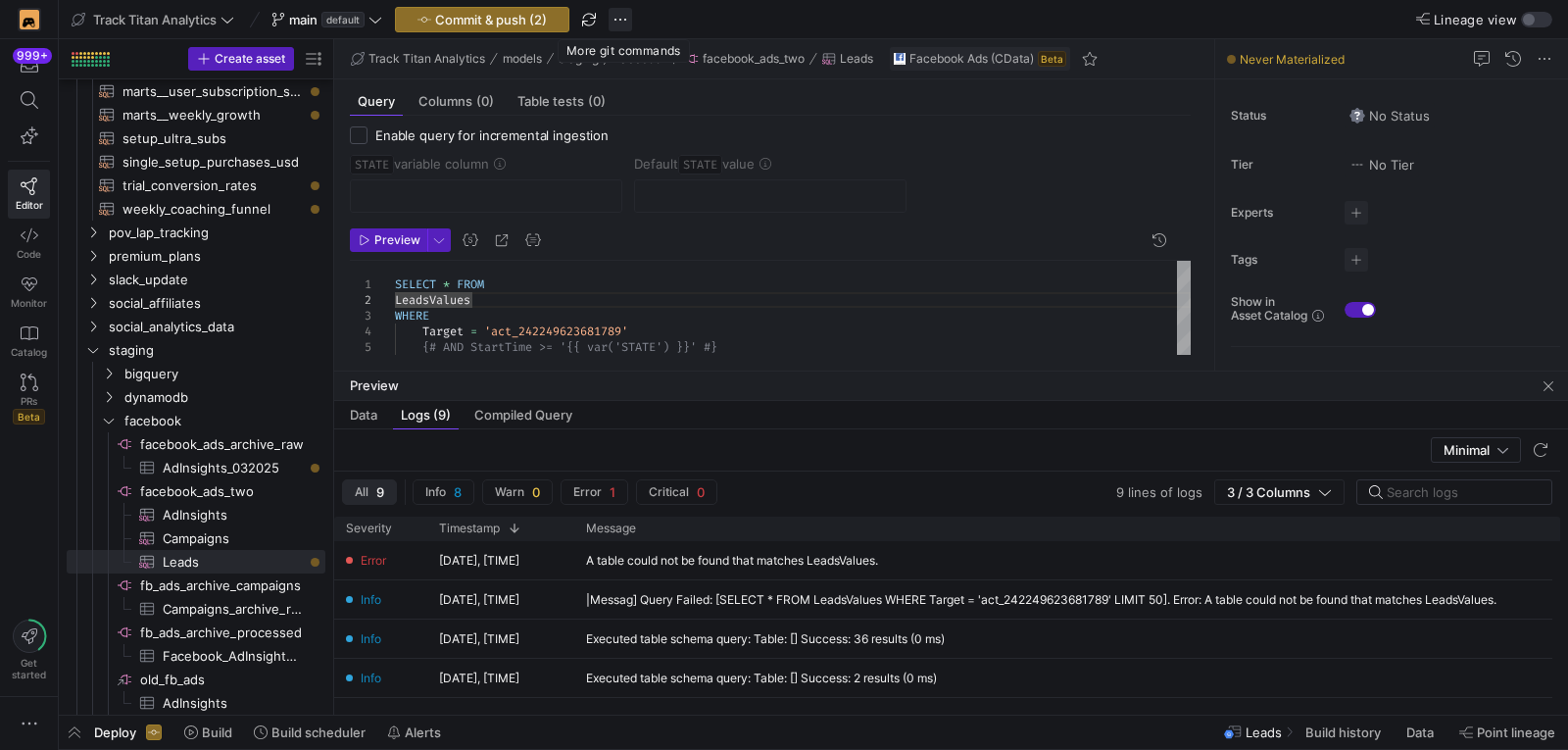 click at bounding box center (620, 20) 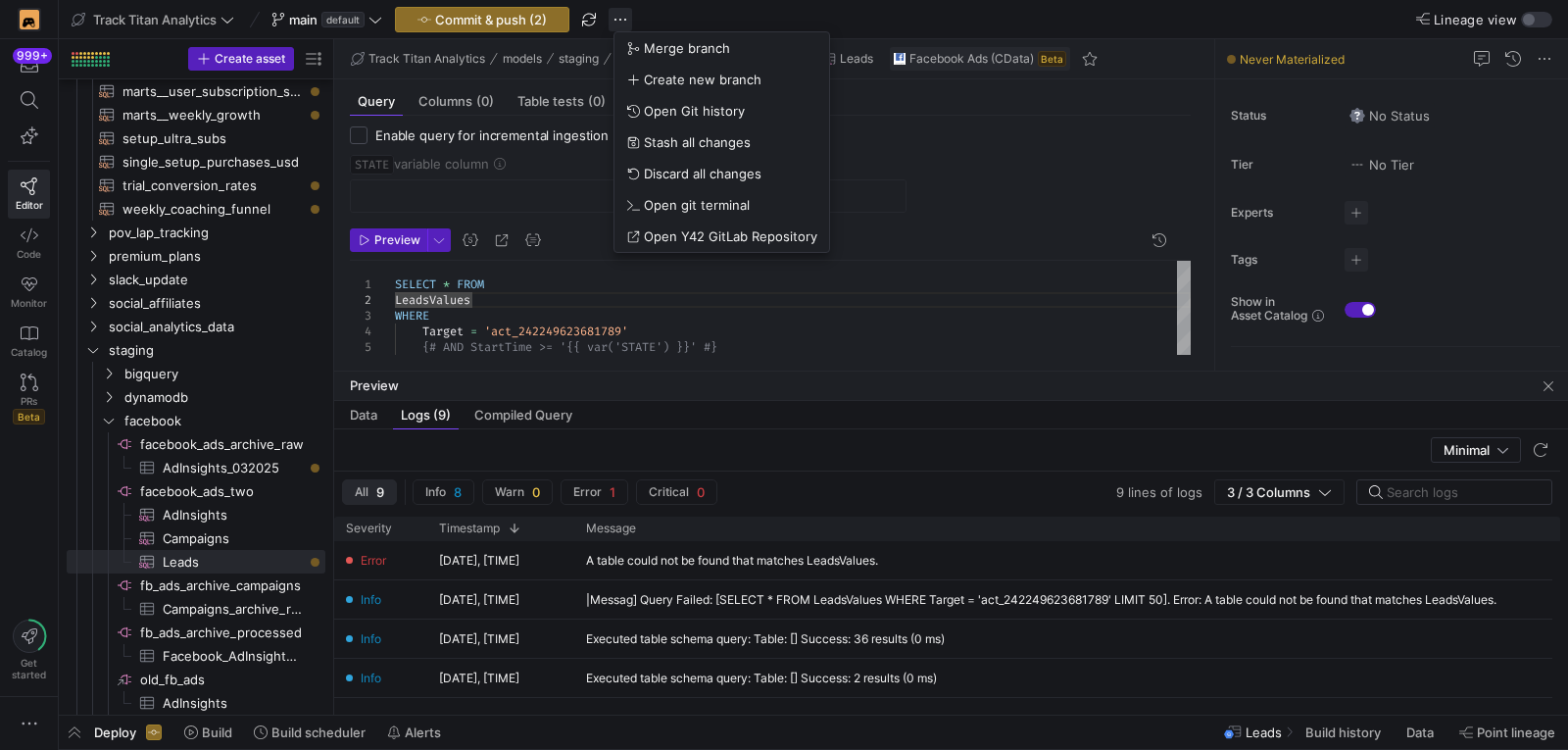 click on "999+   Editor   Code   Monitor   Catalog   PRs   Beta
Get   started  Track Titan Analytics  main   default
Commit & push (2) Lineage view Create asset
Drag here to set row groups Drag here to set column labels
Group
1" at bounding box center (784, 375) 